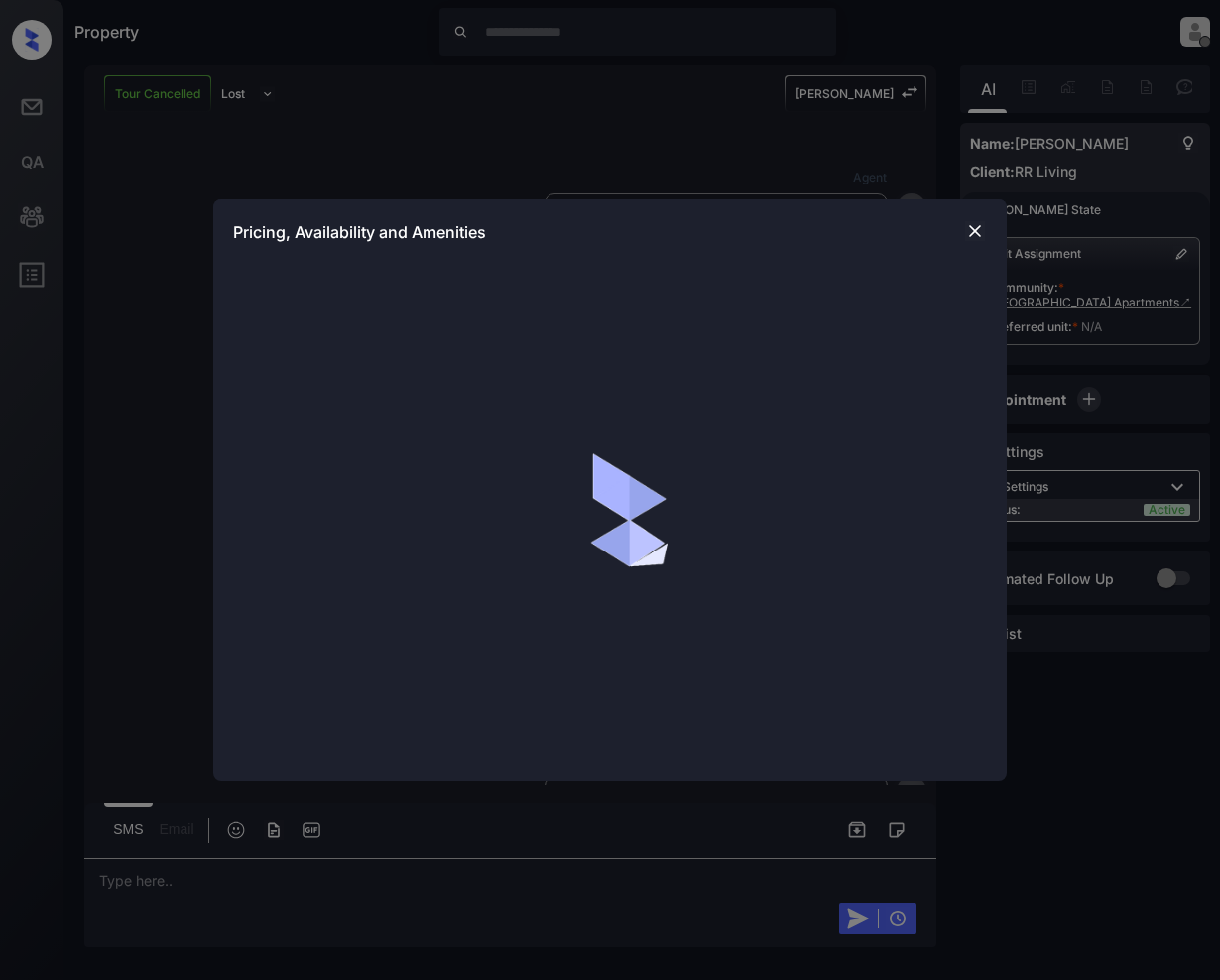 scroll, scrollTop: 0, scrollLeft: 0, axis: both 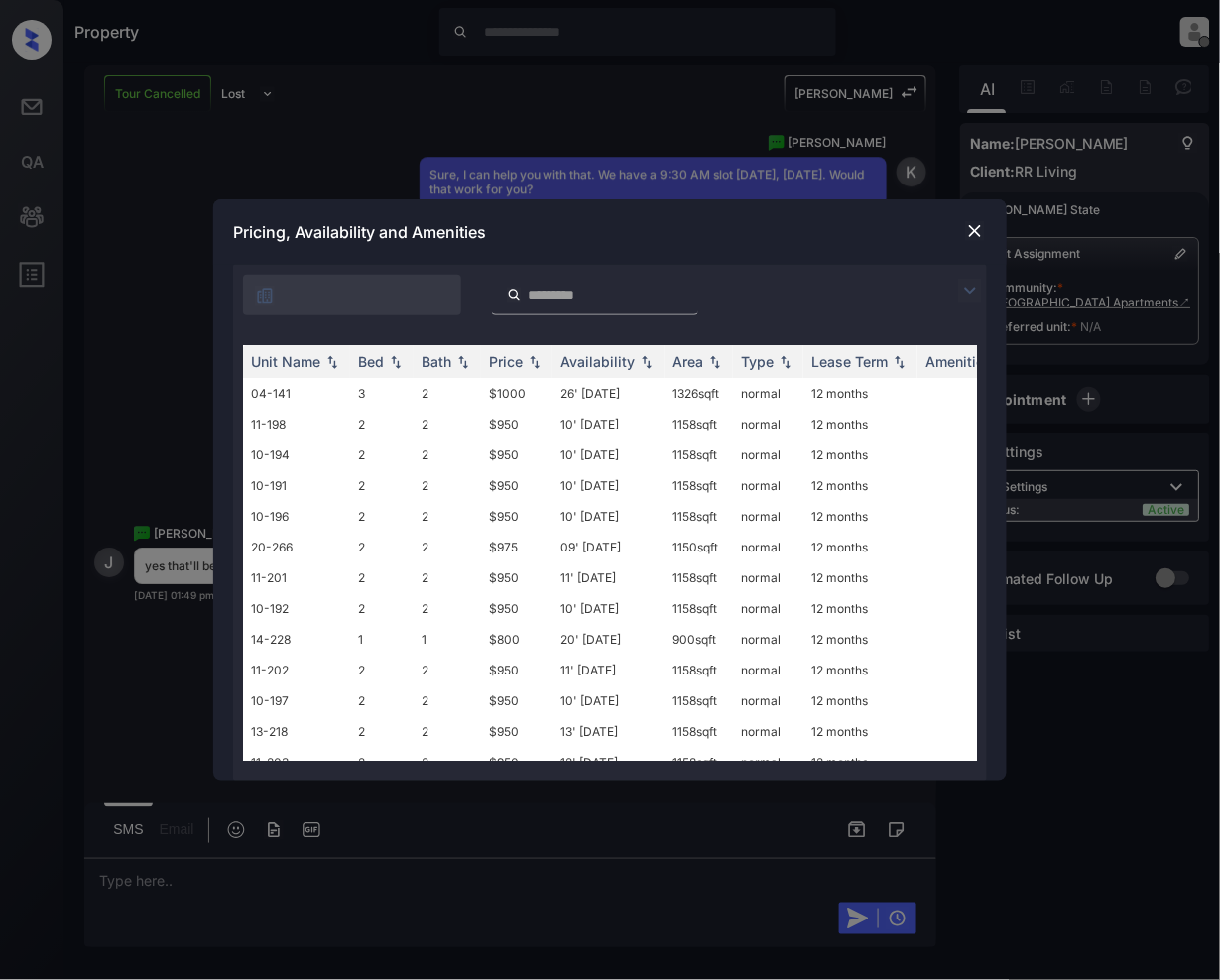 drag, startPoint x: 965, startPoint y: 294, endPoint x: 940, endPoint y: 294, distance: 25 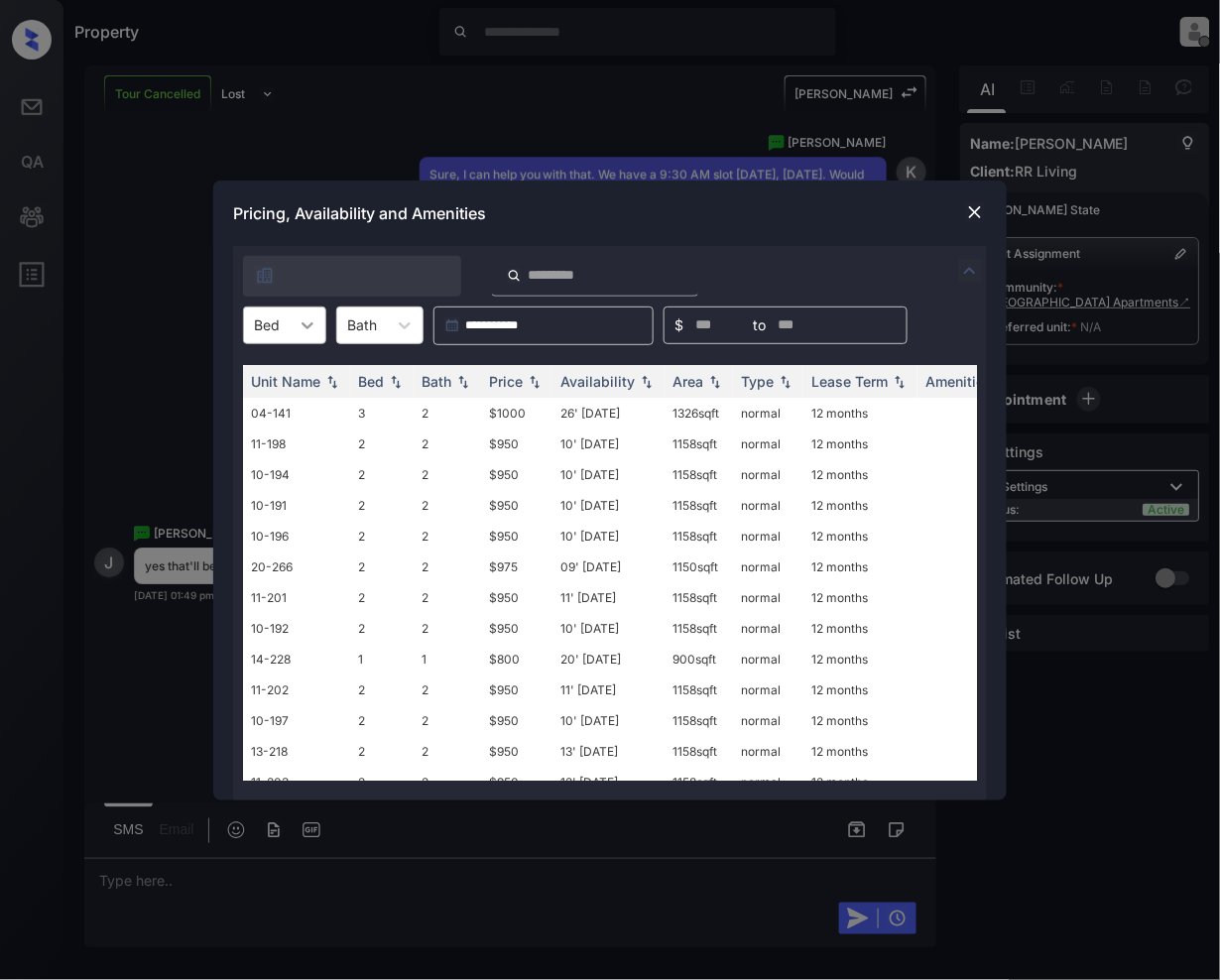 click 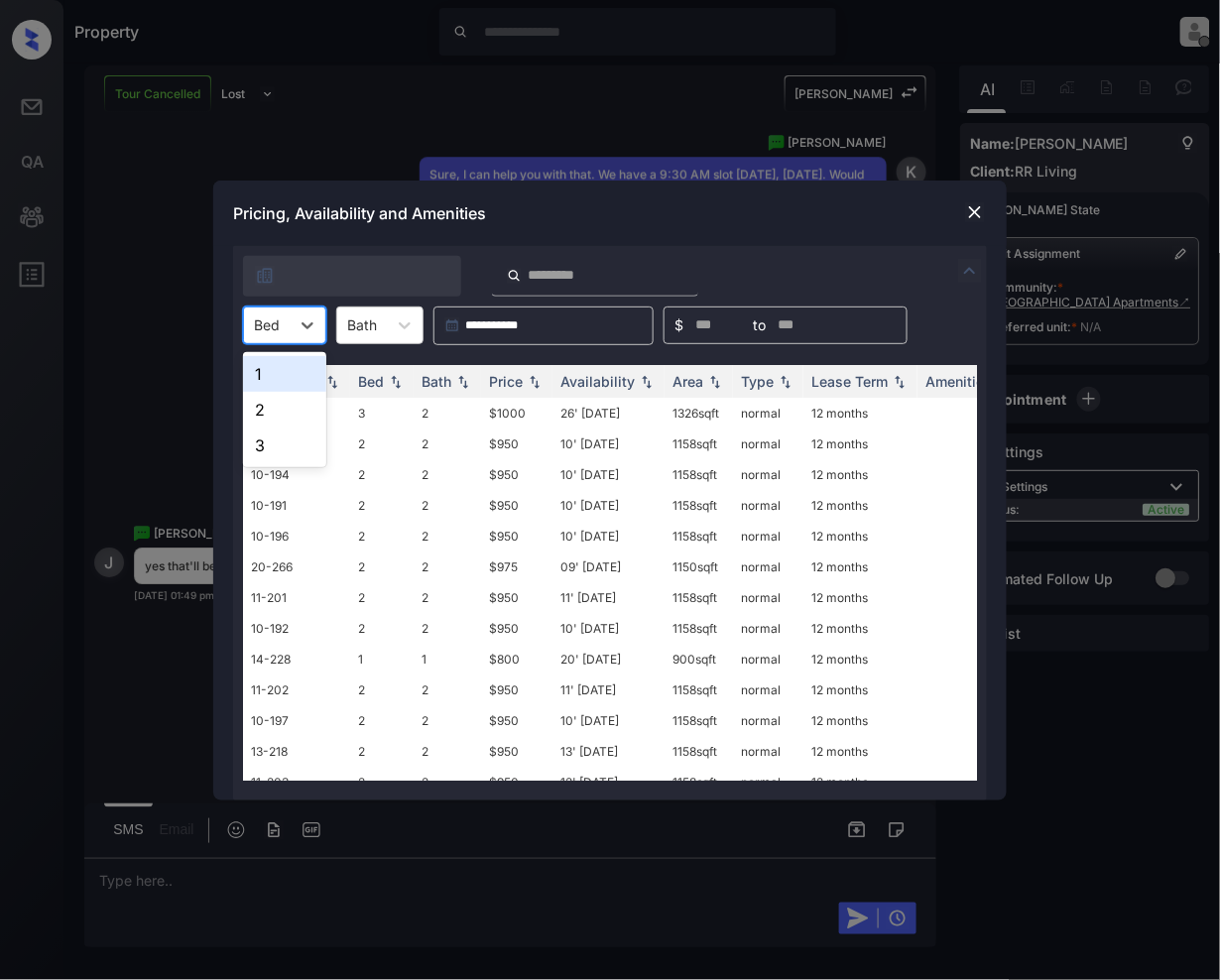 click on "1" at bounding box center (285, 374) 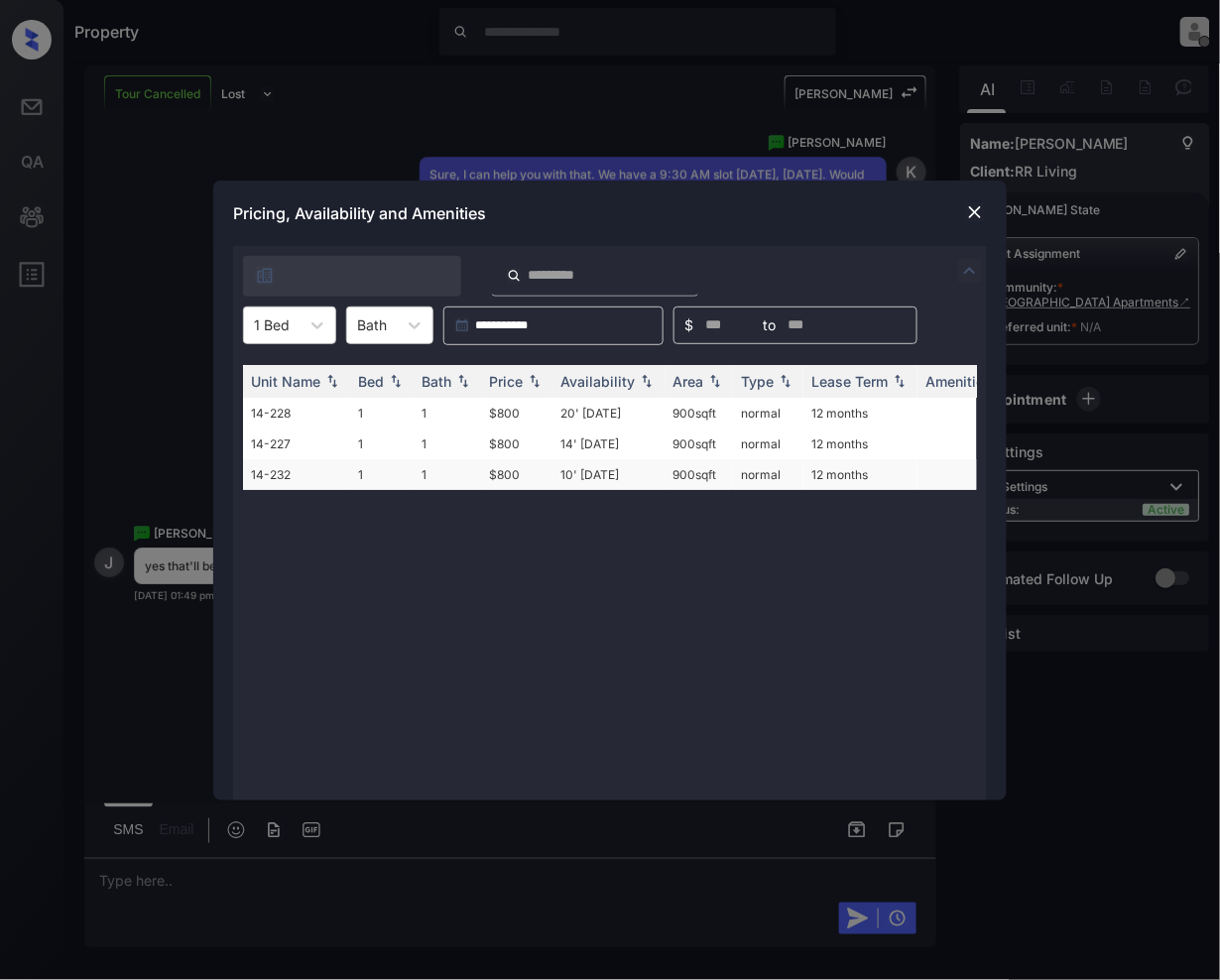 click on "$800" at bounding box center (517, 474) 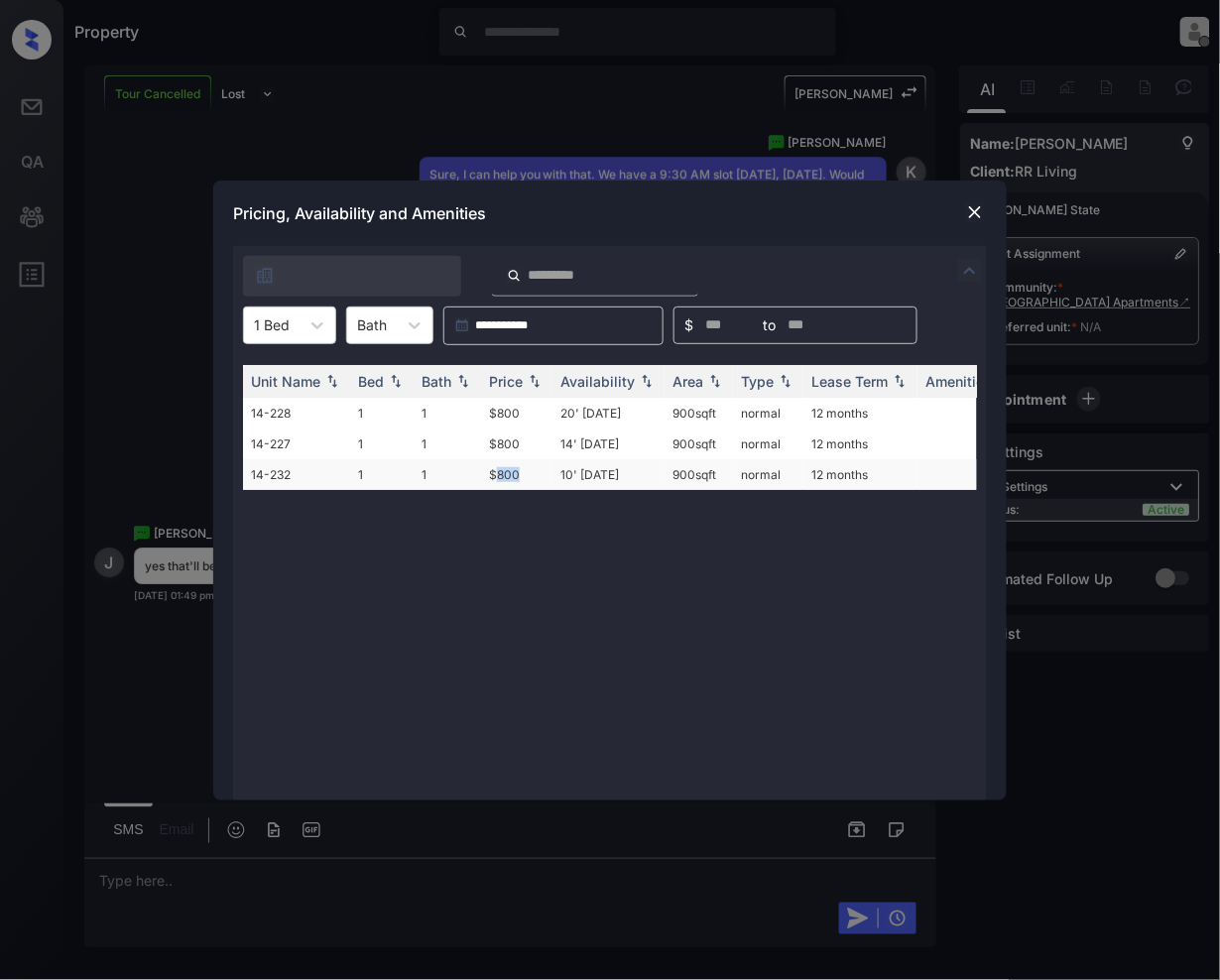 click on "$800" at bounding box center (517, 474) 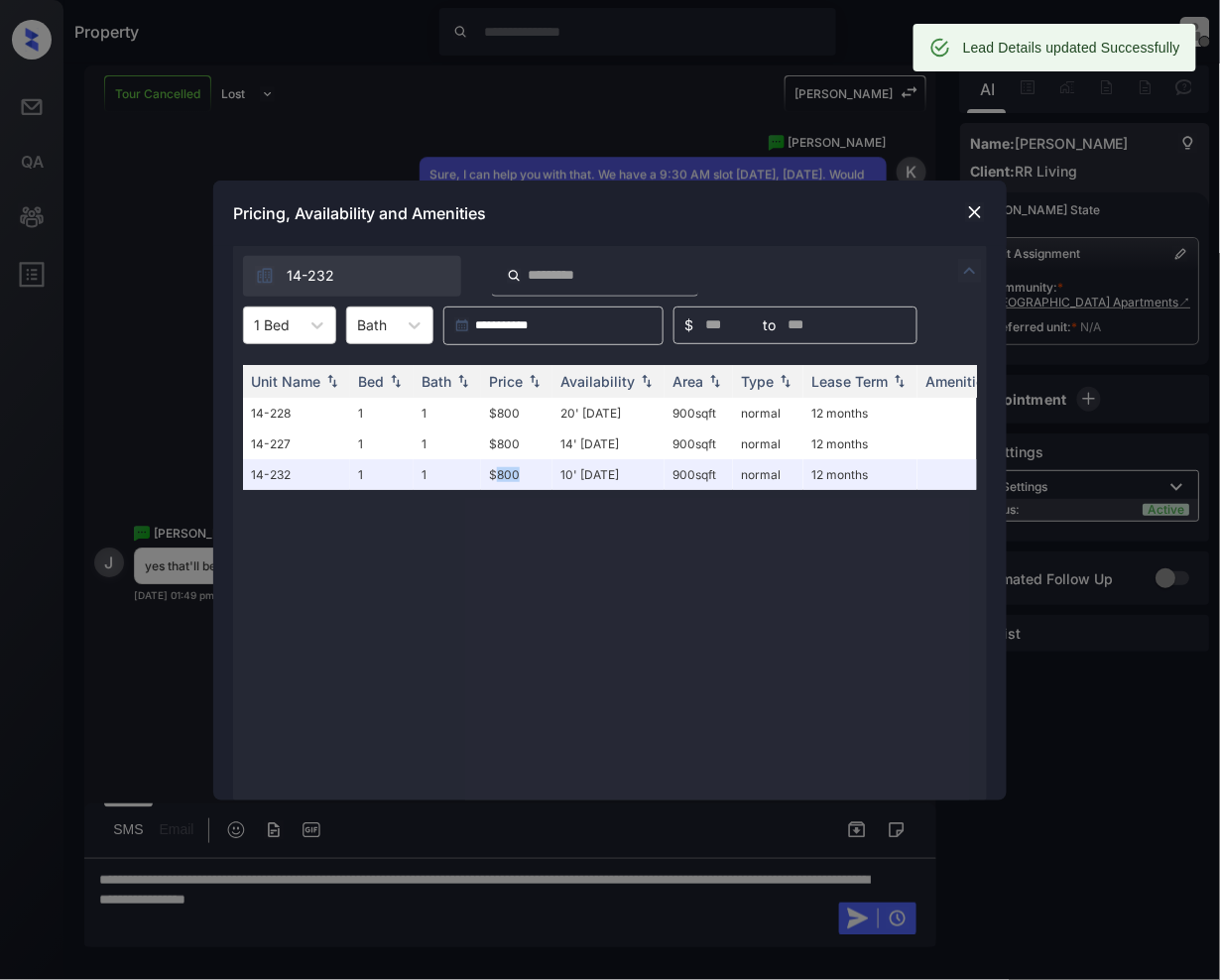 click at bounding box center [975, 212] 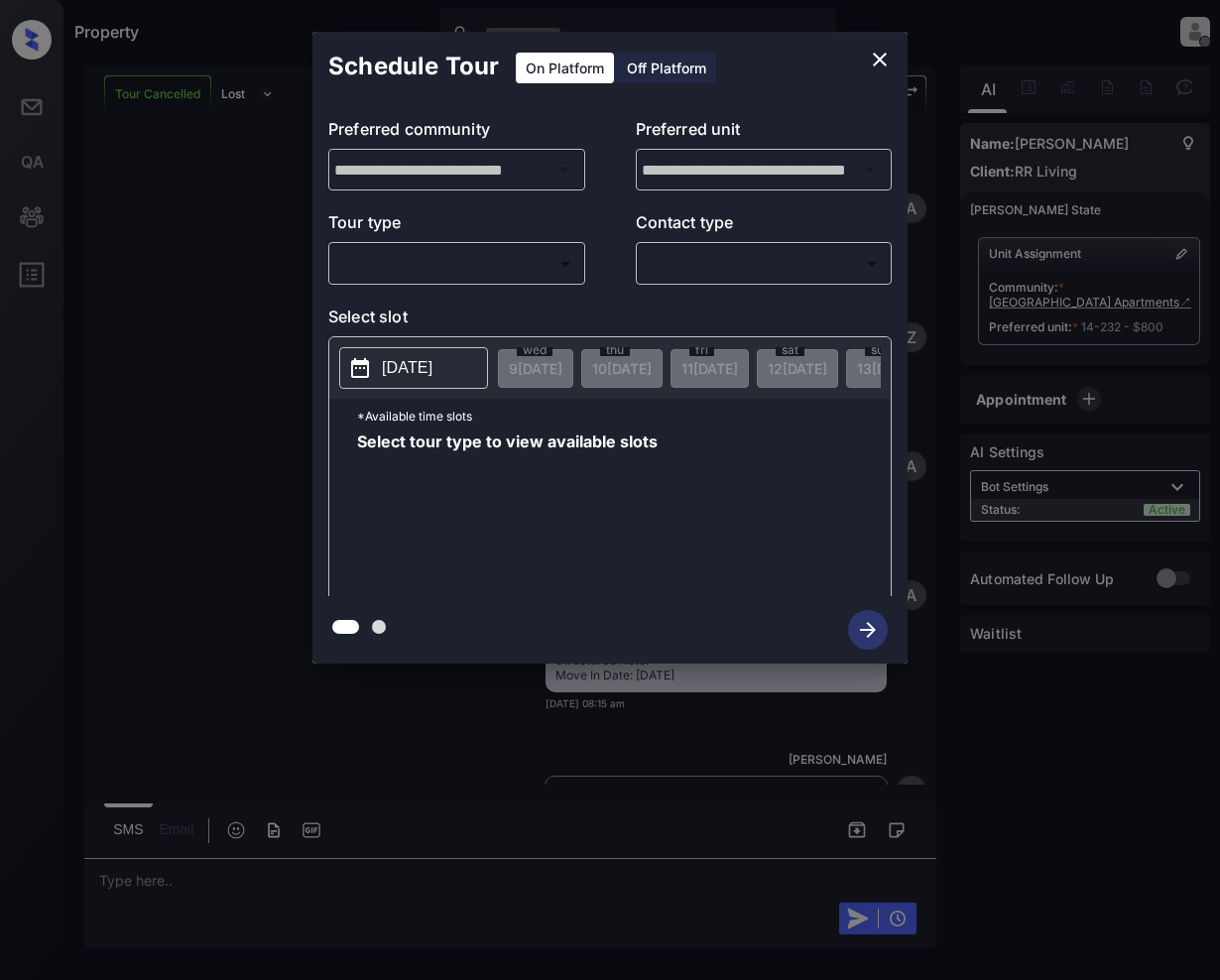 scroll, scrollTop: 0, scrollLeft: 0, axis: both 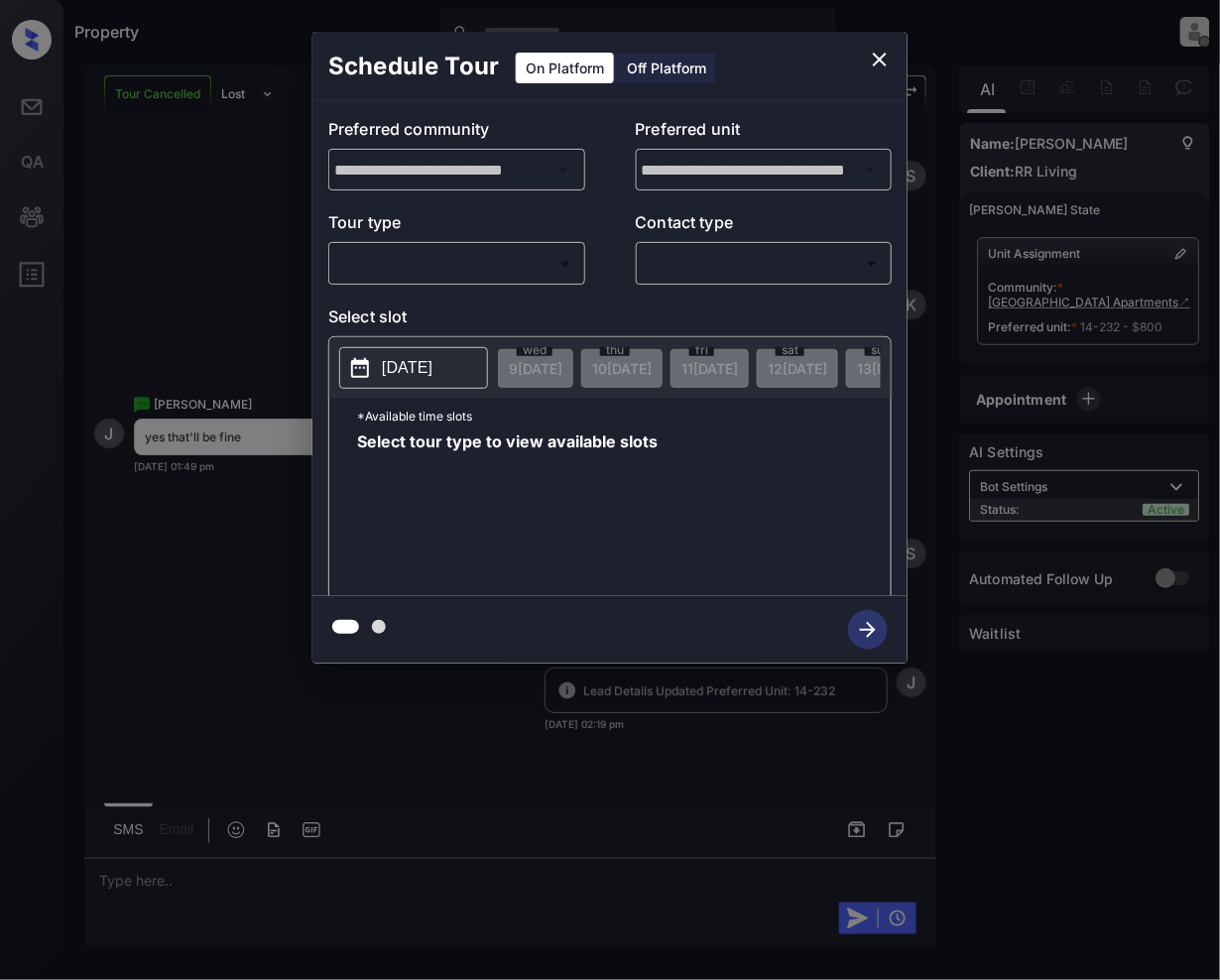 click on "Property Jeramie Castro Offline Set yourself   online Set yourself   on break Profile Switch to  light  mode Sign out Tour Cancelled Lost Lead Sentiment: Angry Upon sliding the acknowledgement:  Lead will move to lost stage. * ​ SMS and call option will be set to opt out. AFM will be turned off for the lead. Kelsey New Message Agent Lead created via webhook in Inbound stage. Jul 09, 2025 08:15 am A New Message Zuma Lead transferred to leasing agent: kelsey Jul 09, 2025 08:15 am  Sync'd w  knock Z New Message Agent AFM Request sent to Kelsey. Jul 09, 2025 08:15 am A New Message Agent Notes Note: Structured Note:
Move In Date: 2025-07-09
Jul 09, 2025 08:15 am A New Message Kelsey Lead Details Updated
Move In Date:  9-7-2025
Jul 09, 2025 08:16 am K New Message Kelsey Jul 09, 2025 08:16 am   | SmarterAFMV2Sms  Sync'd w  knock K New Message Kelsey Lead archived by Kelsey! Jul 09, 2025 08:16 am K New Message Jasmine Nunez 1 bd and later today is fine? Jul 09, 2025 08:17 am    Sync'd w  knock J New Message" at bounding box center [610, 490] 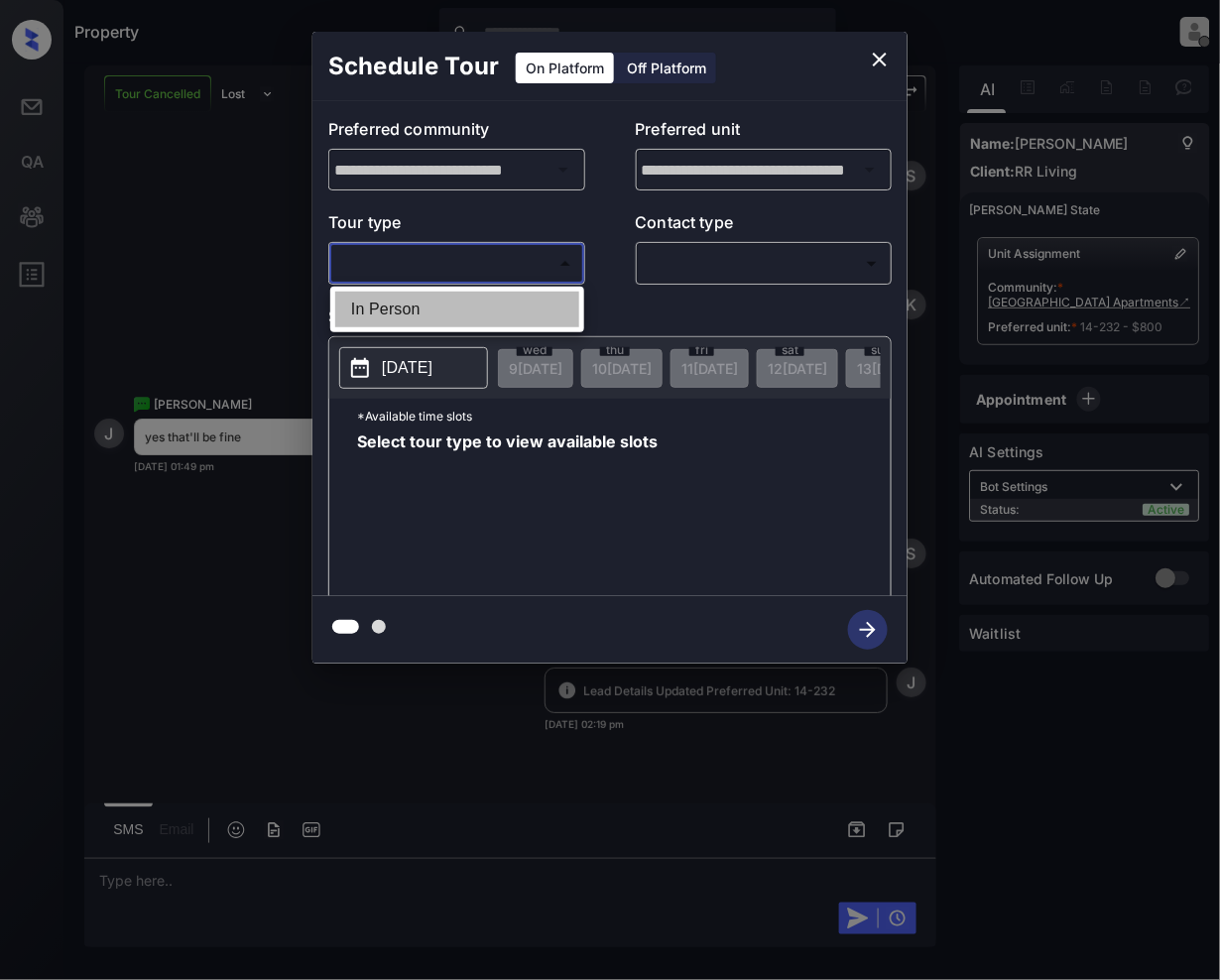 click on "In Person" at bounding box center (457, 309) 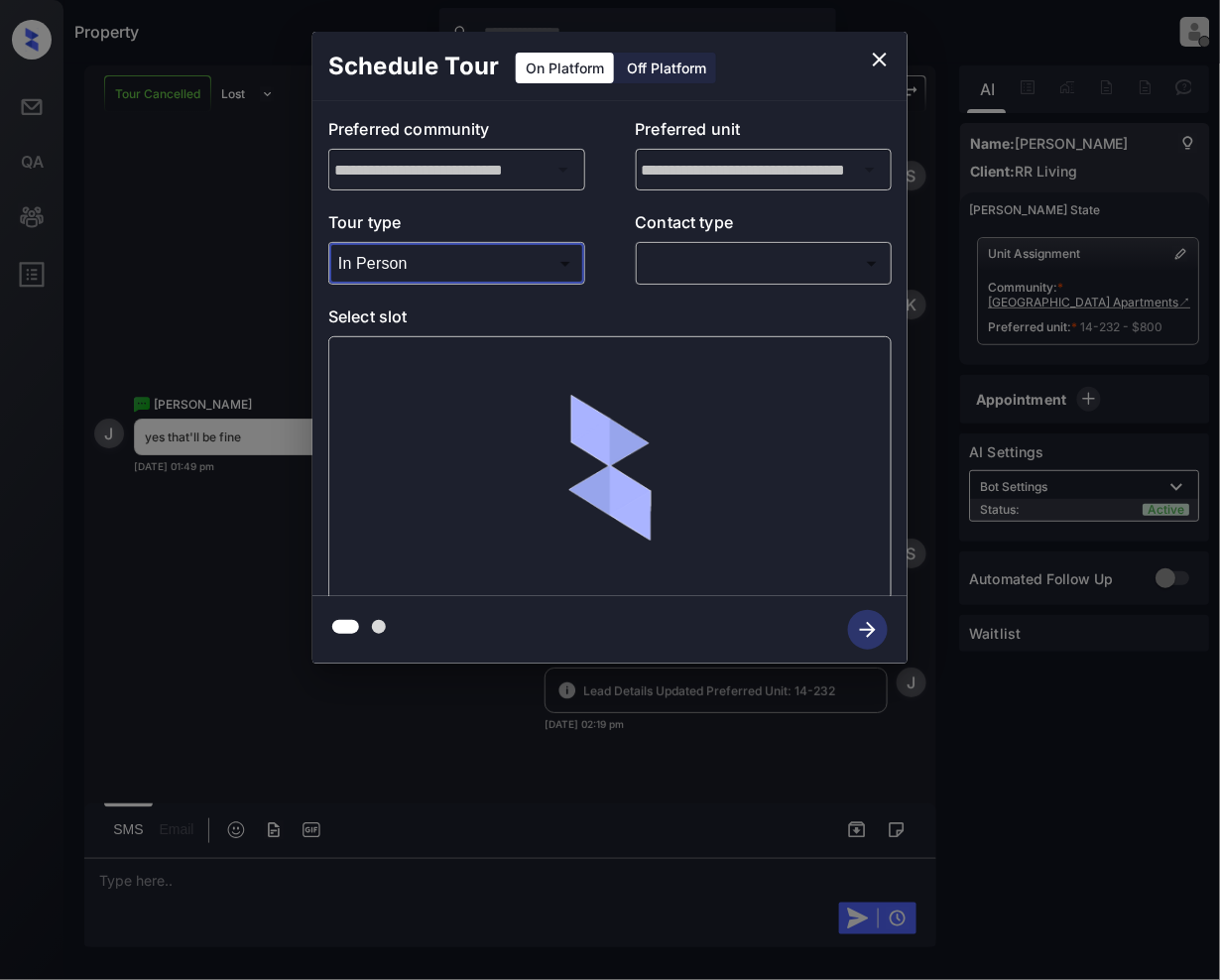 click on "Property Jeramie Castro Offline Set yourself   online Set yourself   on break Profile Switch to  light  mode Sign out Tour Cancelled Lost Lead Sentiment: Angry Upon sliding the acknowledgement:  Lead will move to lost stage. * ​ SMS and call option will be set to opt out. AFM will be turned off for the lead. Kelsey New Message Agent Lead created via webhook in Inbound stage. Jul 09, 2025 08:15 am A New Message Zuma Lead transferred to leasing agent: kelsey Jul 09, 2025 08:15 am  Sync'd w  knock Z New Message Agent AFM Request sent to Kelsey. Jul 09, 2025 08:15 am A New Message Agent Notes Note: Structured Note:
Move In Date: 2025-07-09
Jul 09, 2025 08:15 am A New Message Kelsey Lead Details Updated
Move In Date:  9-7-2025
Jul 09, 2025 08:16 am K New Message Kelsey Jul 09, 2025 08:16 am   | SmarterAFMV2Sms  Sync'd w  knock K New Message Kelsey Lead archived by Kelsey! Jul 09, 2025 08:16 am K New Message Jasmine Nunez 1 bd and later today is fine? Jul 09, 2025 08:17 am    Sync'd w  knock J New Message" at bounding box center (610, 490) 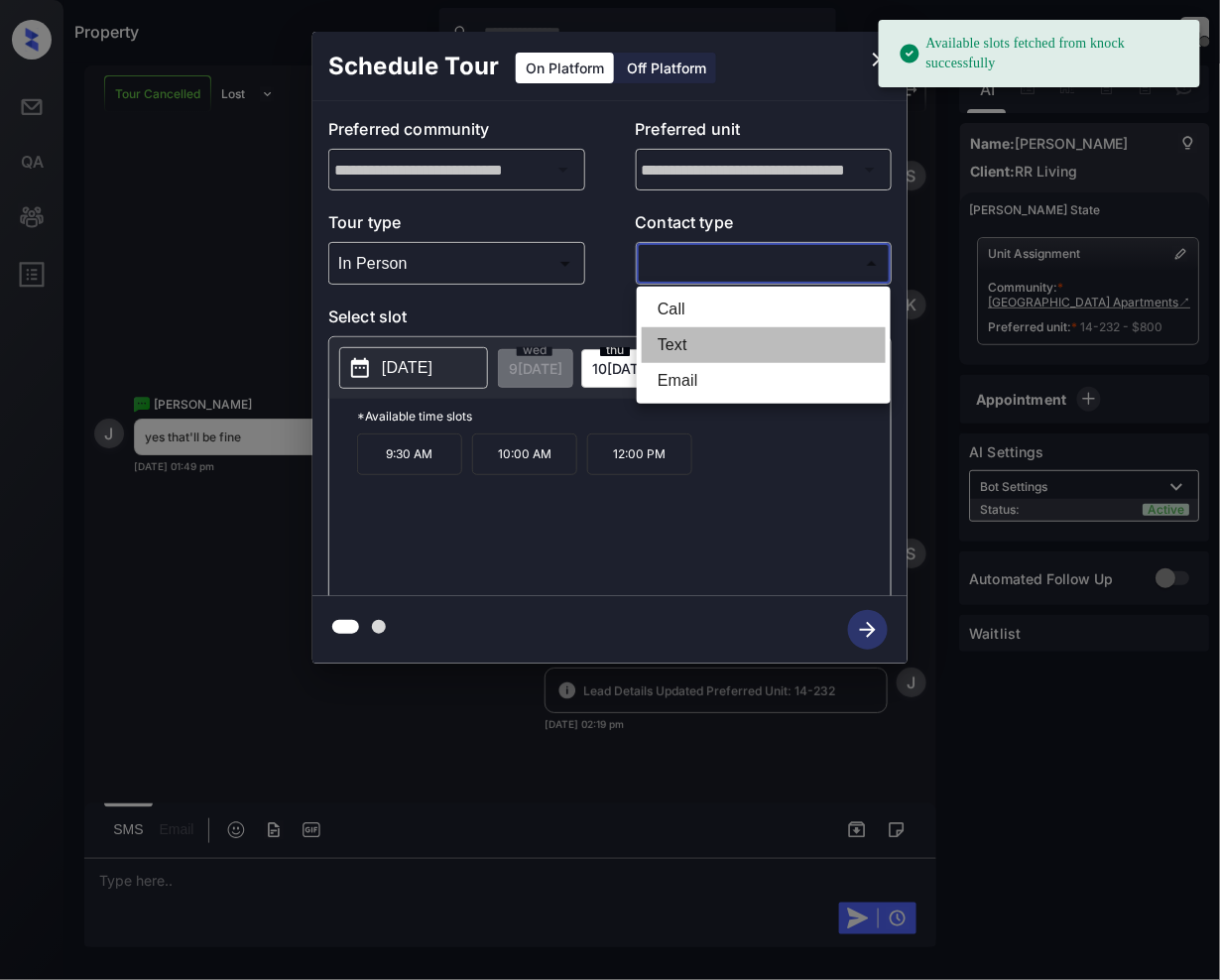 click on "Text" at bounding box center (764, 345) 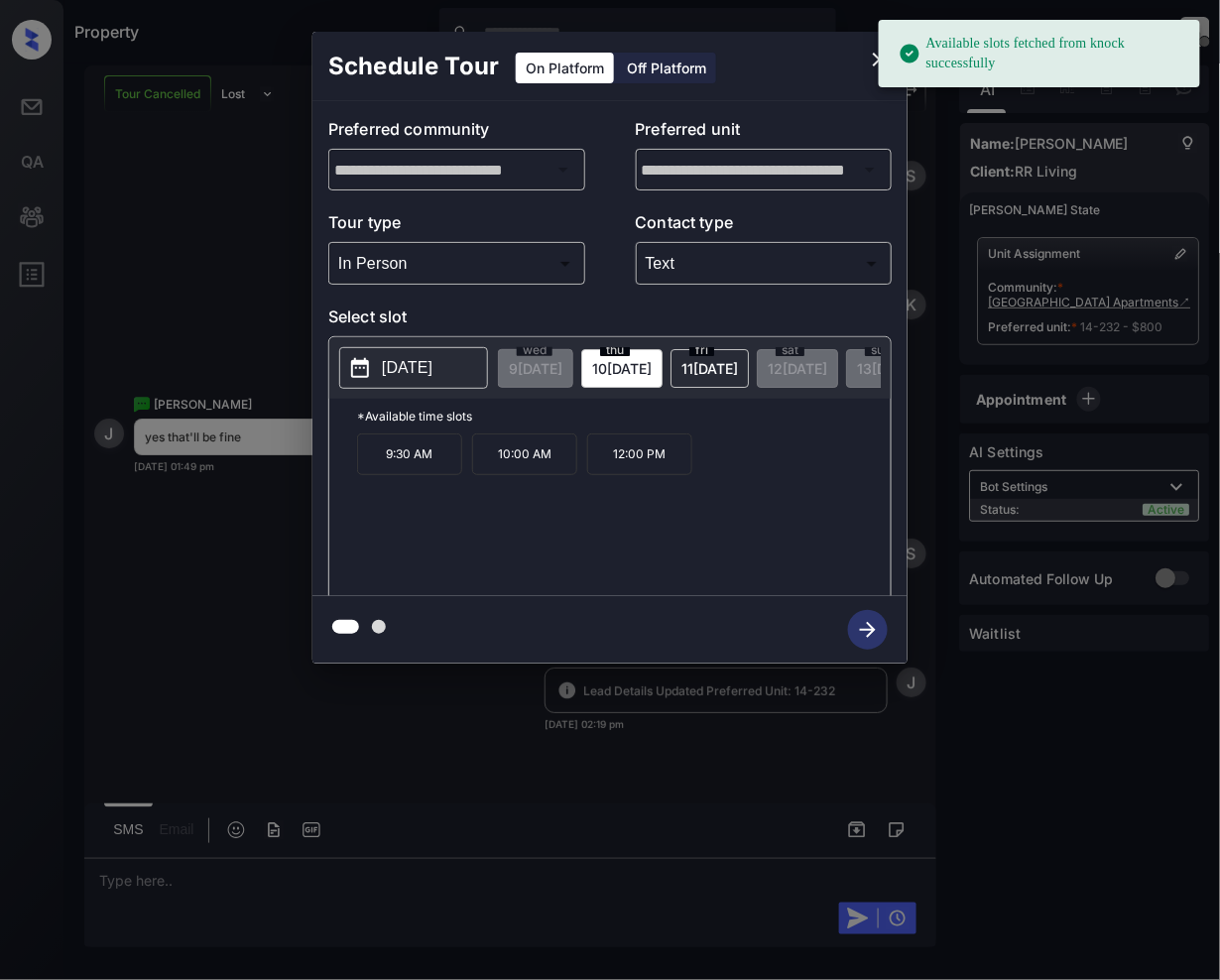 click on "10 JUL" at bounding box center [536, 368] 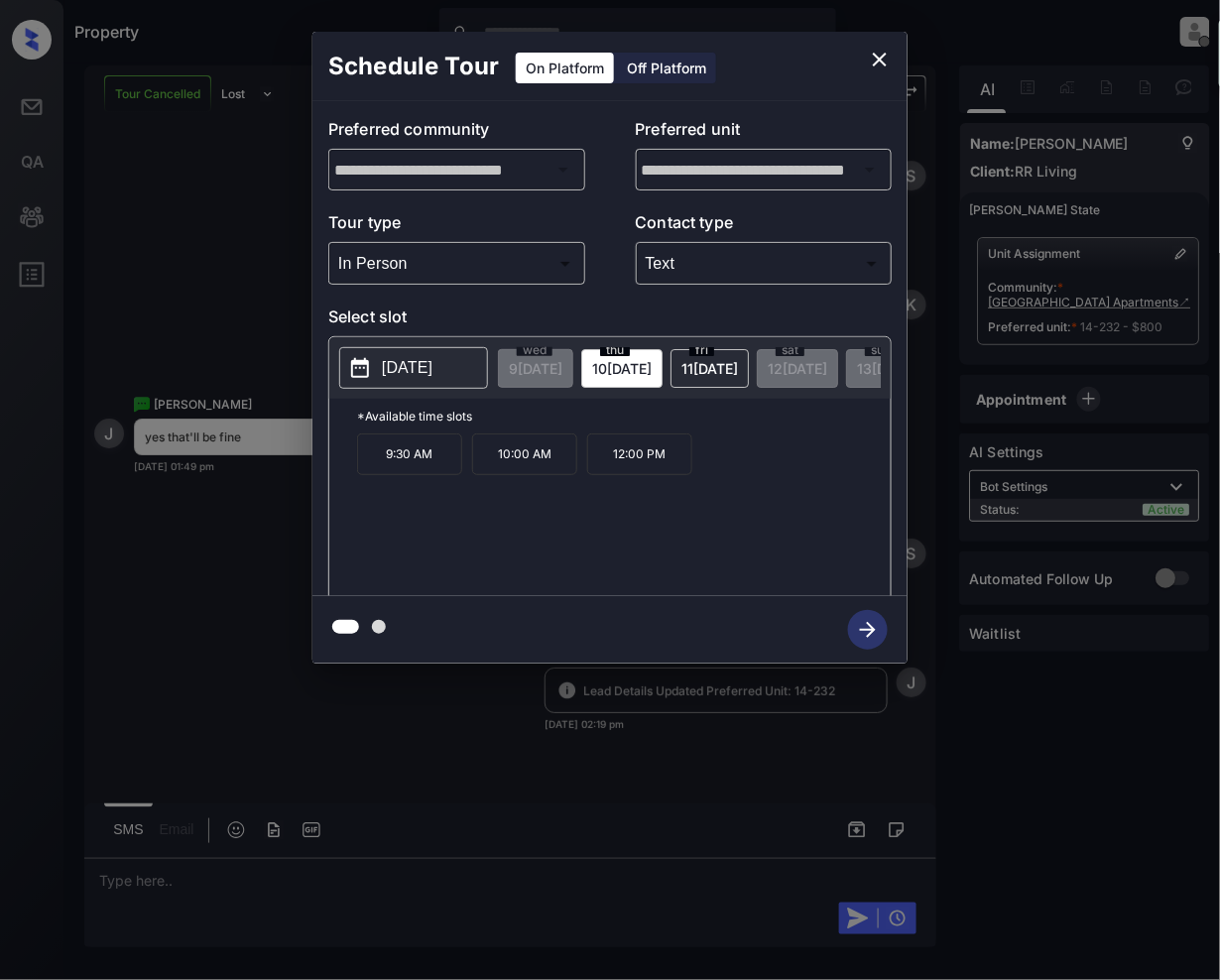 click on "9:30 AM" at bounding box center [410, 454] 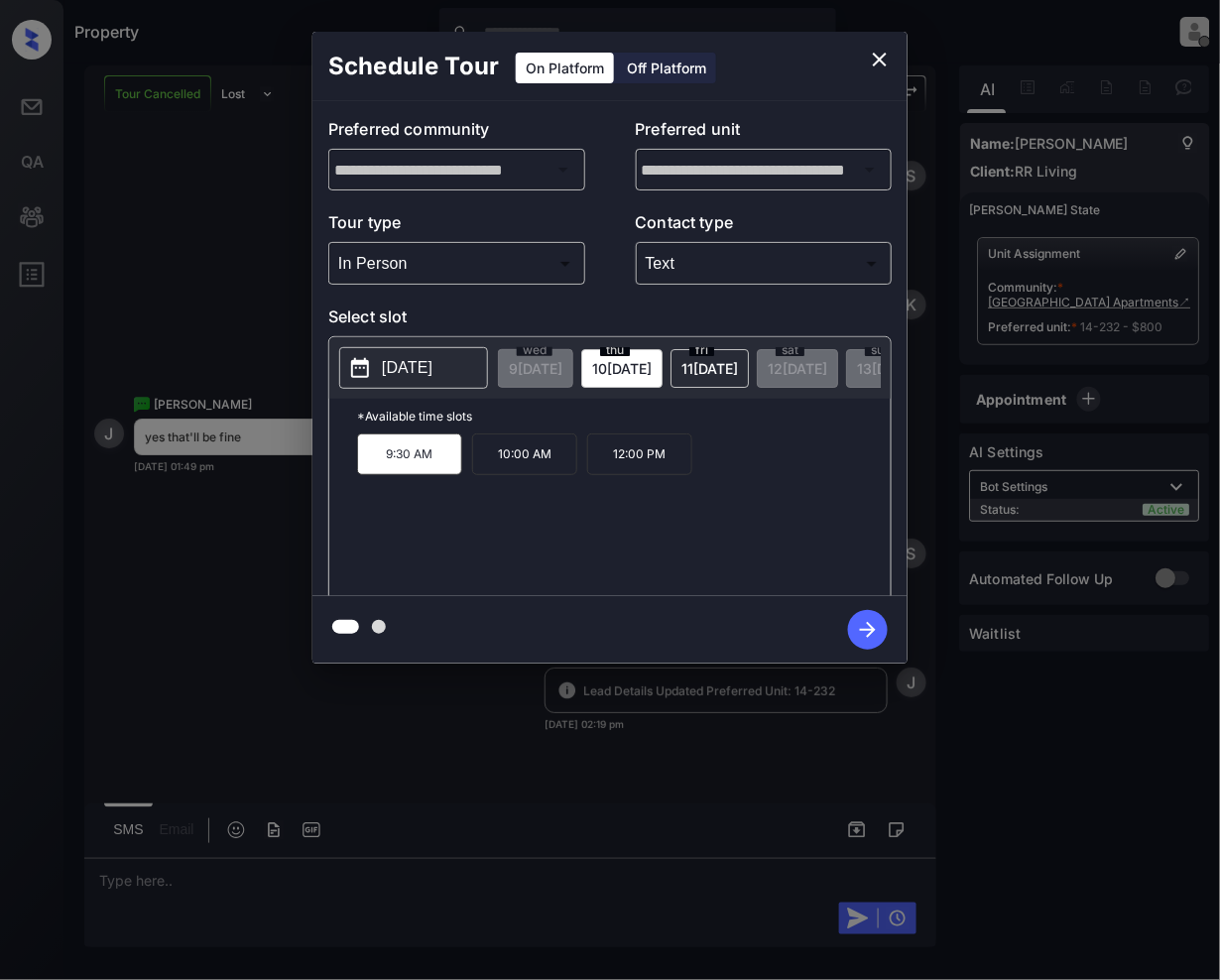 click 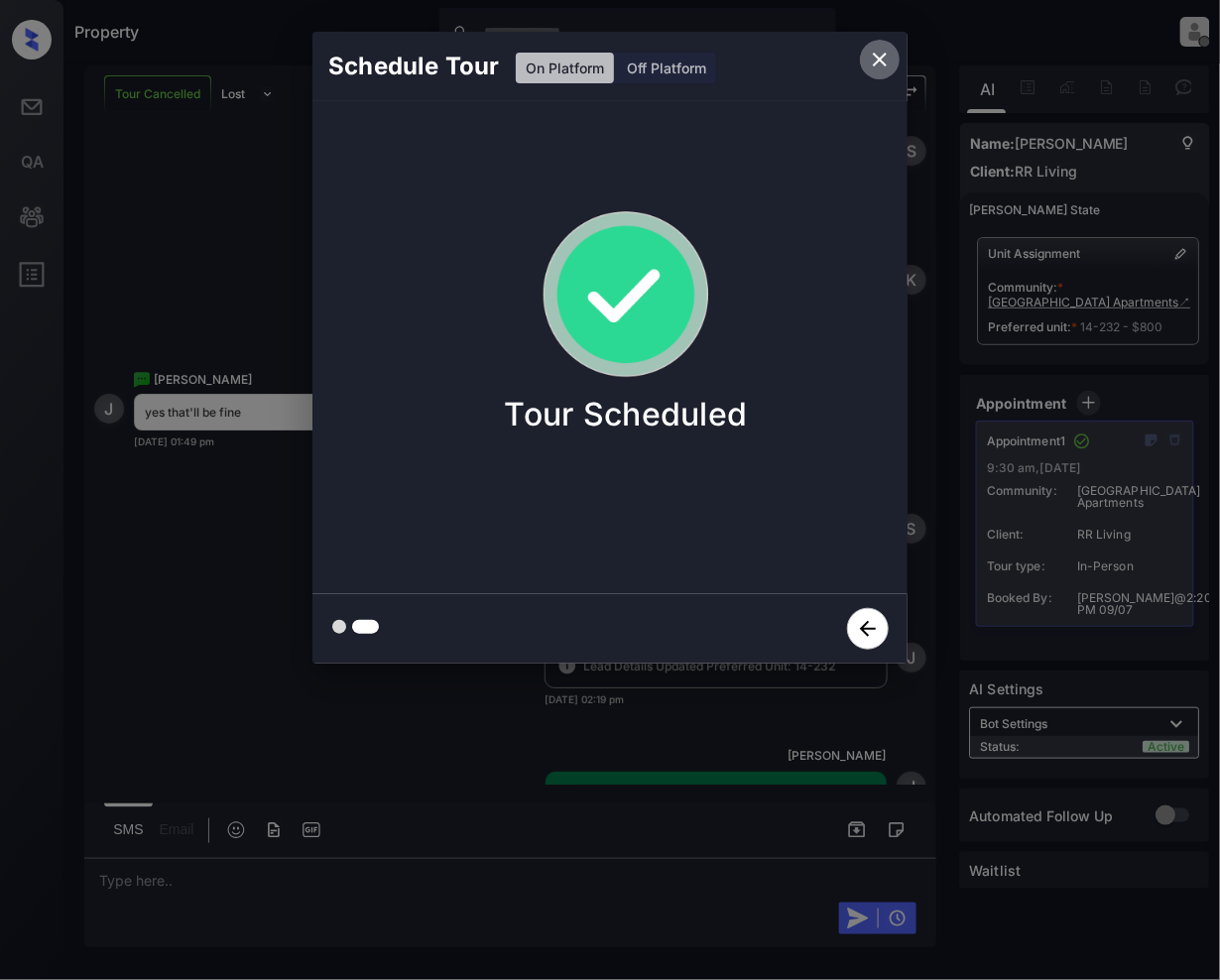 click 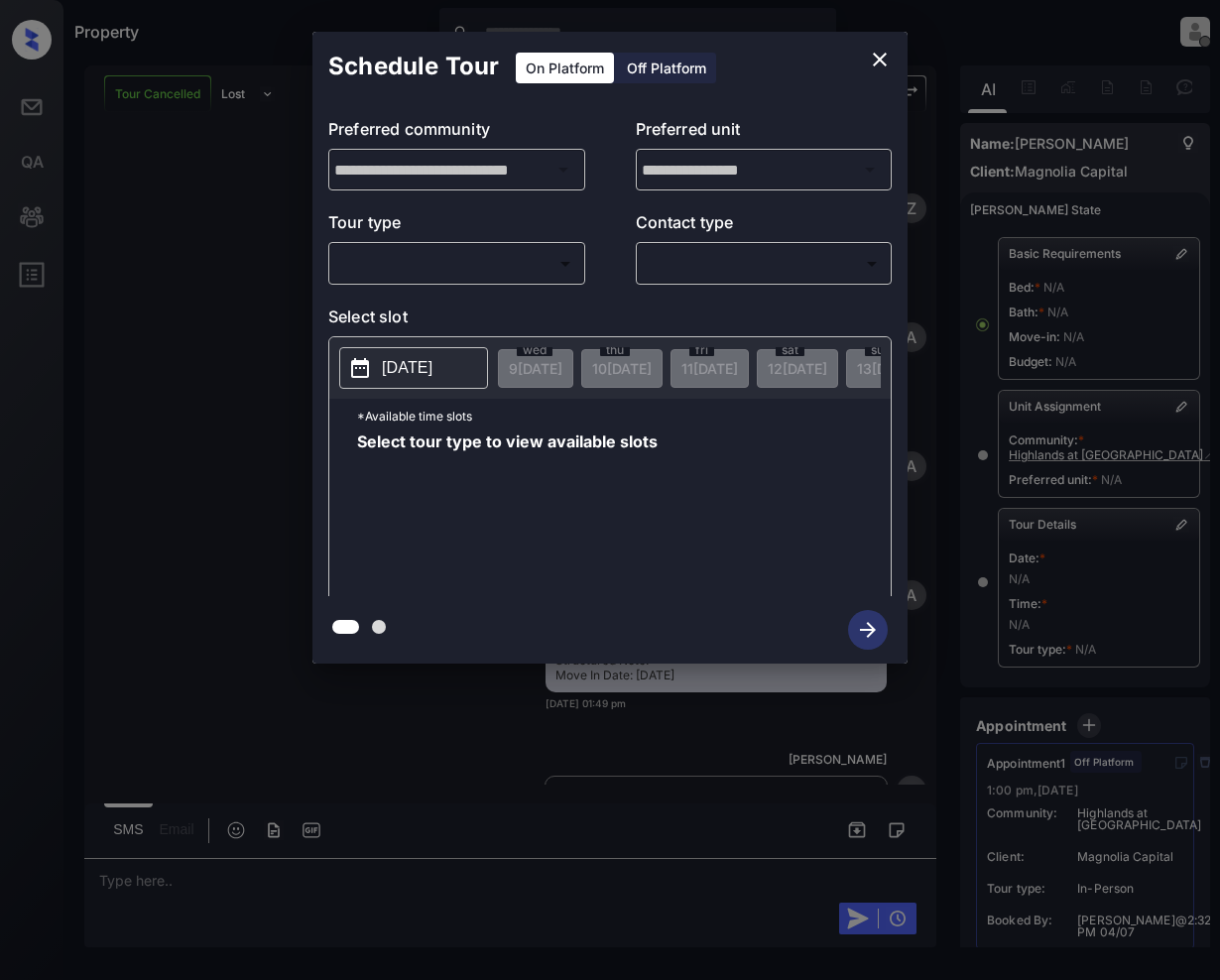 scroll, scrollTop: 0, scrollLeft: 0, axis: both 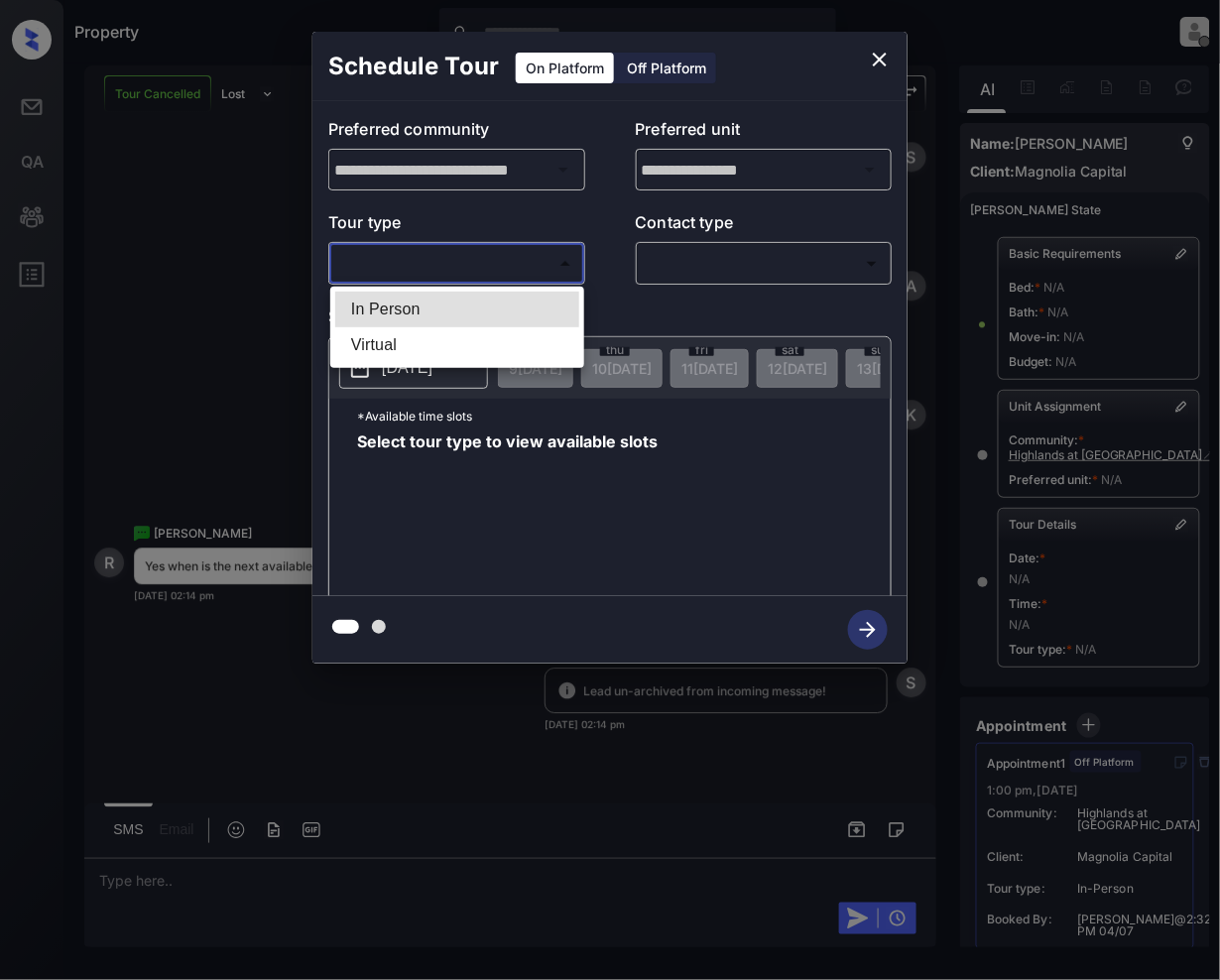 click on "Property Jeramie Castro Offline Set yourself   online Set yourself   on break Profile Switch to  light  mode Sign out Tour Cancelled Lost Lead Sentiment: Angry Upon sliding the acknowledgement:  Lead will move to lost stage. * ​ SMS and call option will be set to opt out. AFM will be turned off for the lead. Kelsey New Message Zuma Lead transferred to leasing agent: kelsey Jul 04, 2025 01:49 pm  Sync'd w  knock Z New Message Agent Lead created via webhook in Inbound stage. Jul 04, 2025 01:49 pm A New Message Agent AFM Request sent to Kelsey. Jul 04, 2025 01:49 pm A New Message Agent Notes Note: Structured Note:
Move In Date: 2025-08-01
Jul 04, 2025 01:49 pm A New Message Kelsey Lead Details Updated
Move In Date:  1-8-2025
Jul 04, 2025 01:49 pm K New Message Kelsey Jul 04, 2025 01:49 pm   | SmarterAFMV2Sms  Sync'd w  knock K New Message Kelsey Lead archived by Kelsey! Jul 04, 2025 01:49 pm K New Message Rontavius Moore My preference is 1 or 2 bedrooms & Saturday is fine for me Jul 04, 2025 01:53 pm" at bounding box center (610, 490) 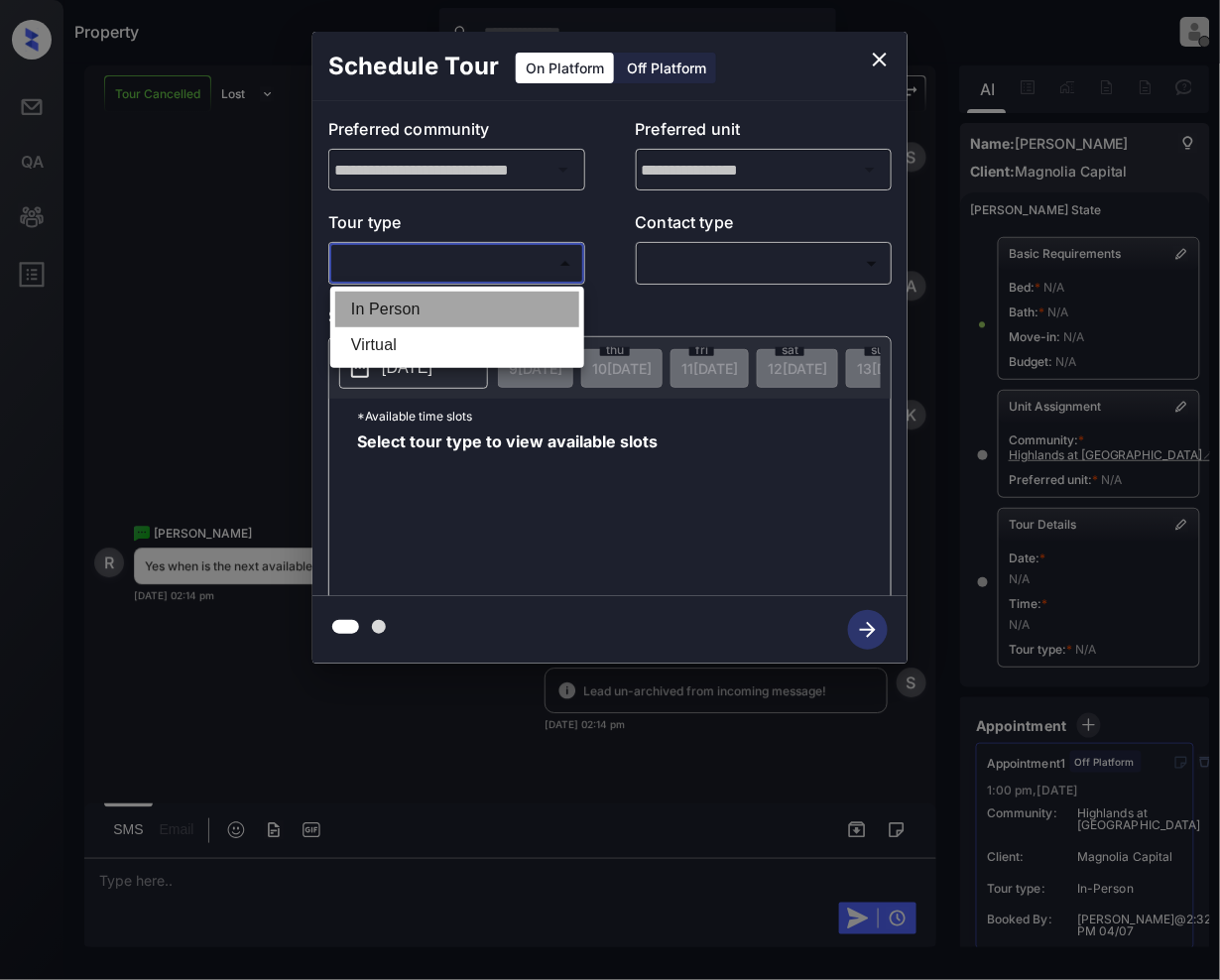 click on "In Person" at bounding box center [457, 309] 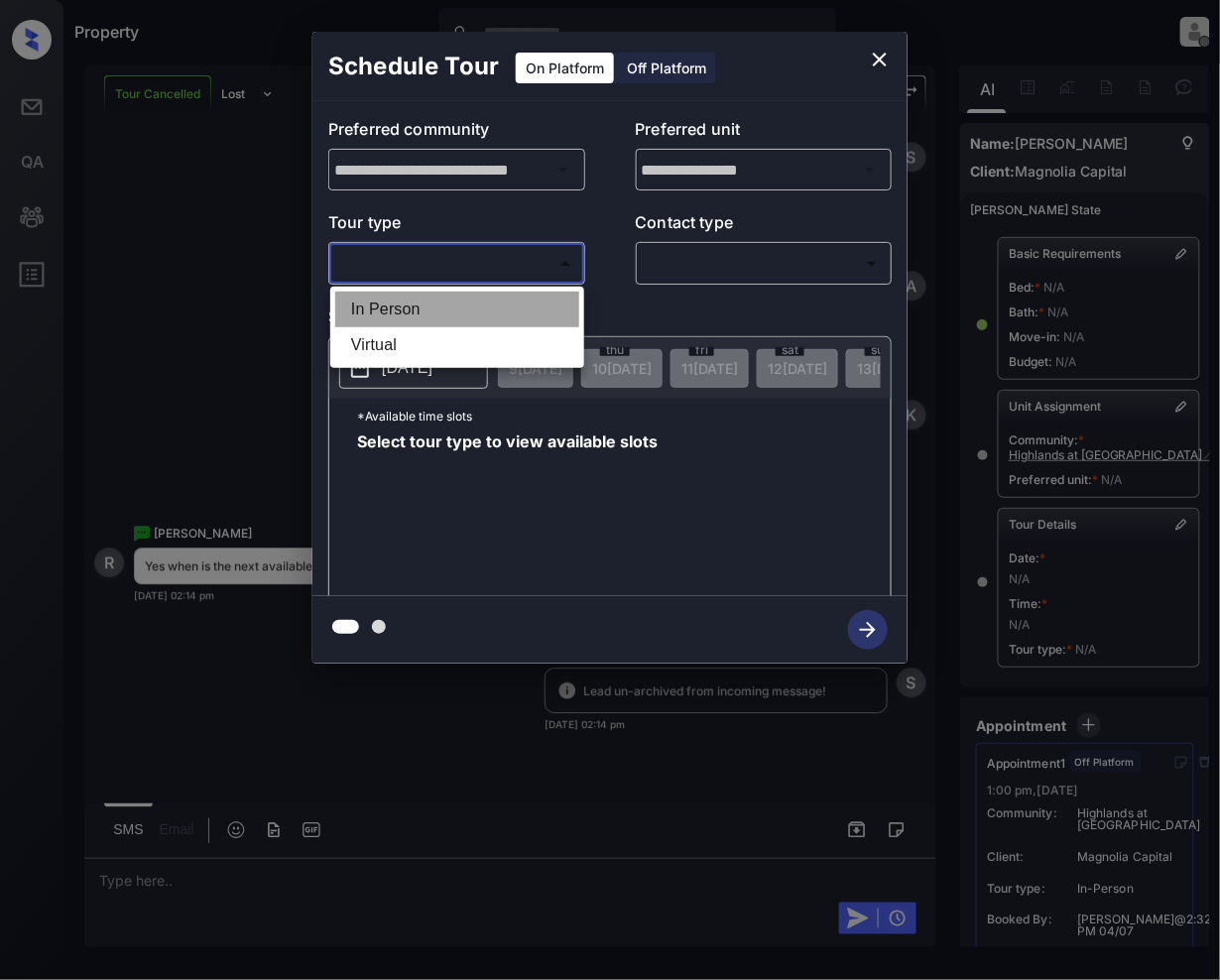 type on "********" 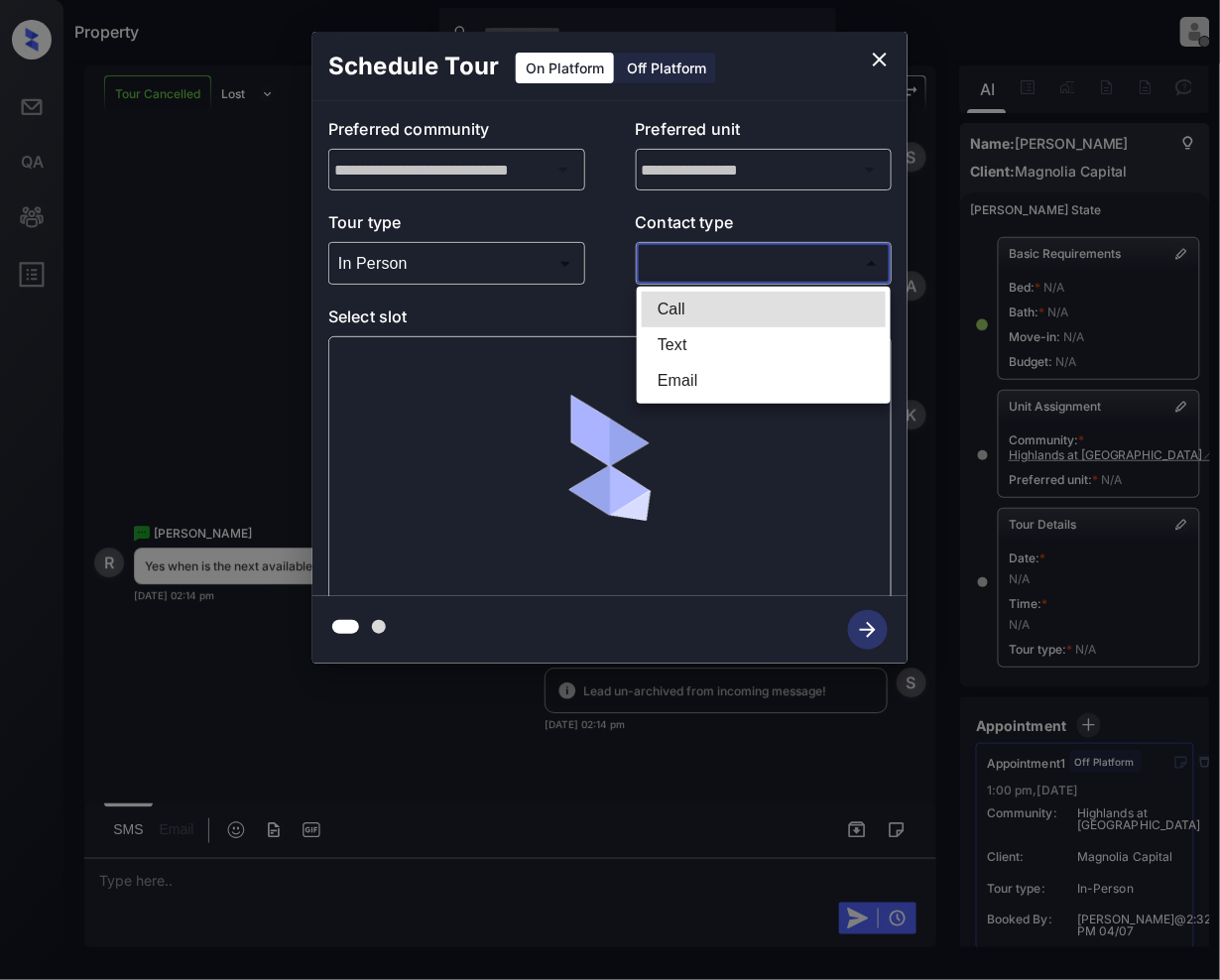 click on "Property Jeramie Castro Offline Set yourself   online Set yourself   on break Profile Switch to  light  mode Sign out Tour Cancelled Lost Lead Sentiment: Angry Upon sliding the acknowledgement:  Lead will move to lost stage. * ​ SMS and call option will be set to opt out. AFM will be turned off for the lead. Kelsey New Message Zuma Lead transferred to leasing agent: kelsey Jul 04, 2025 01:49 pm  Sync'd w  knock Z New Message Agent Lead created via webhook in Inbound stage. Jul 04, 2025 01:49 pm A New Message Agent AFM Request sent to Kelsey. Jul 04, 2025 01:49 pm A New Message Agent Notes Note: Structured Note:
Move In Date: 2025-08-01
Jul 04, 2025 01:49 pm A New Message Kelsey Lead Details Updated
Move In Date:  1-8-2025
Jul 04, 2025 01:49 pm K New Message Kelsey Jul 04, 2025 01:49 pm   | SmarterAFMV2Sms  Sync'd w  knock K New Message Kelsey Lead archived by Kelsey! Jul 04, 2025 01:49 pm K New Message Rontavius Moore My preference is 1 or 2 bedrooms & Saturday is fine for me Jul 04, 2025 01:53 pm" at bounding box center [610, 490] 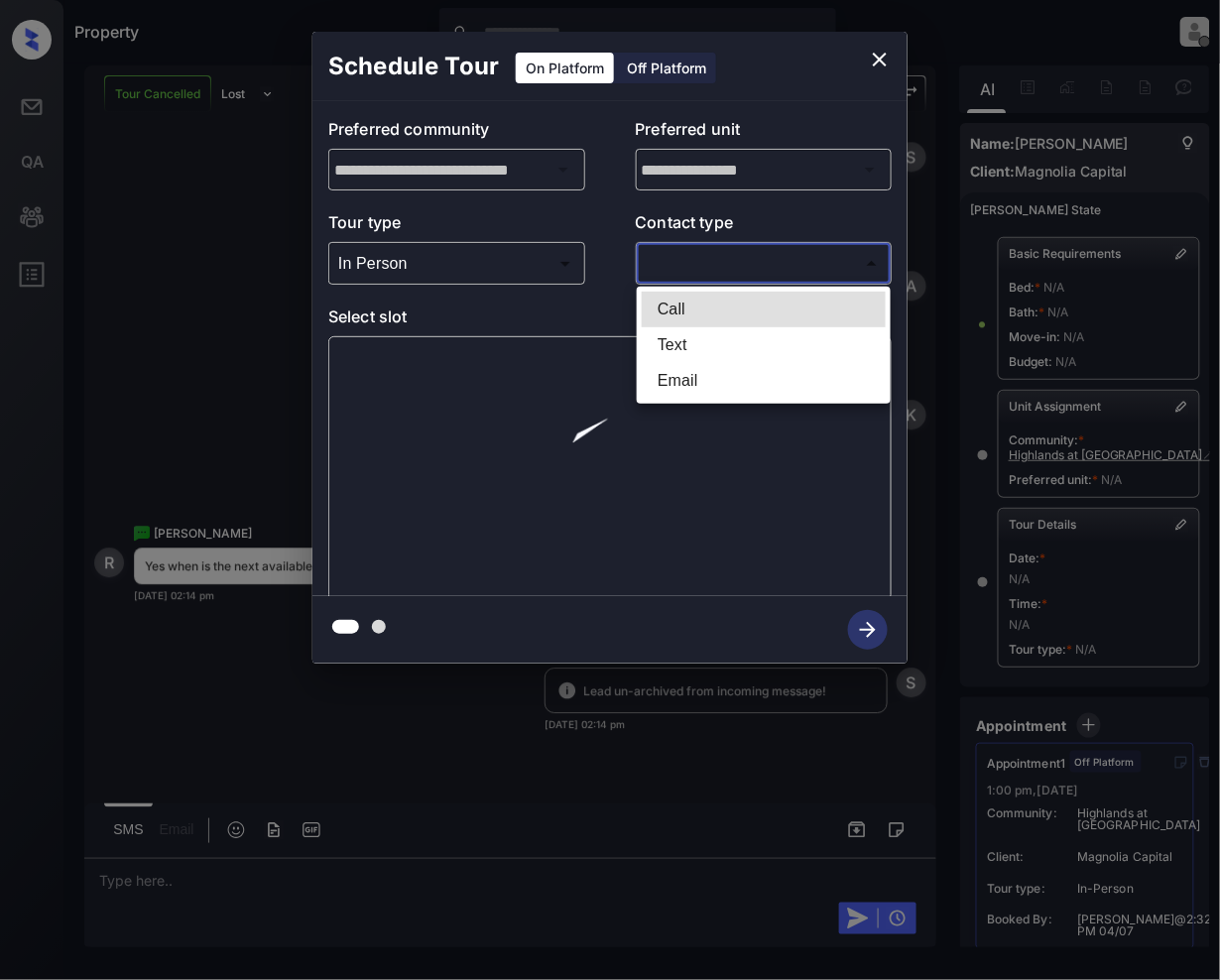 click on "Text" at bounding box center [764, 345] 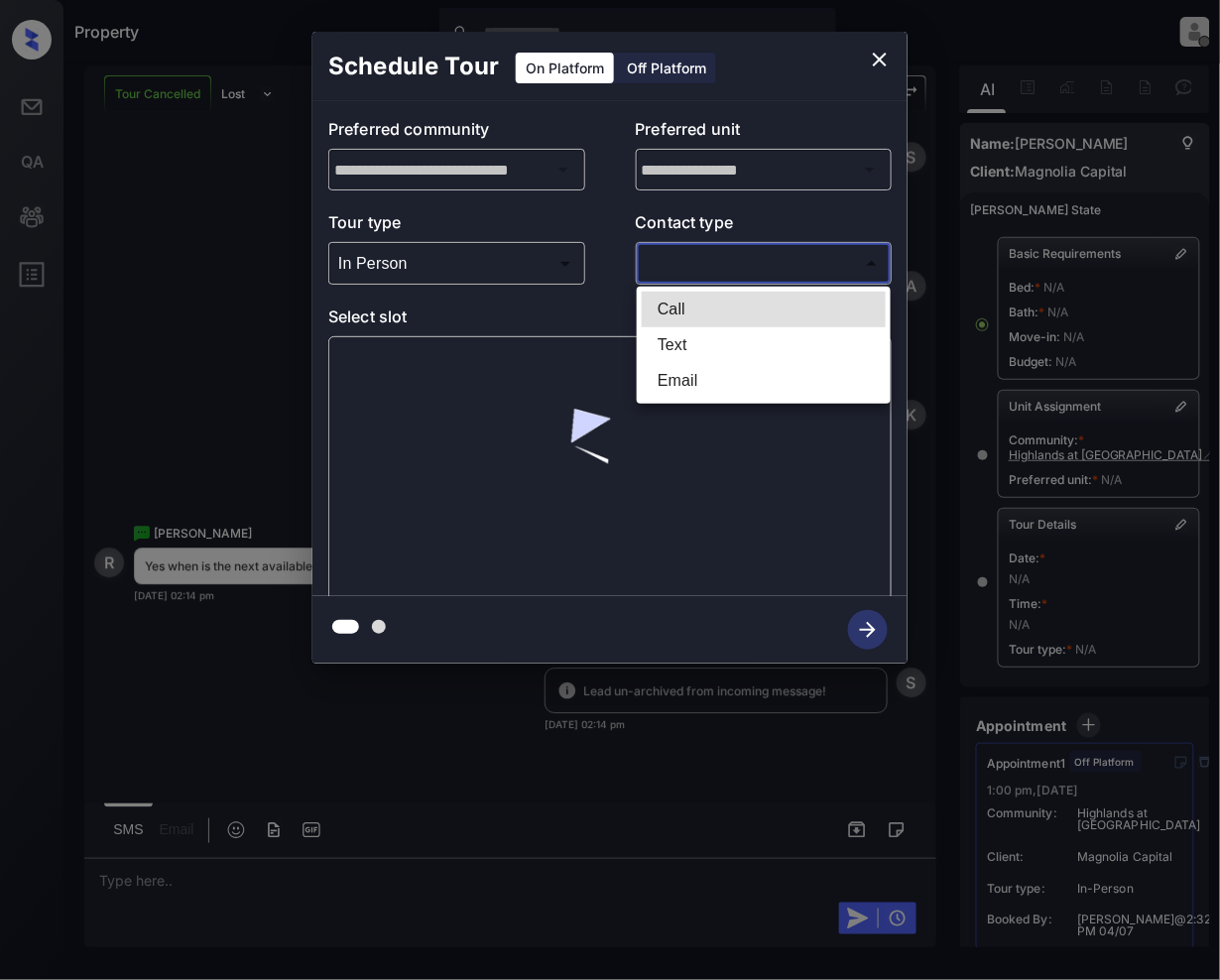 type on "****" 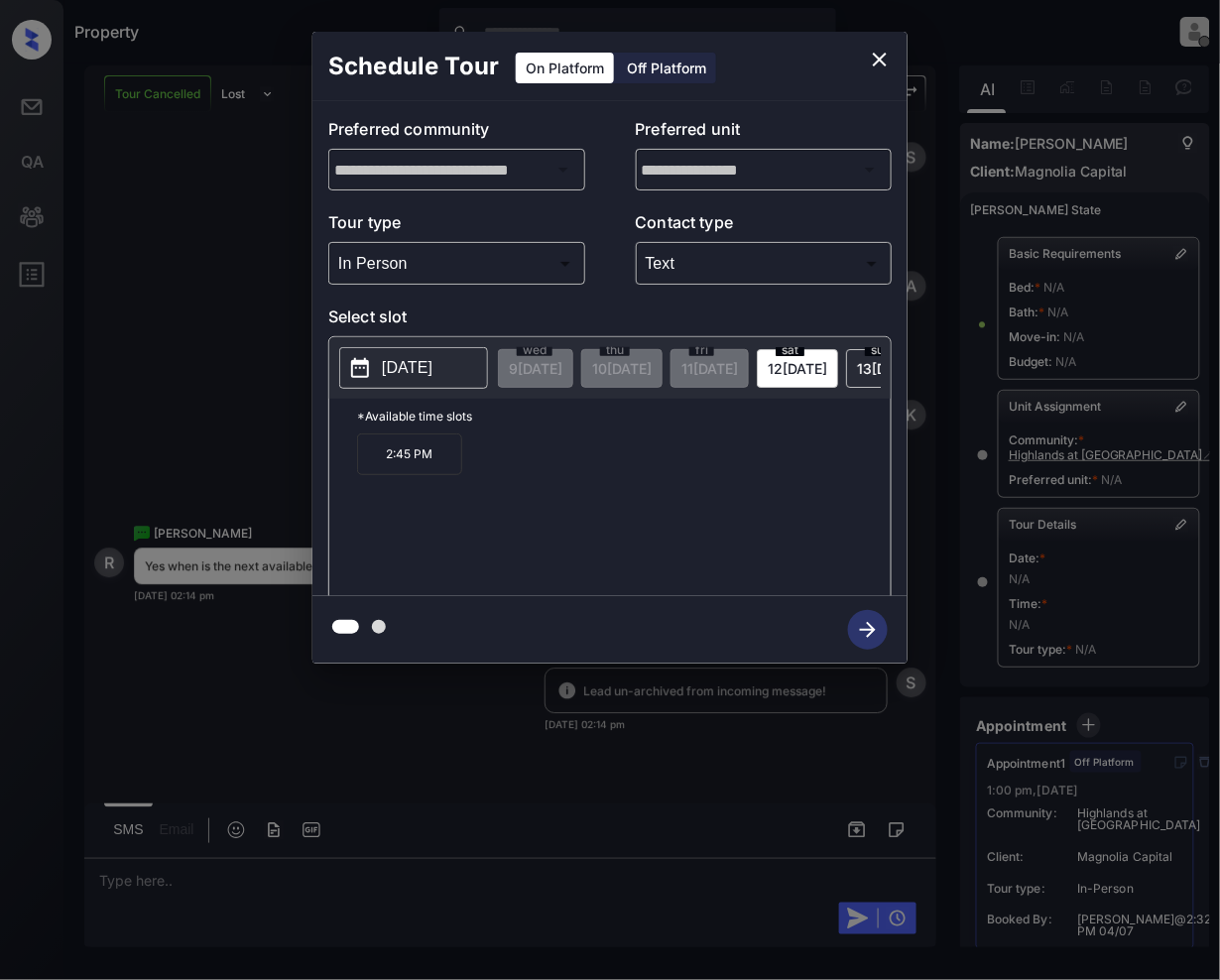 click at bounding box center [610, 490] 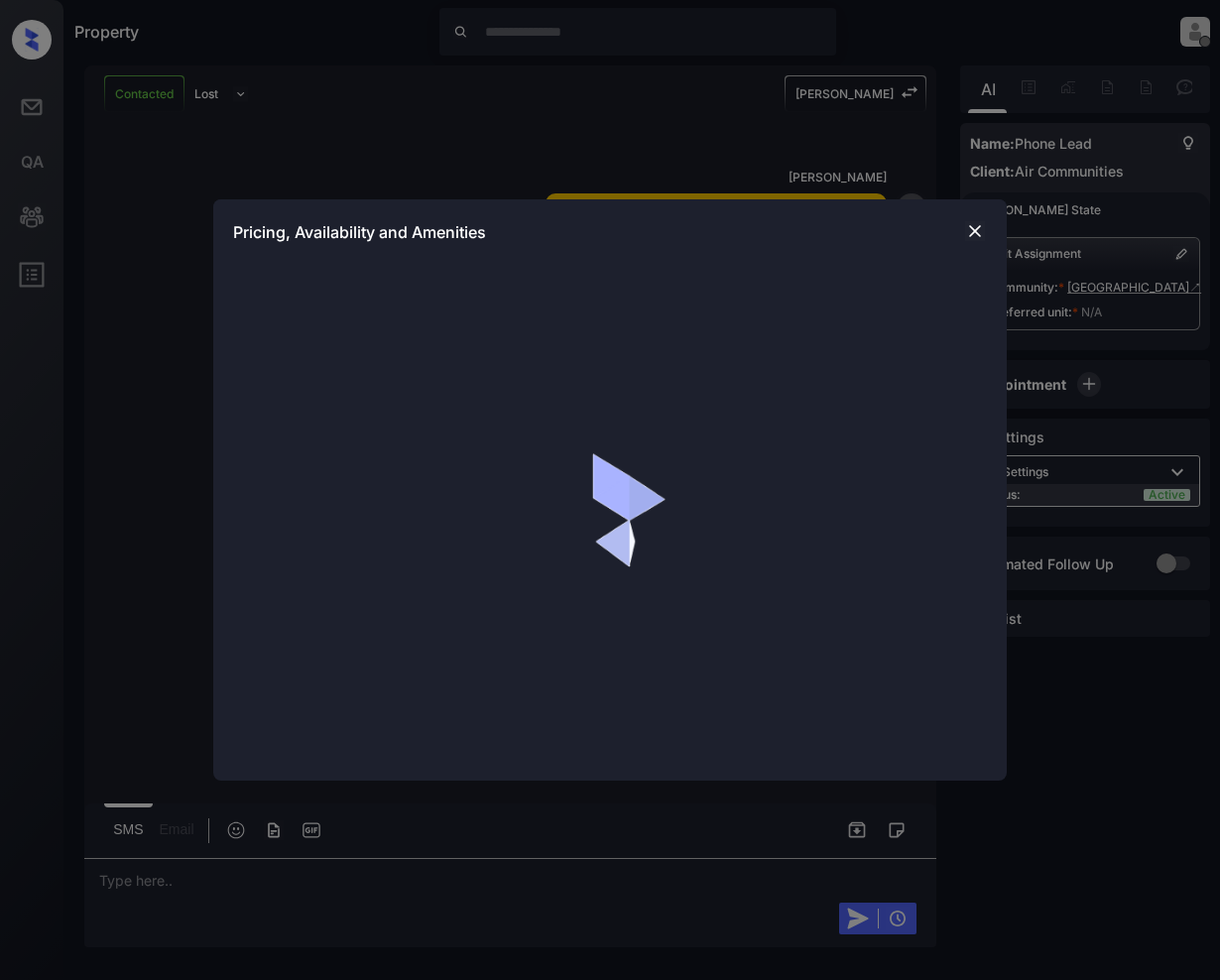 scroll, scrollTop: 0, scrollLeft: 0, axis: both 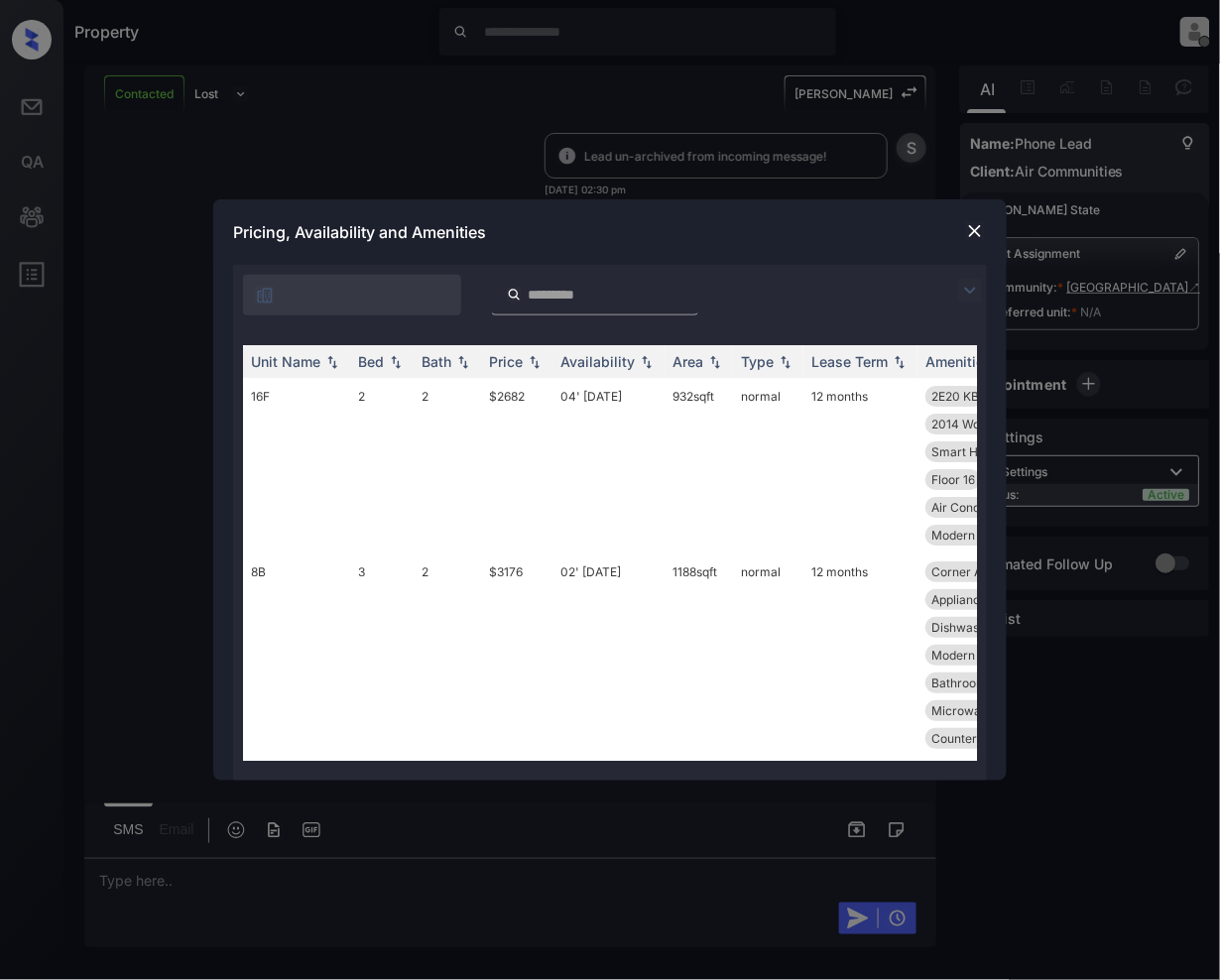 click at bounding box center [970, 291] 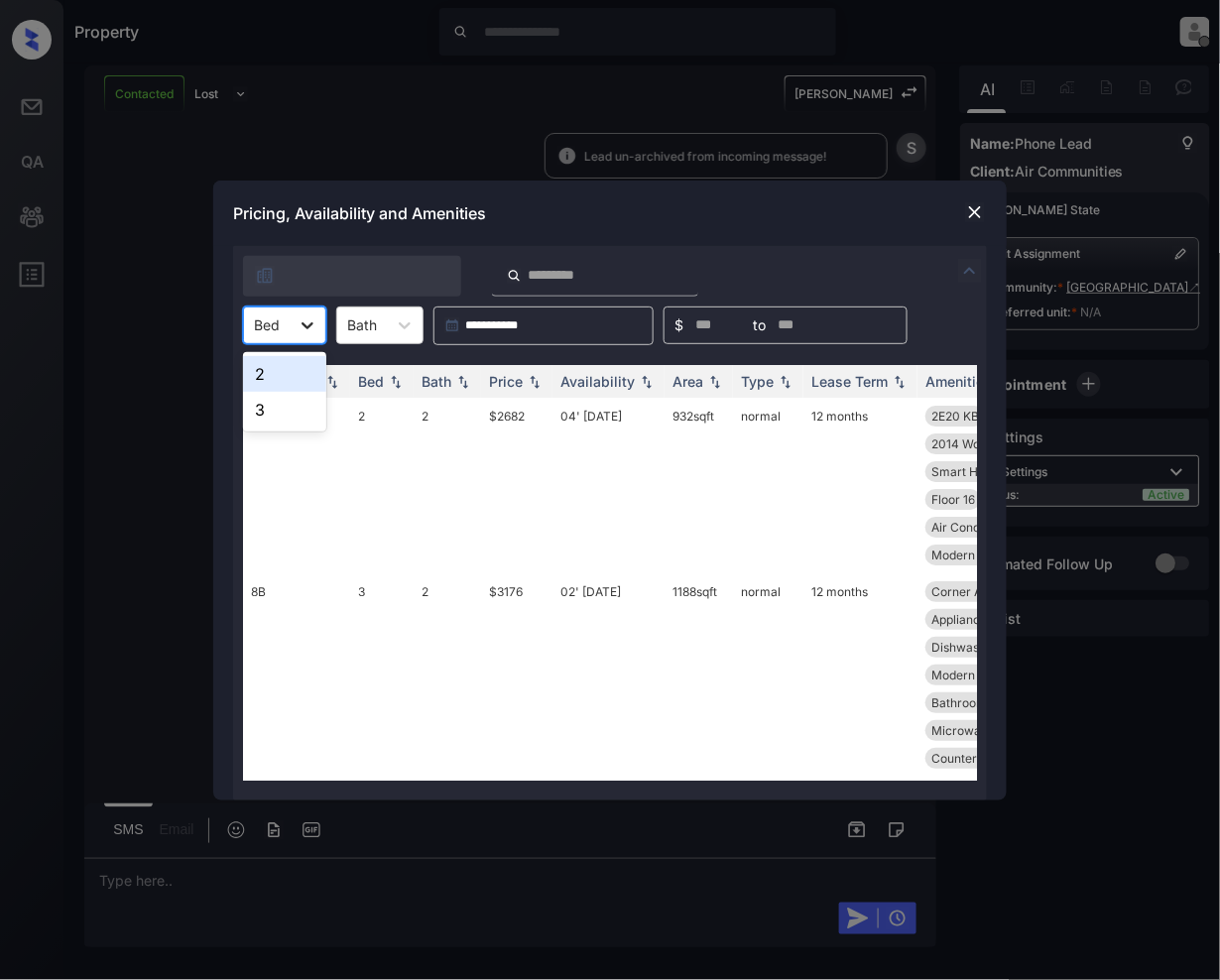 click 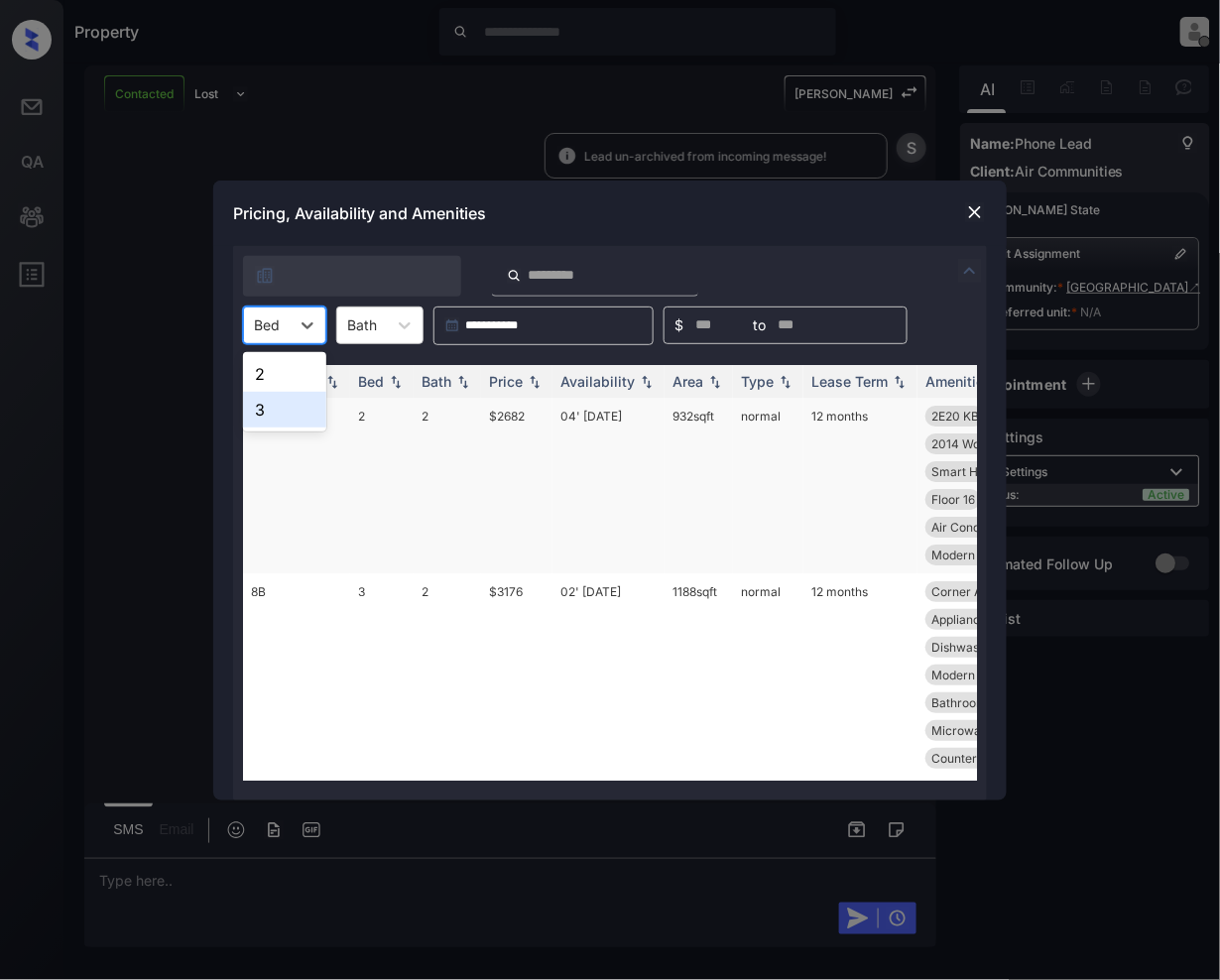 drag, startPoint x: 274, startPoint y: 411, endPoint x: 296, endPoint y: 488, distance: 80.0812 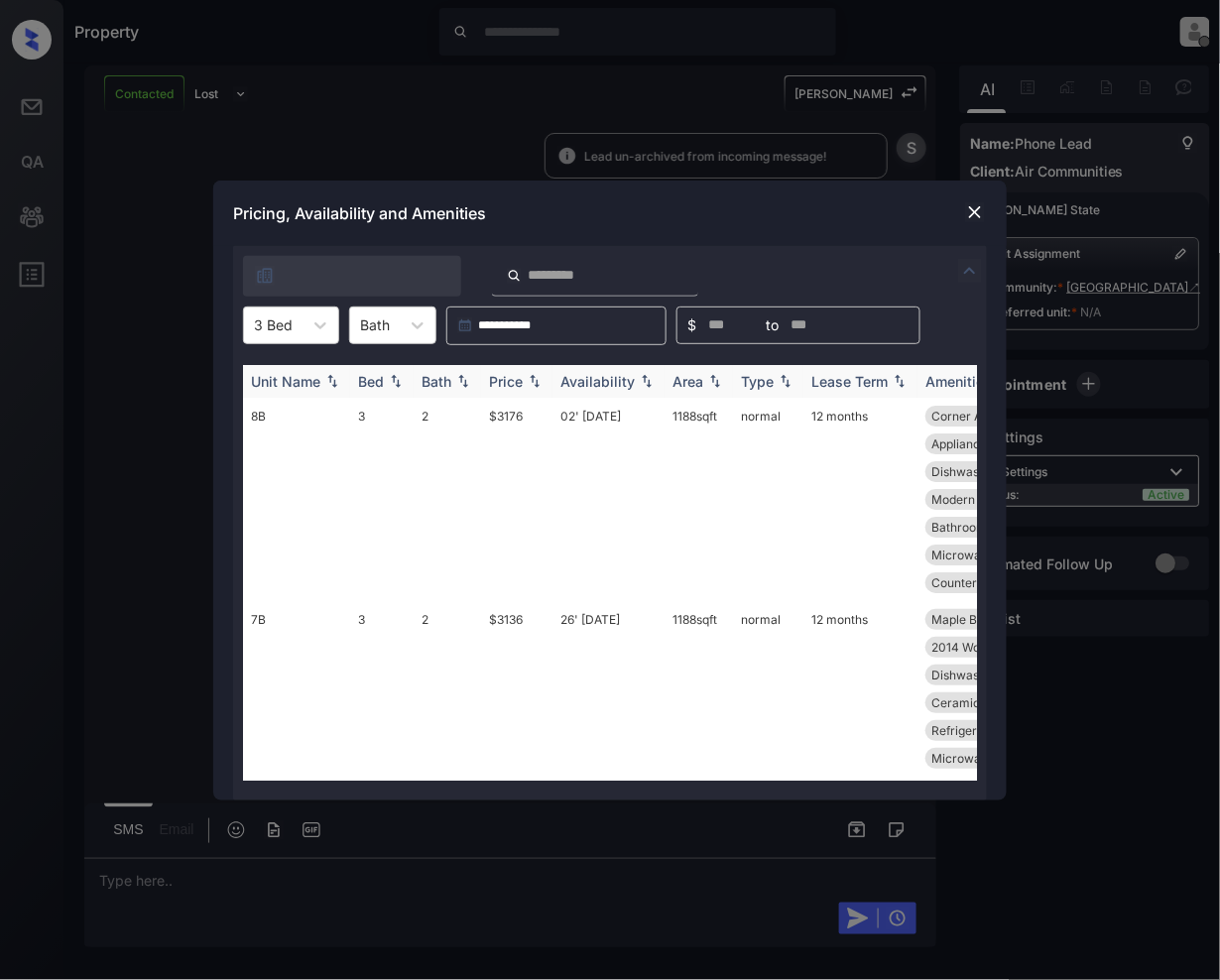 click at bounding box center (535, 381) 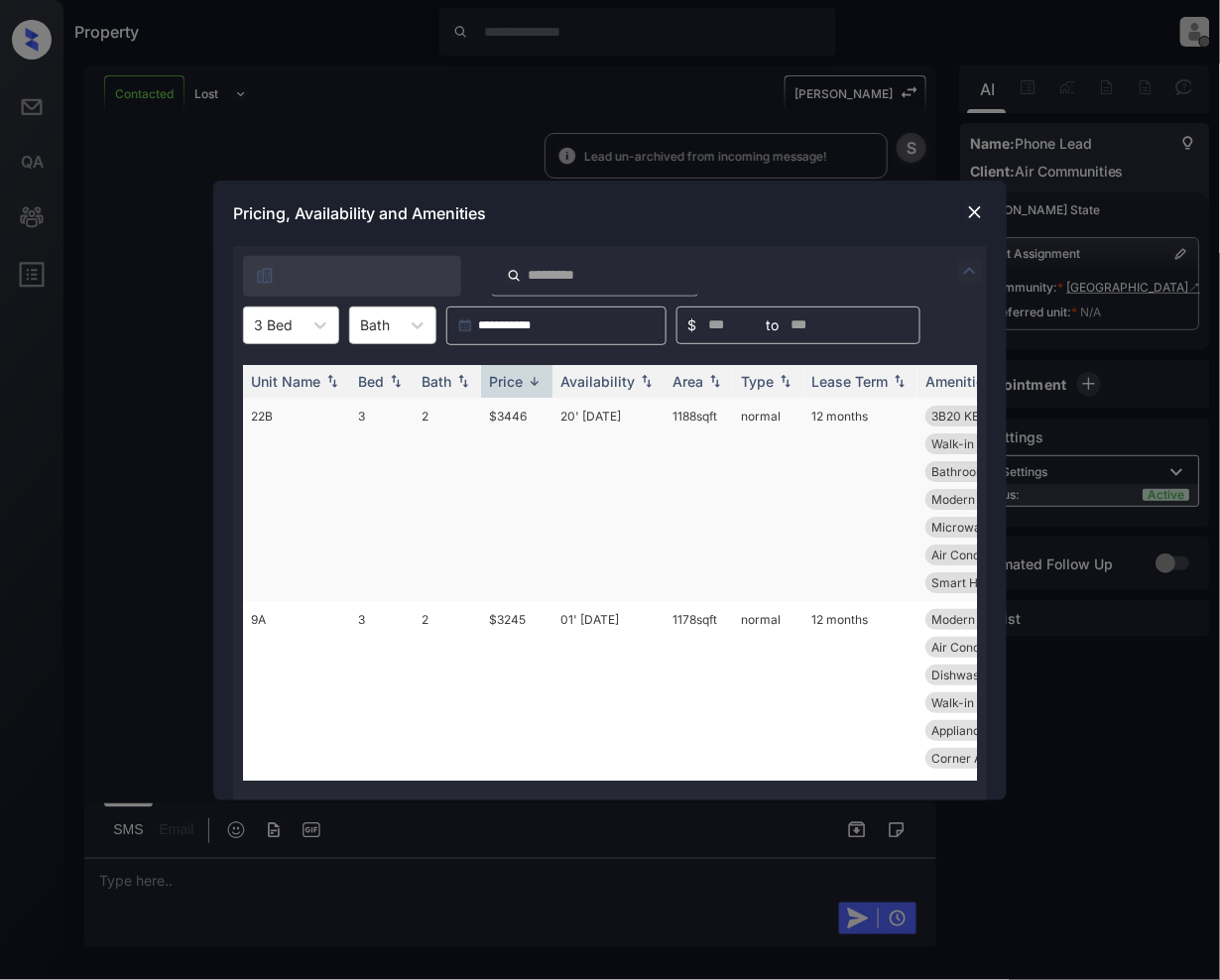 scroll, scrollTop: 2, scrollLeft: 0, axis: vertical 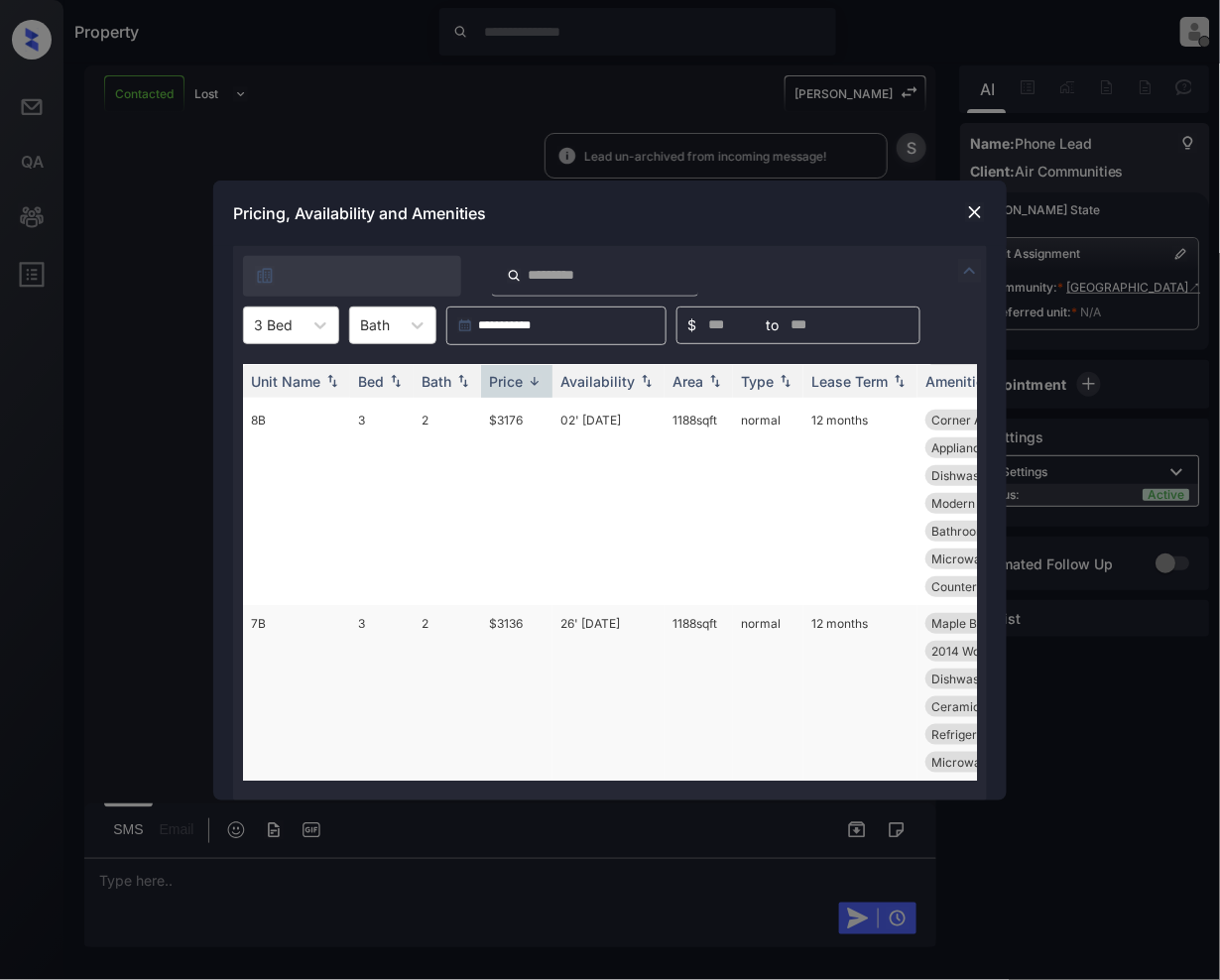 click on "$3136" at bounding box center (517, 692) 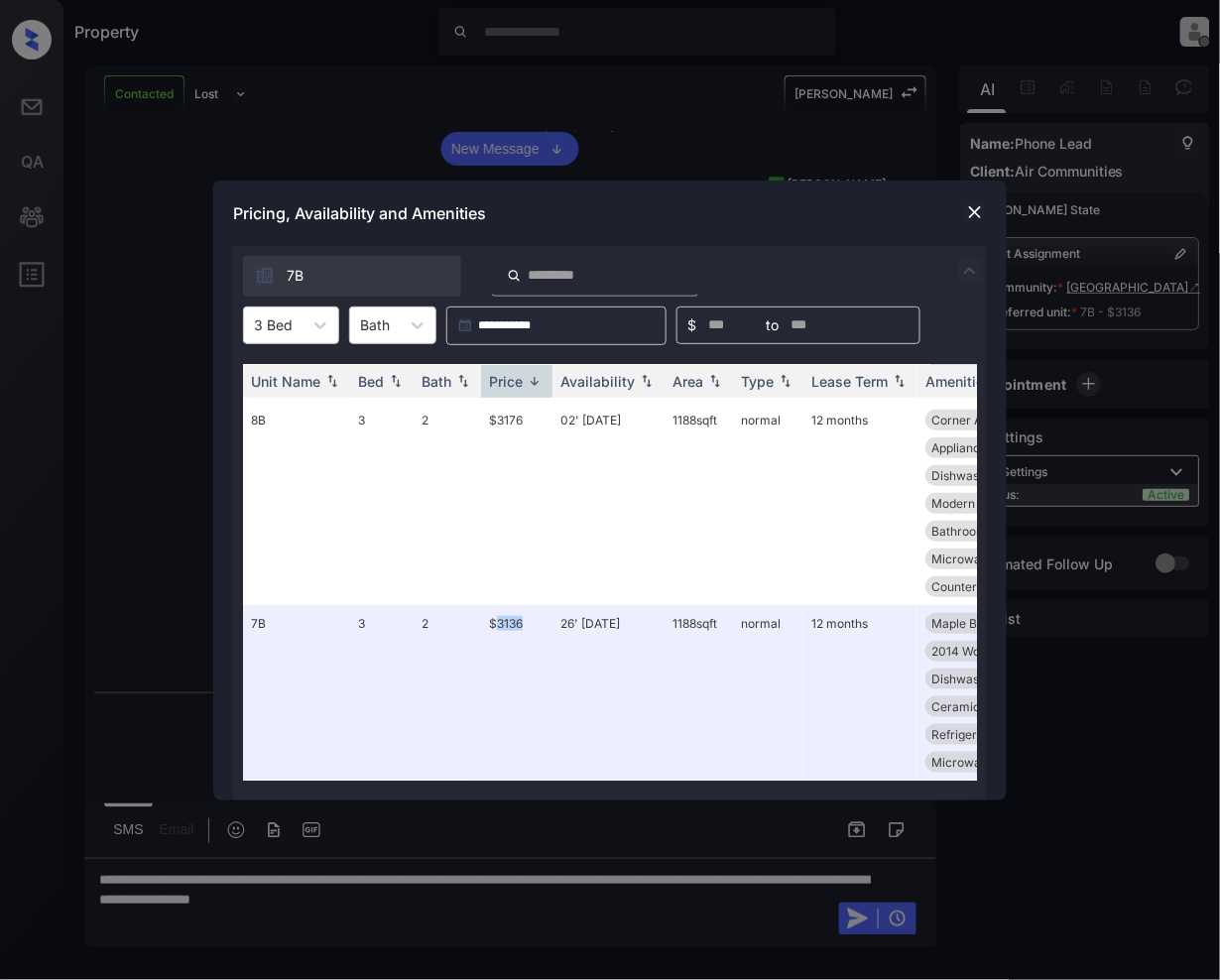 click at bounding box center [975, 212] 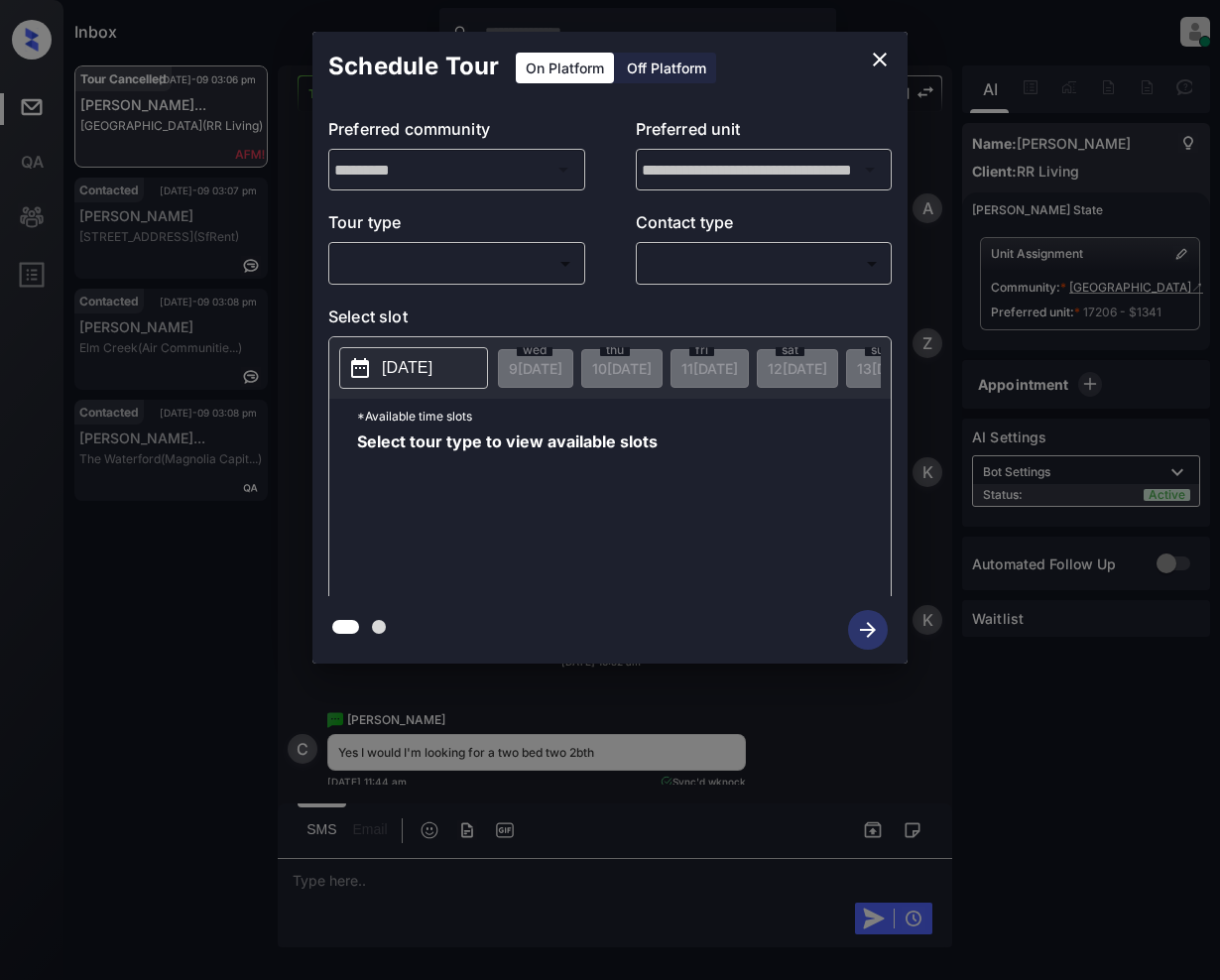 scroll, scrollTop: 0, scrollLeft: 0, axis: both 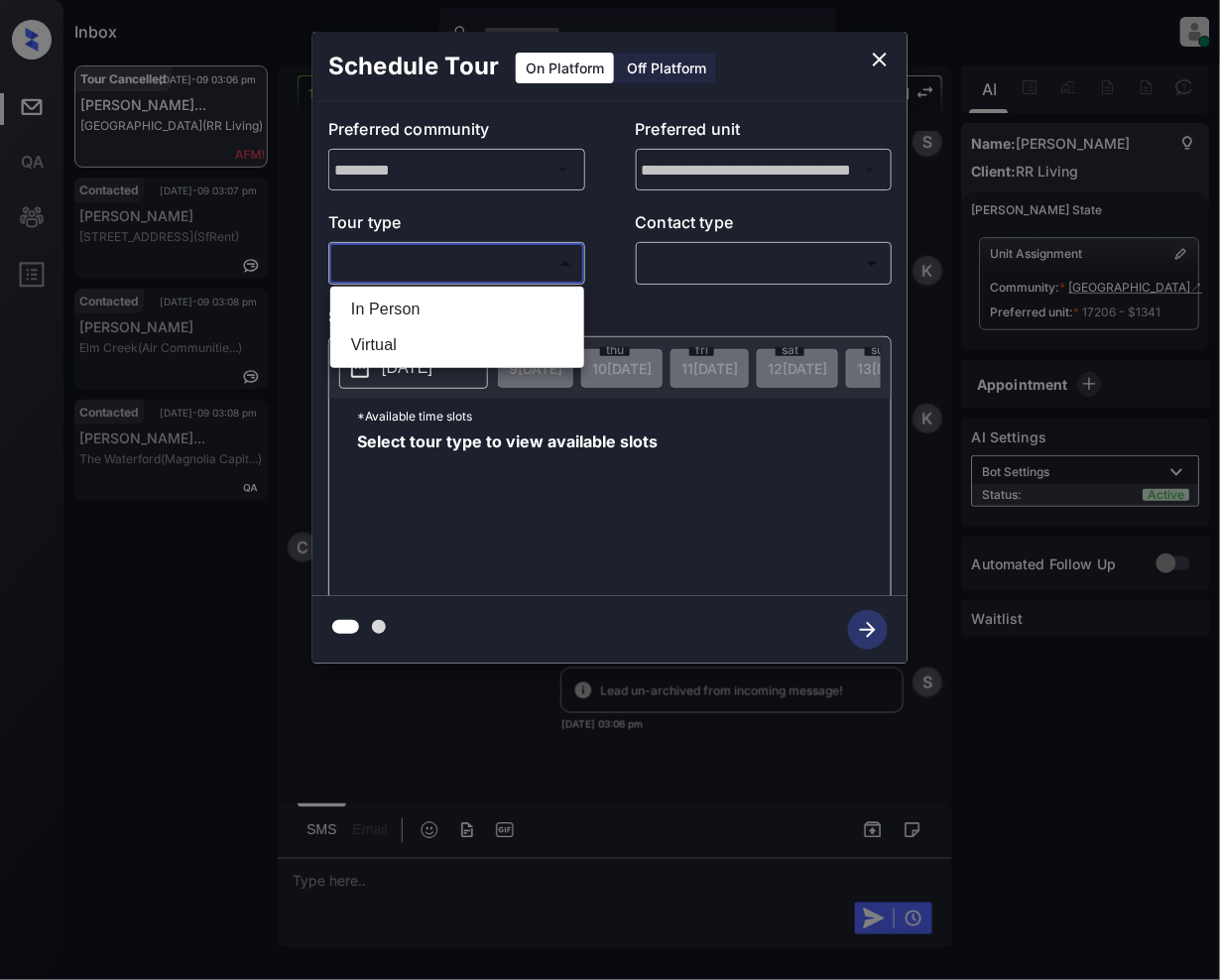 click on "Inbox Jeramie Castro Online Set yourself   offline Set yourself   on break Profile Switch to  light  mode Sign out Tour Cancelled Jul-09 03:06 pm   Christine Barn... 2626 Park  (RR Living) Contacted Jul-09 03:07 pm   Olivia Horton 360 Hyde St, S...  (SfRent) Contacted Jul-09 03:08 pm   Amina Warfield Elm Creek  (Air Communitie...) Contacted Jul-09 03:08 pm   Hariharan Chen... The Waterford  (Magnolia Capit...) Tour Cancelled Lost Lead Sentiment: Angry Upon sliding the acknowledgement:  Lead will move to lost stage. * ​ SMS and call option will be set to opt out. AFM will be turned off for the lead. Kelsey New Message Agent Lead created because they indicated they are interested in leasing via Zuma IVR. Jul 06, 2025 10:52 am A New Message Zuma Lead transferred to leasing agent: kelsey Jul 06, 2025 10:52 am  Sync'd w  knock Z New Message Kelsey Thank you for calling 2626 Park! This is Kelsey. I’d love to help—let me know if you’d like to schedule a tour or have any questions about our apartment homes." at bounding box center [610, 490] 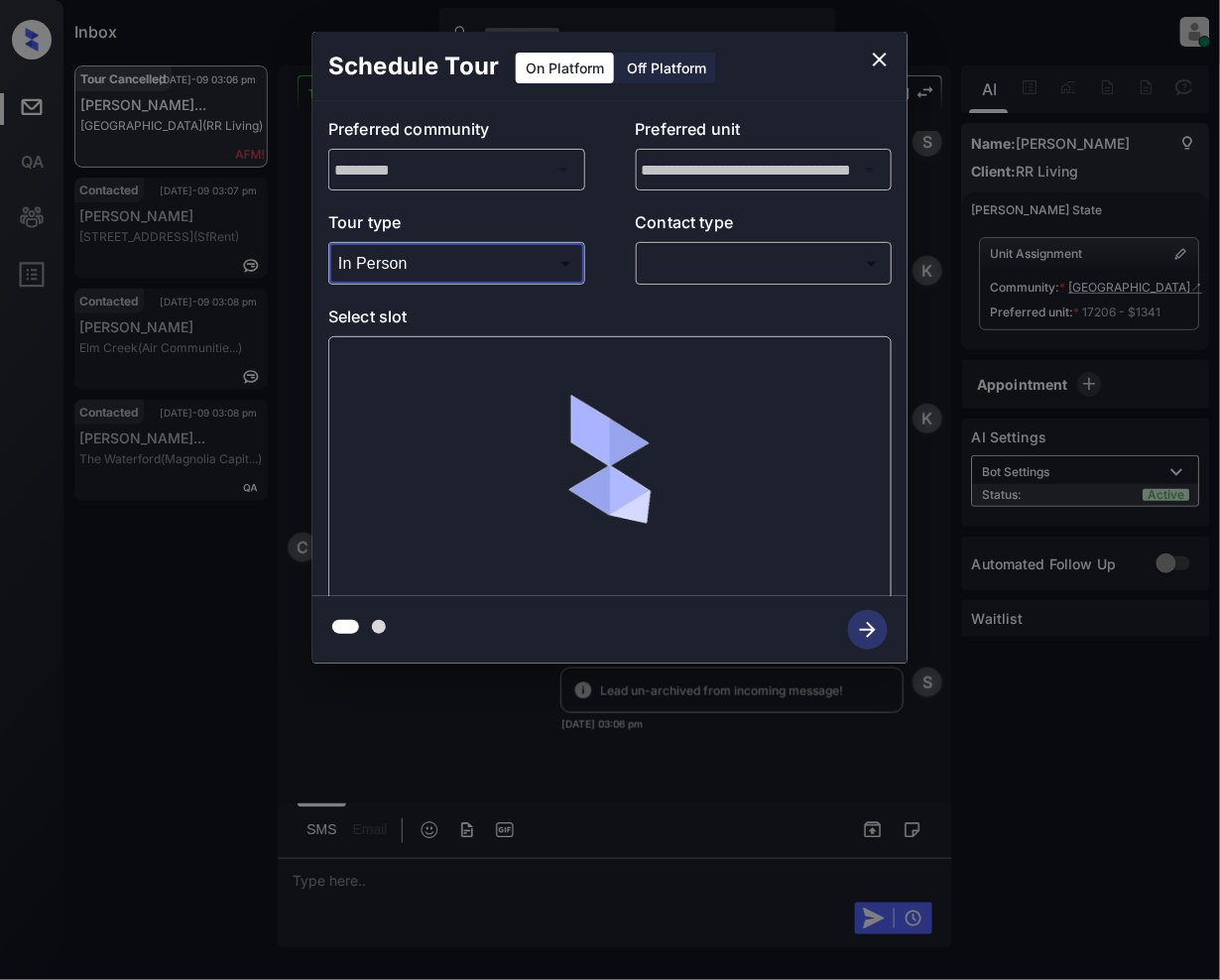 click on "Inbox Jeramie Castro Online Set yourself   offline Set yourself   on break Profile Switch to  light  mode Sign out Tour Cancelled Jul-09 03:06 pm   Christine Barn... 2626 Park  (RR Living) Contacted Jul-09 03:07 pm   Olivia Horton 360 Hyde St, S...  (SfRent) Contacted Jul-09 03:08 pm   Amina Warfield Elm Creek  (Air Communitie...) Contacted Jul-09 03:08 pm   Hariharan Chen... The Waterford  (Magnolia Capit...) Tour Cancelled Lost Lead Sentiment: Angry Upon sliding the acknowledgement:  Lead will move to lost stage. * ​ SMS and call option will be set to opt out. AFM will be turned off for the lead. Kelsey New Message Agent Lead created because they indicated they are interested in leasing via Zuma IVR. Jul 06, 2025 10:52 am A New Message Zuma Lead transferred to leasing agent: kelsey Jul 06, 2025 10:52 am  Sync'd w  knock Z New Message Kelsey Thank you for calling 2626 Park! This is Kelsey. I’d love to help—let me know if you’d like to schedule a tour or have any questions about our apartment homes." at bounding box center (610, 490) 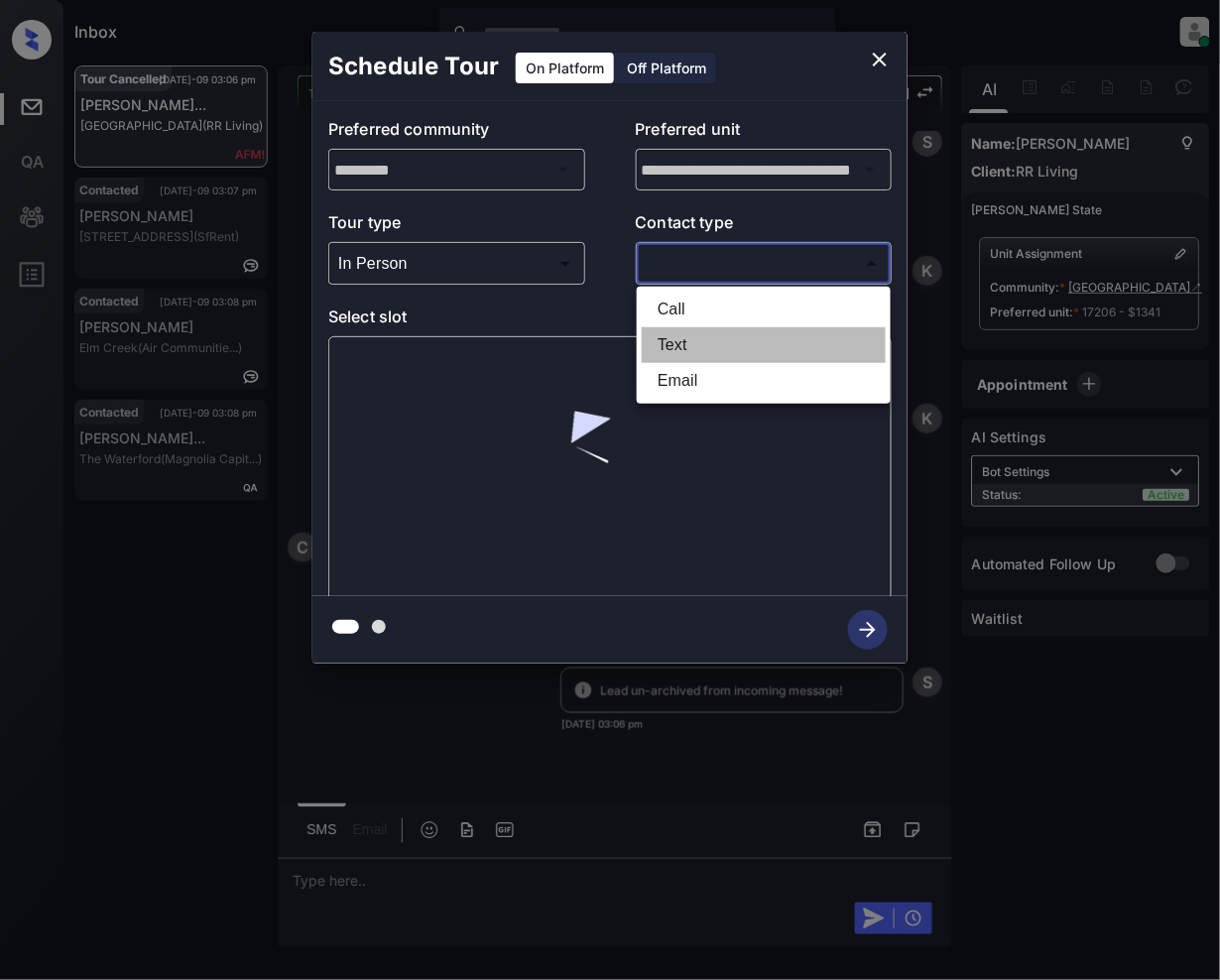 click on "Text" at bounding box center (764, 345) 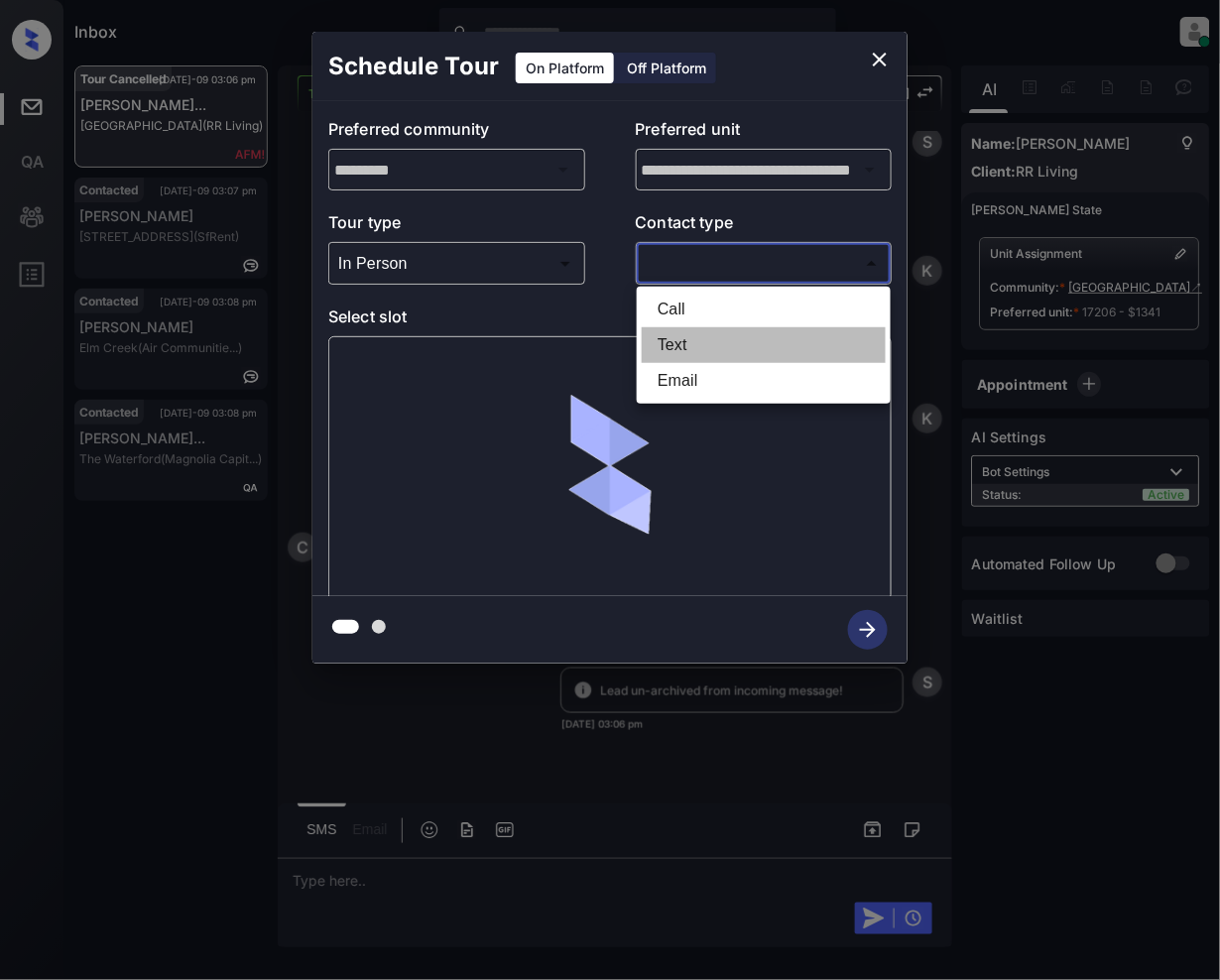 type on "****" 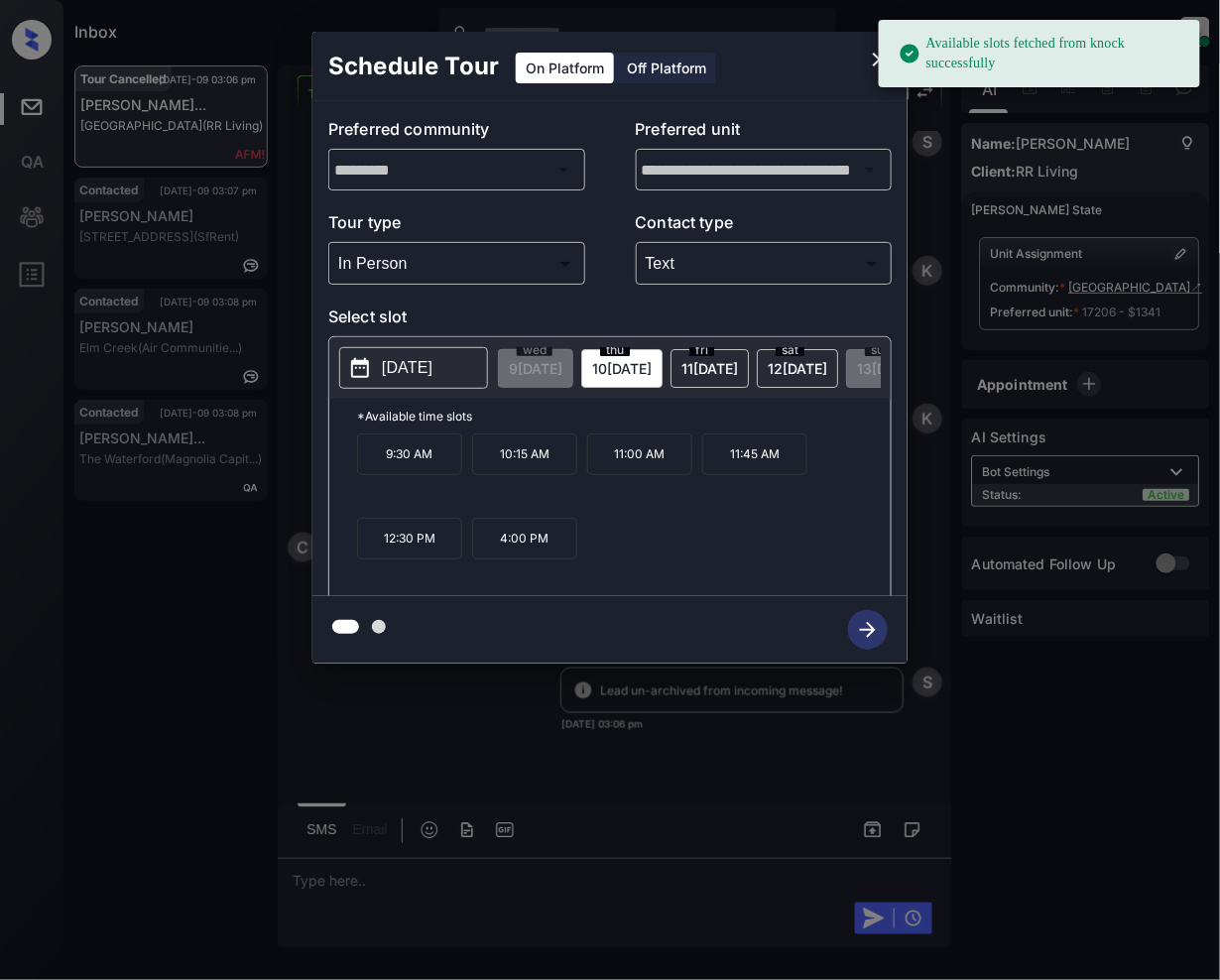 click on "12 JUL" at bounding box center [536, 368] 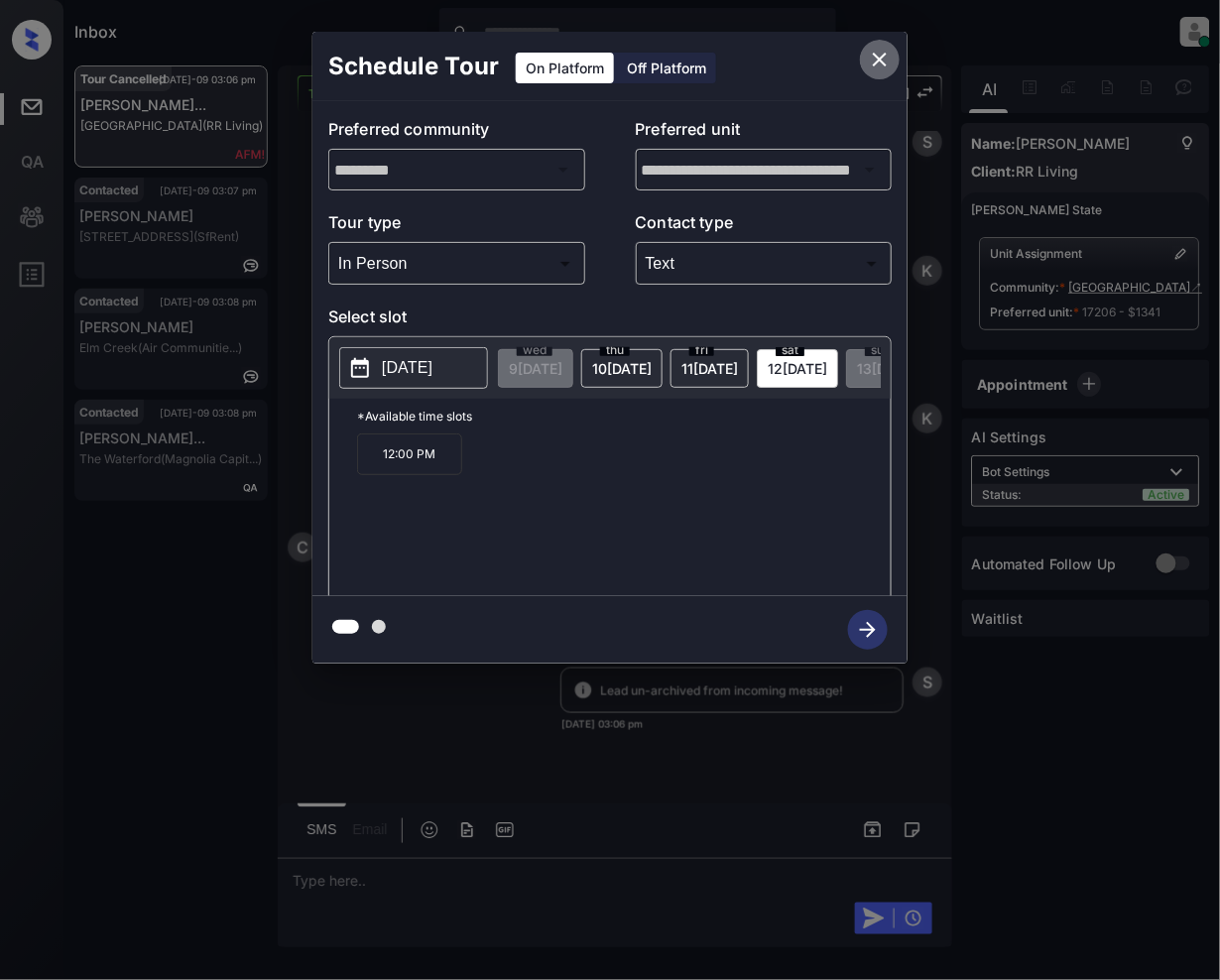 click 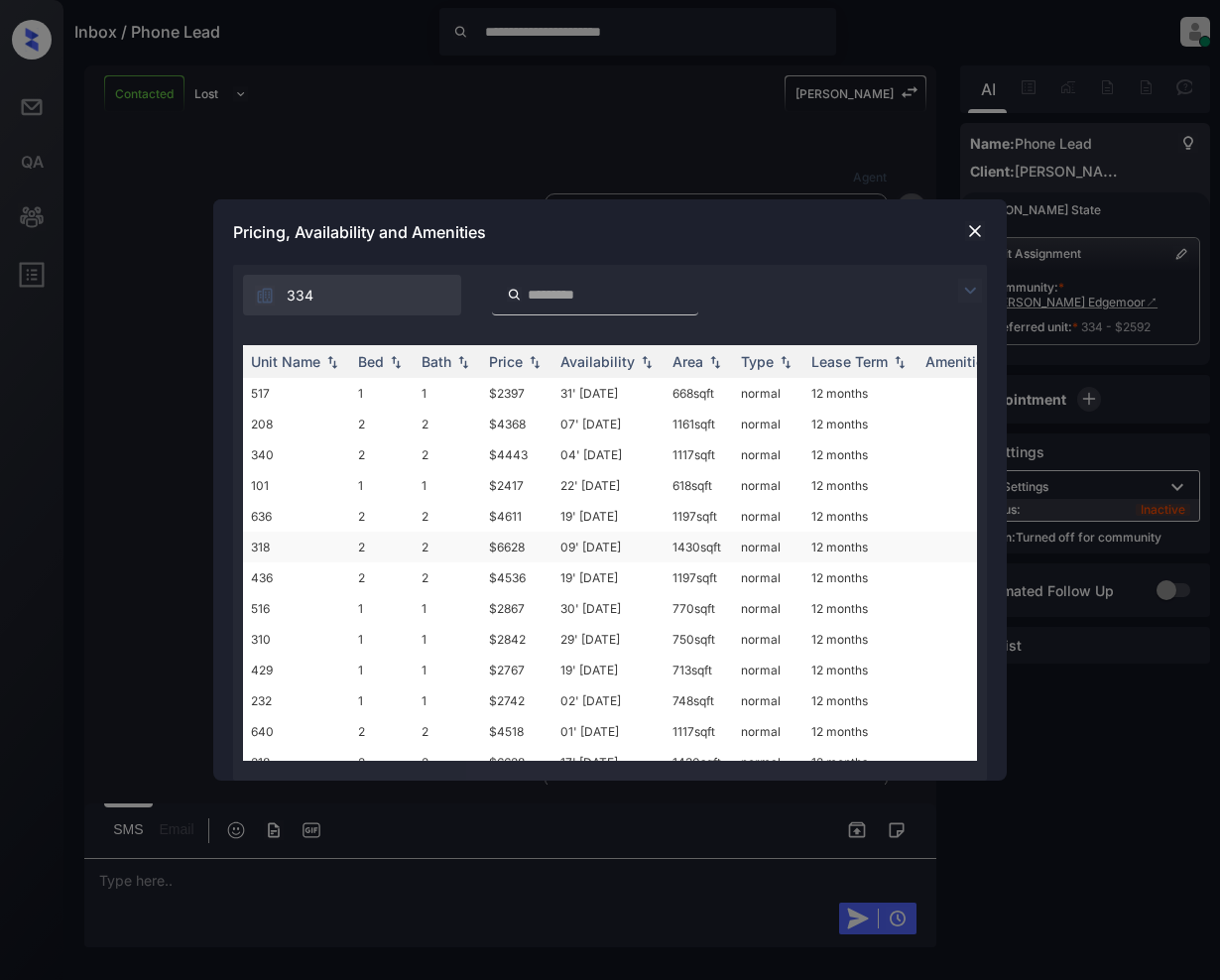 scroll, scrollTop: 0, scrollLeft: 0, axis: both 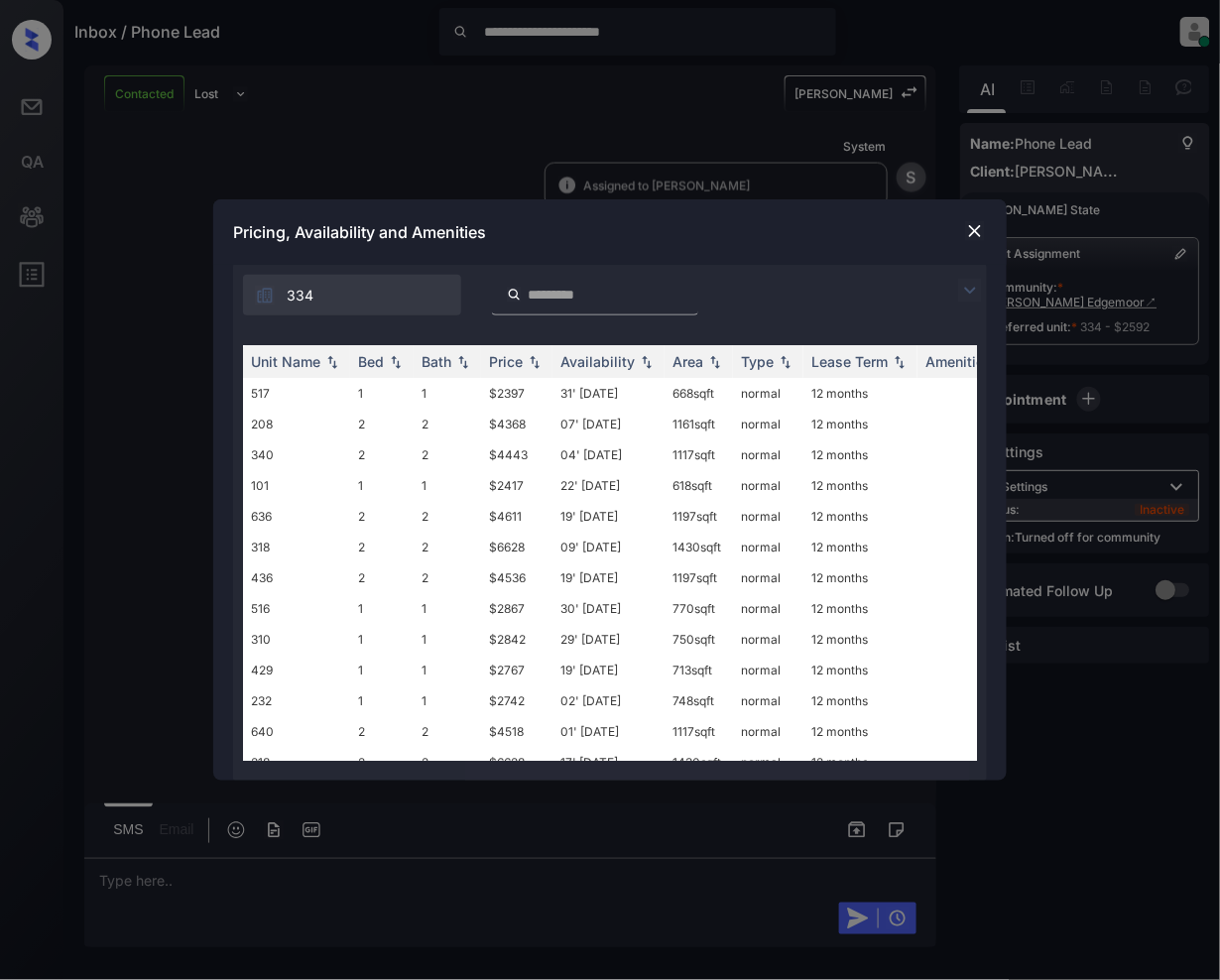 click at bounding box center (975, 231) 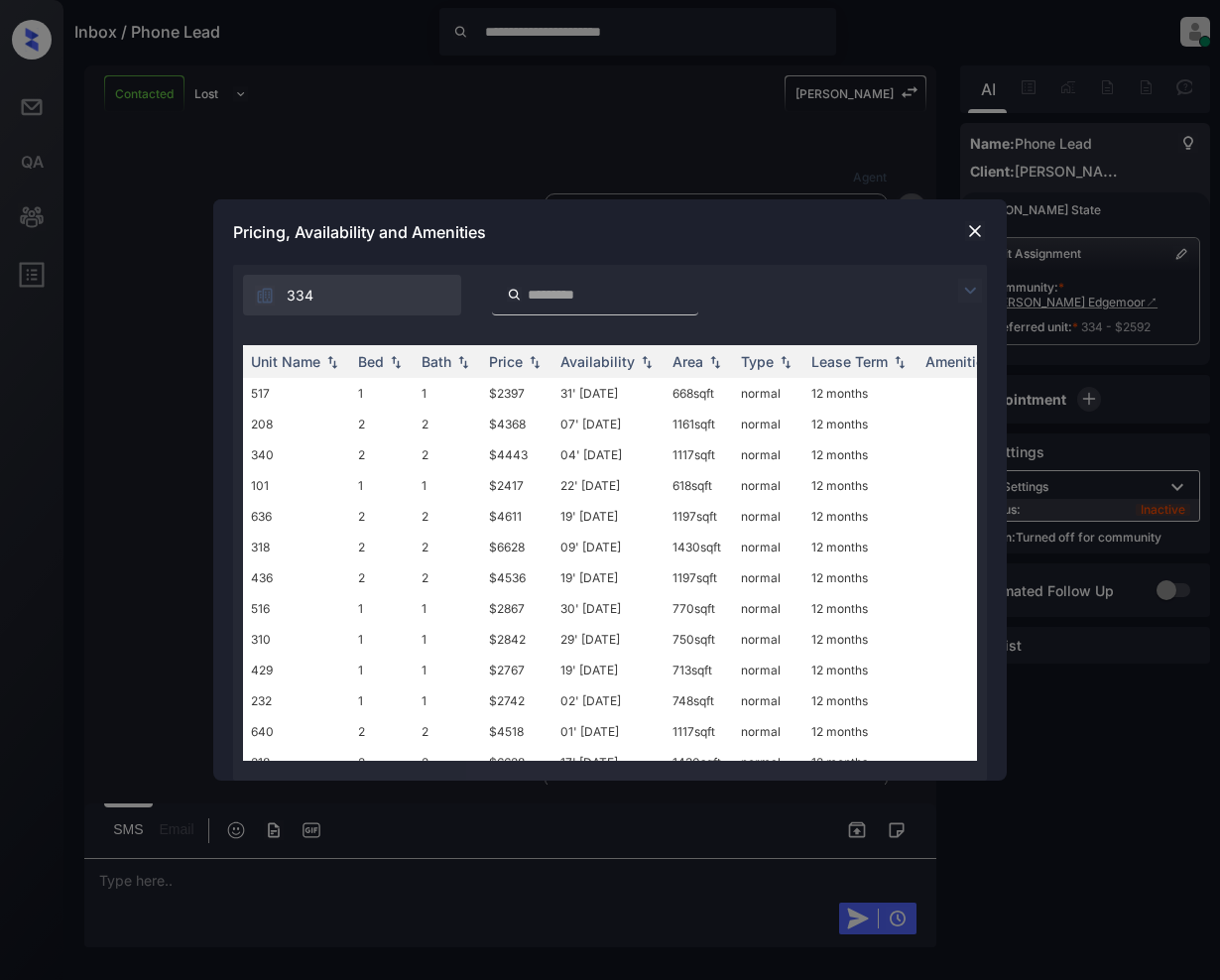 scroll, scrollTop: 0, scrollLeft: 0, axis: both 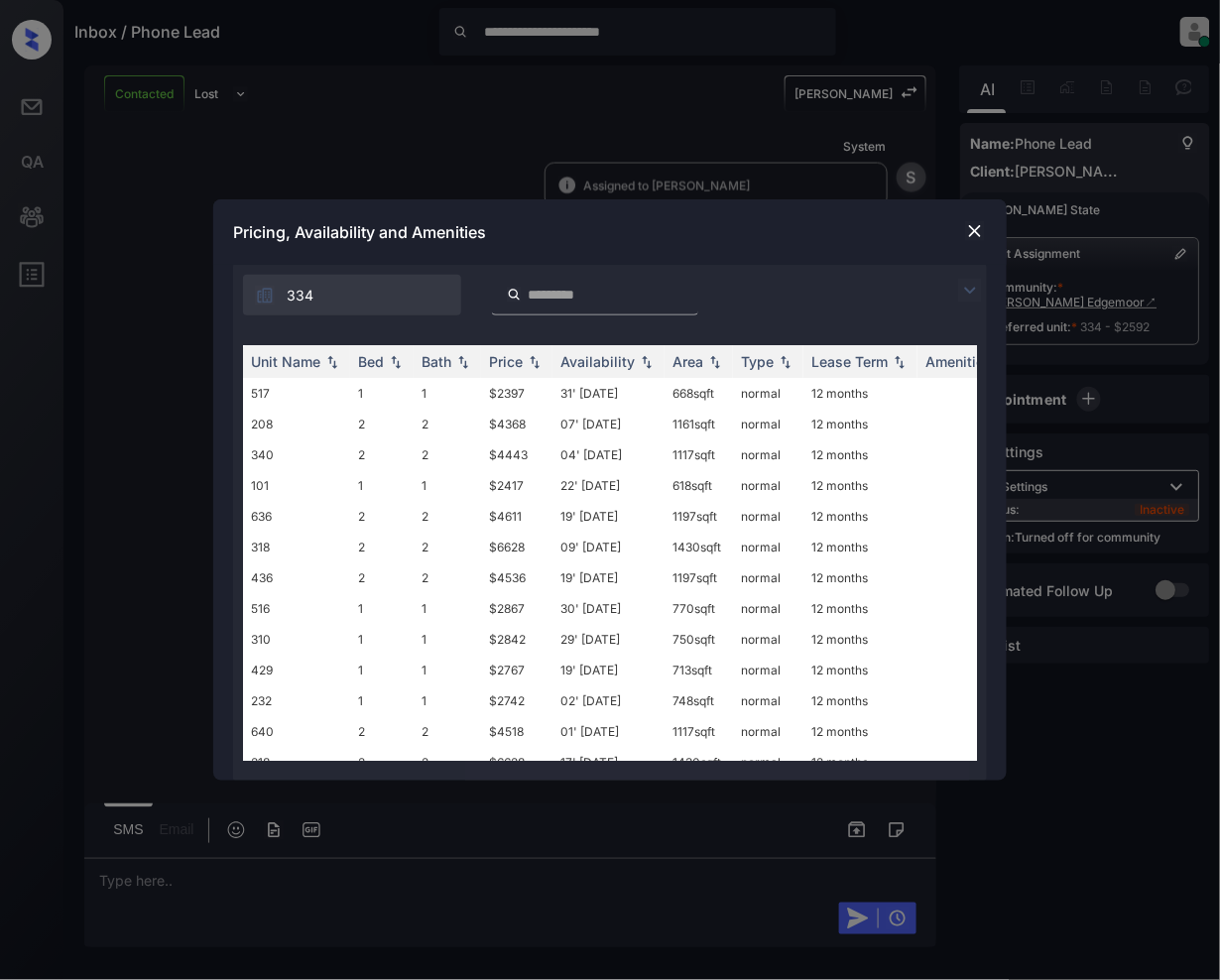 click at bounding box center (970, 291) 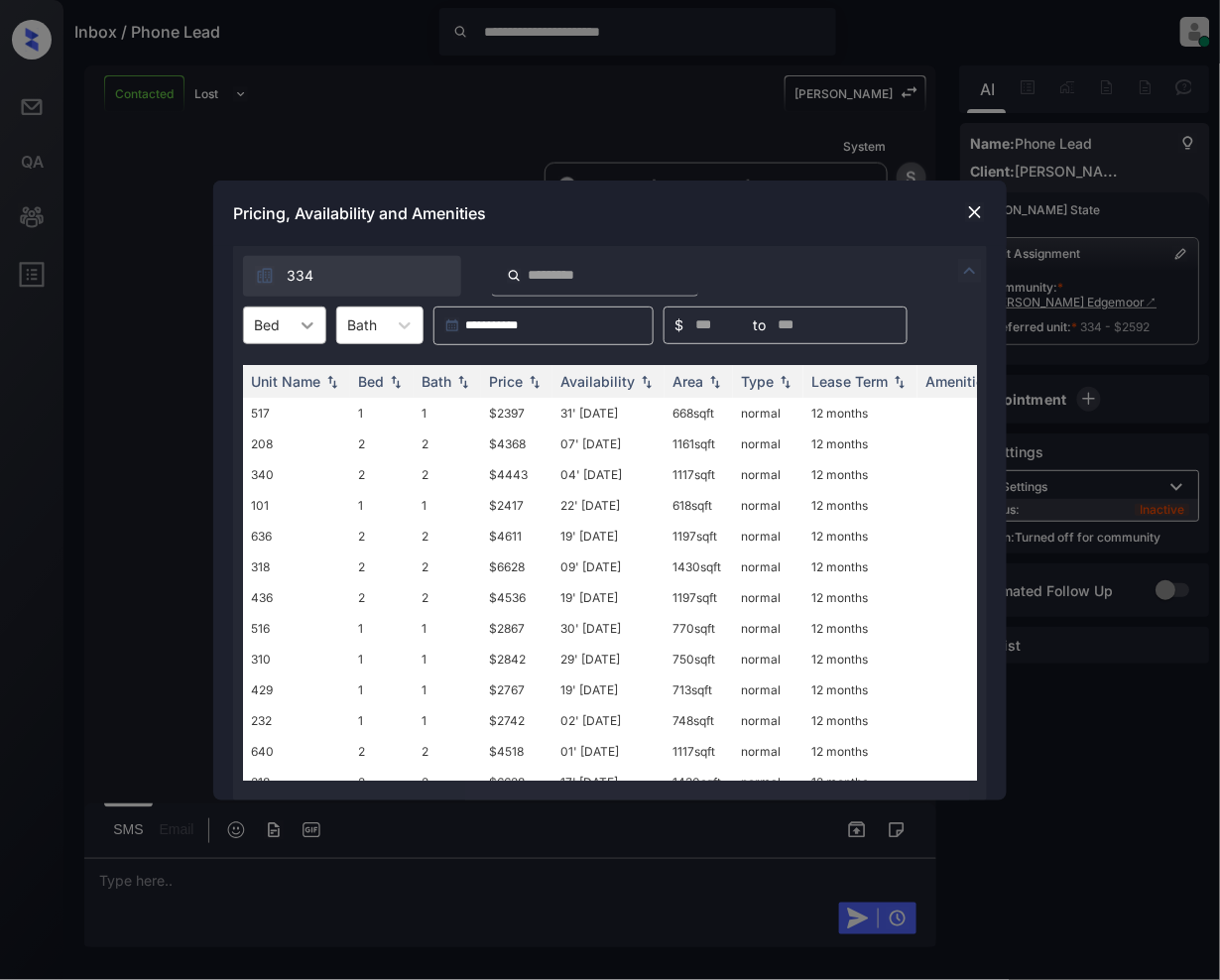 click 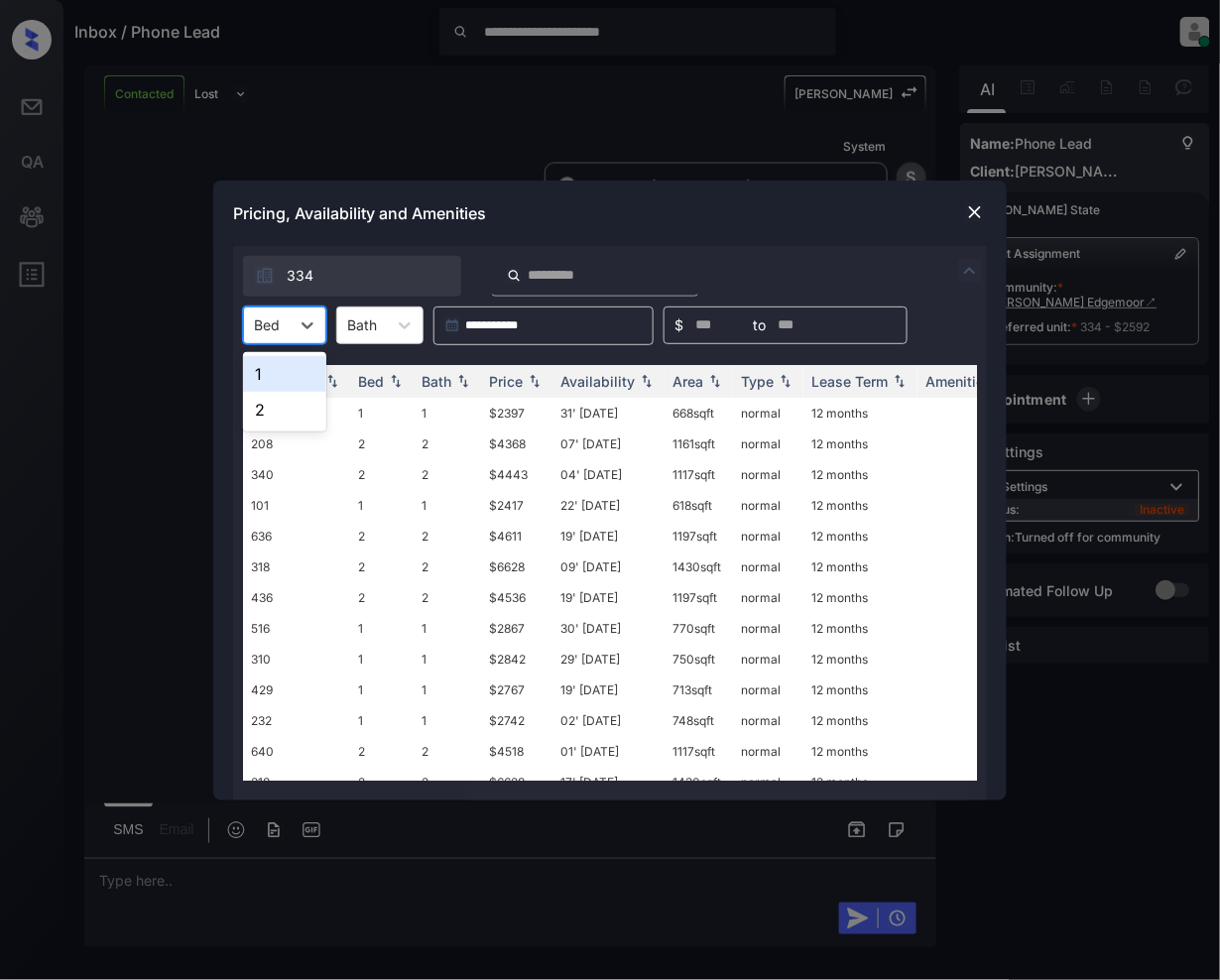click on "1" at bounding box center [285, 374] 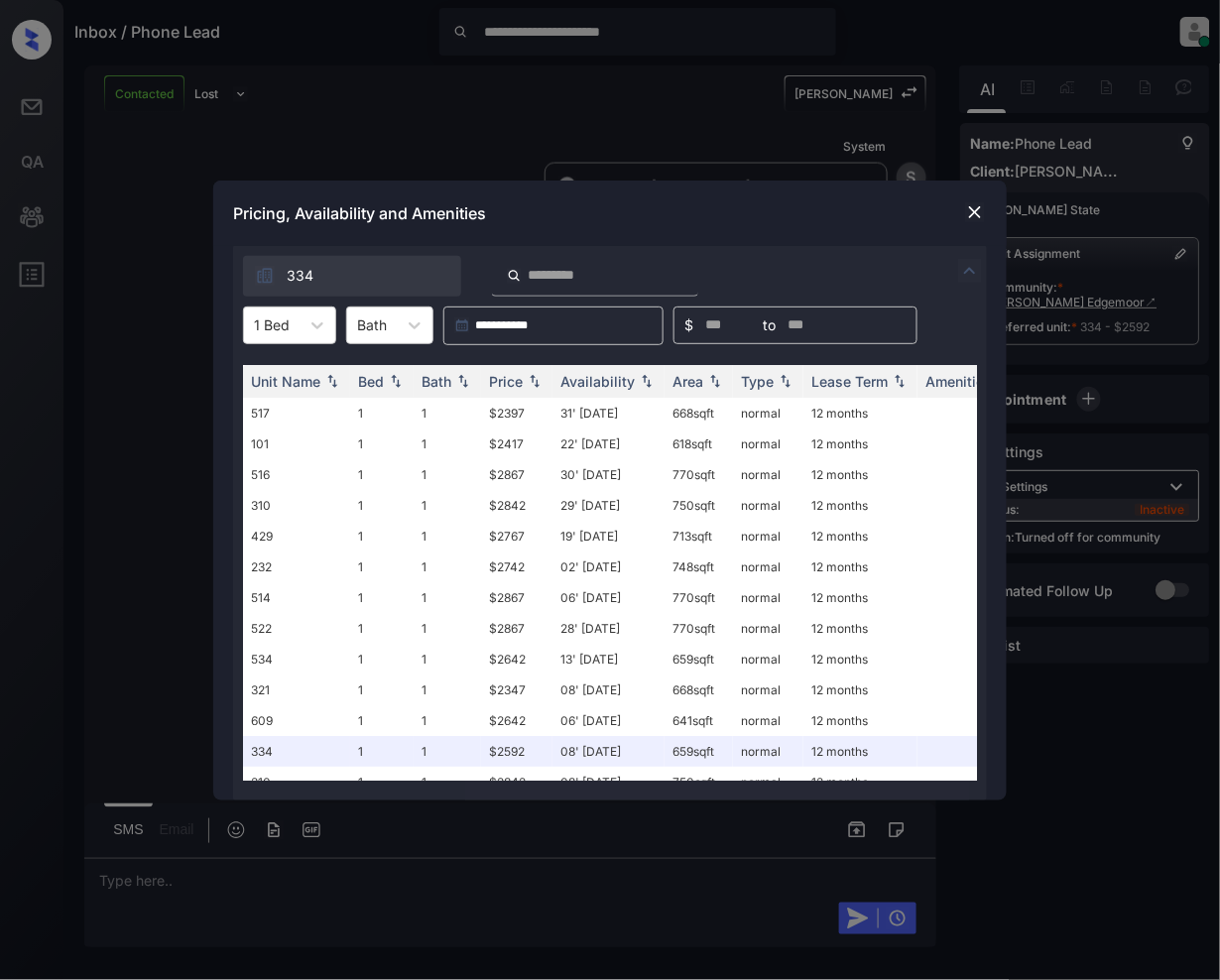 click at bounding box center [975, 212] 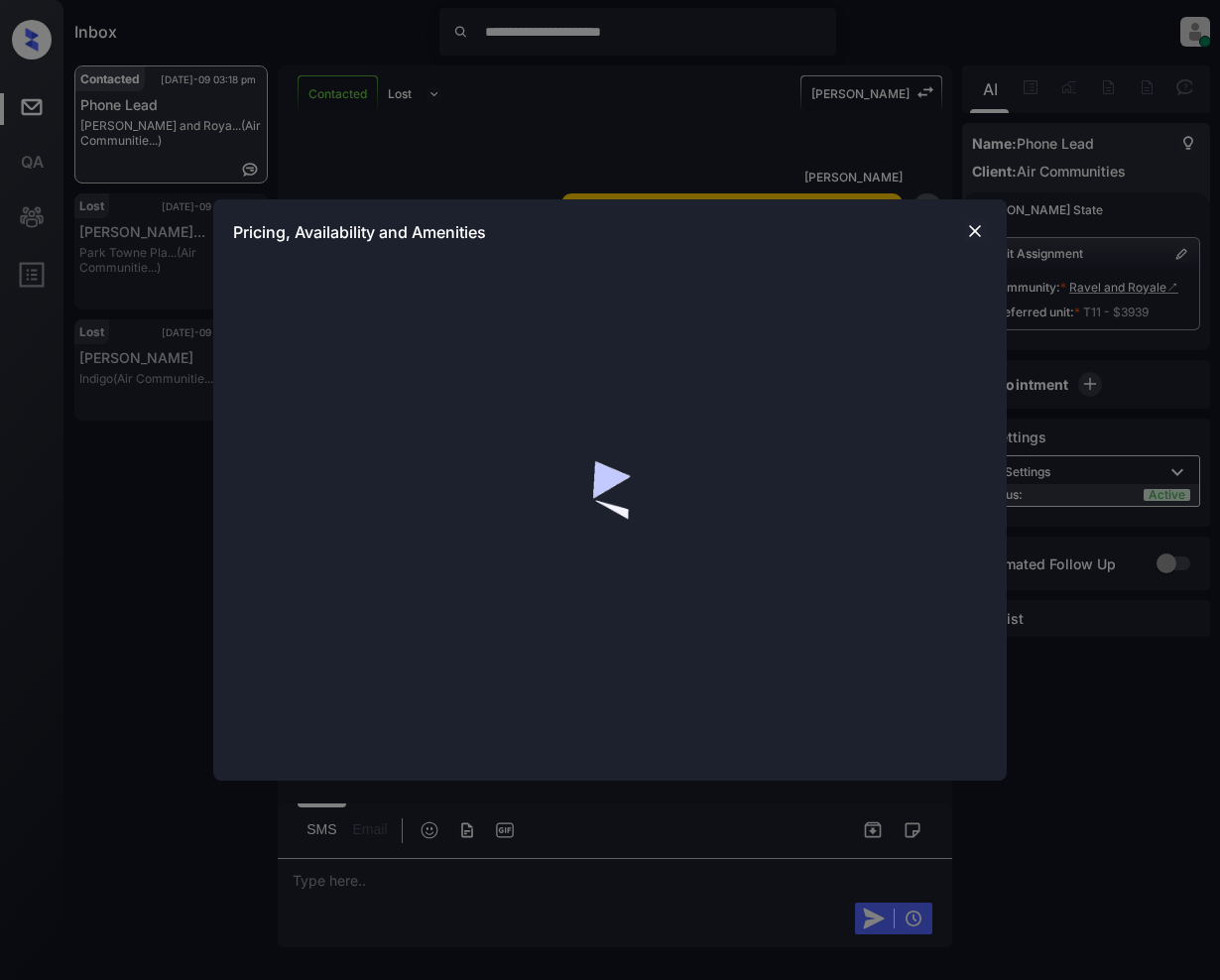 scroll, scrollTop: 0, scrollLeft: 0, axis: both 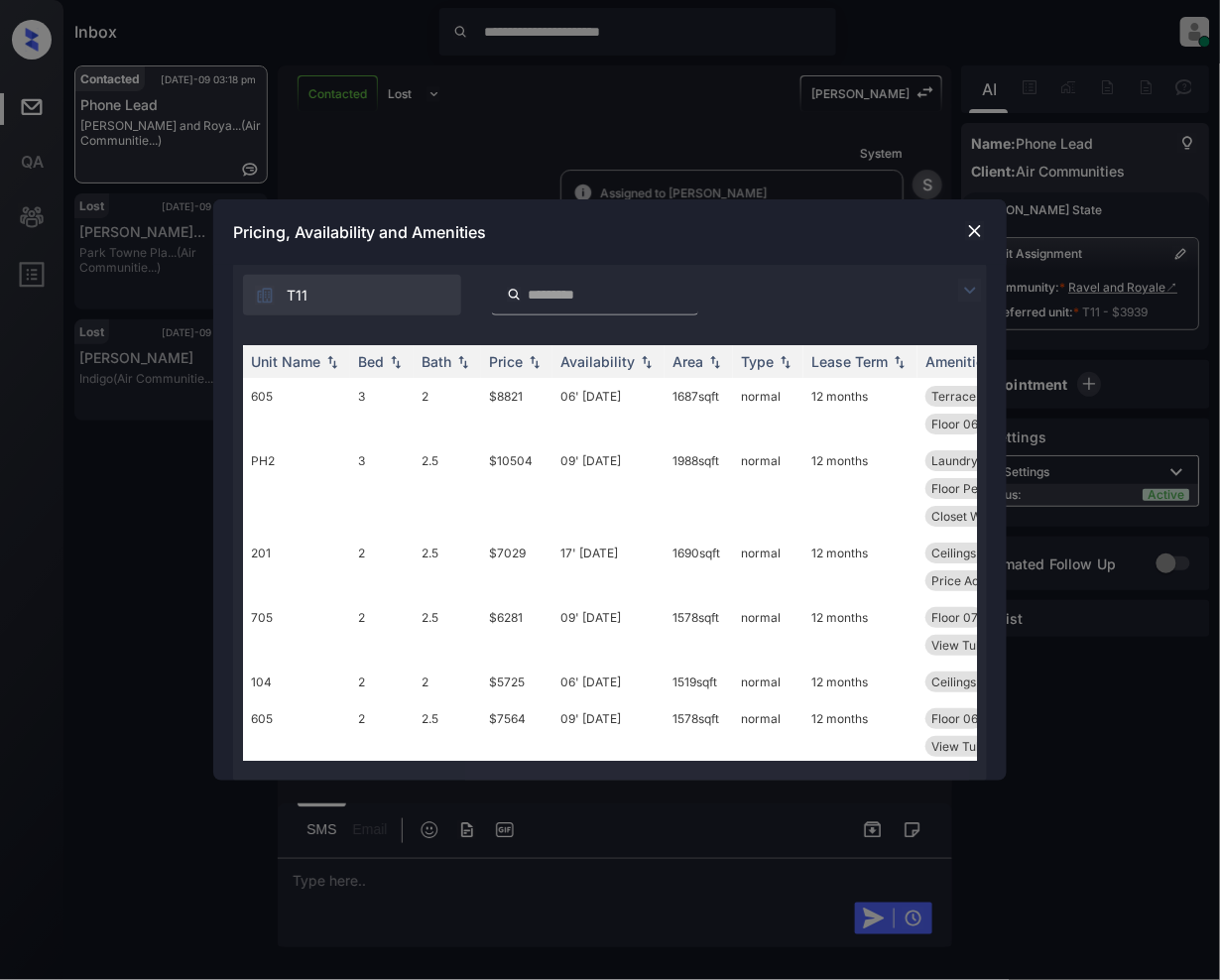 click at bounding box center (970, 291) 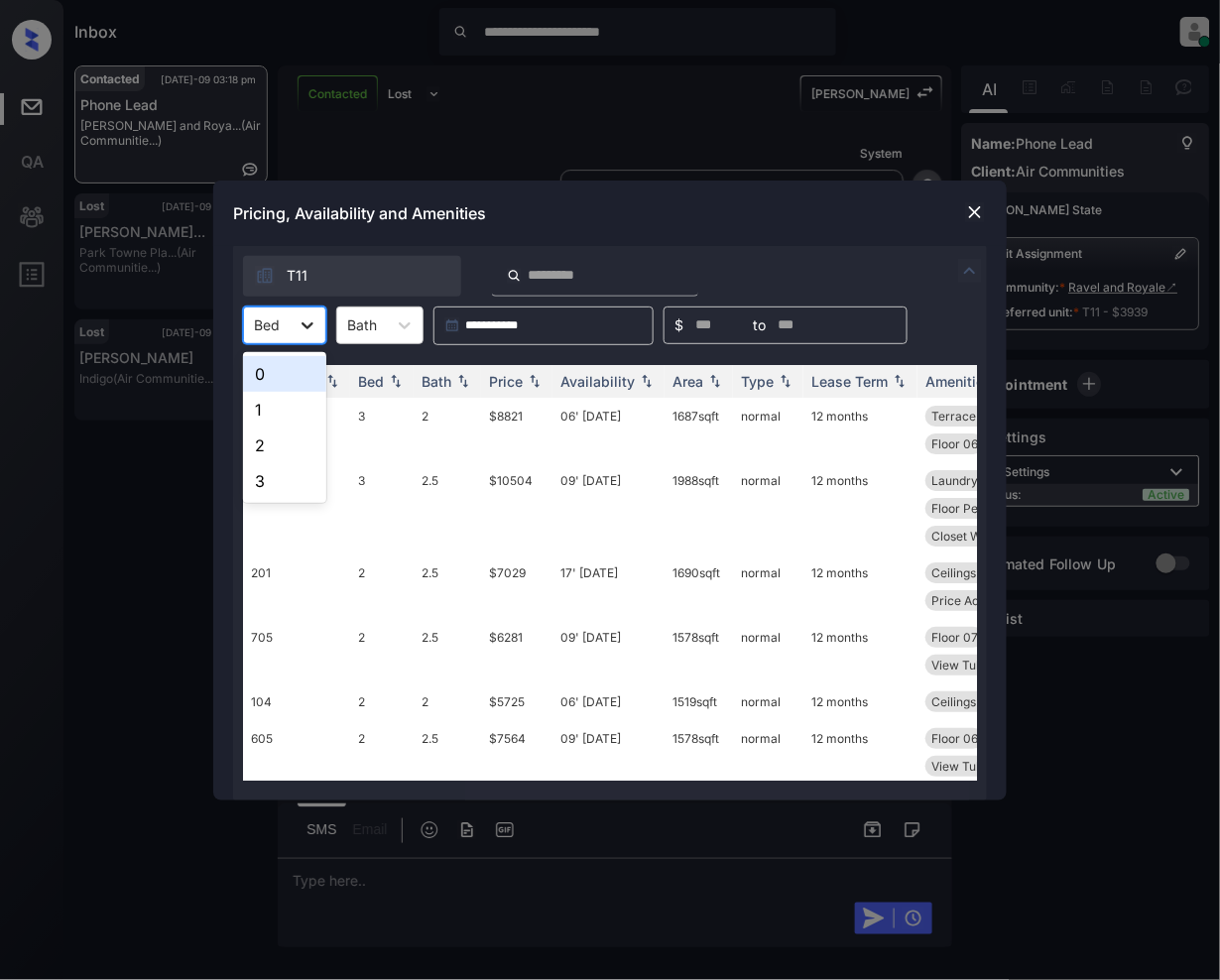 click 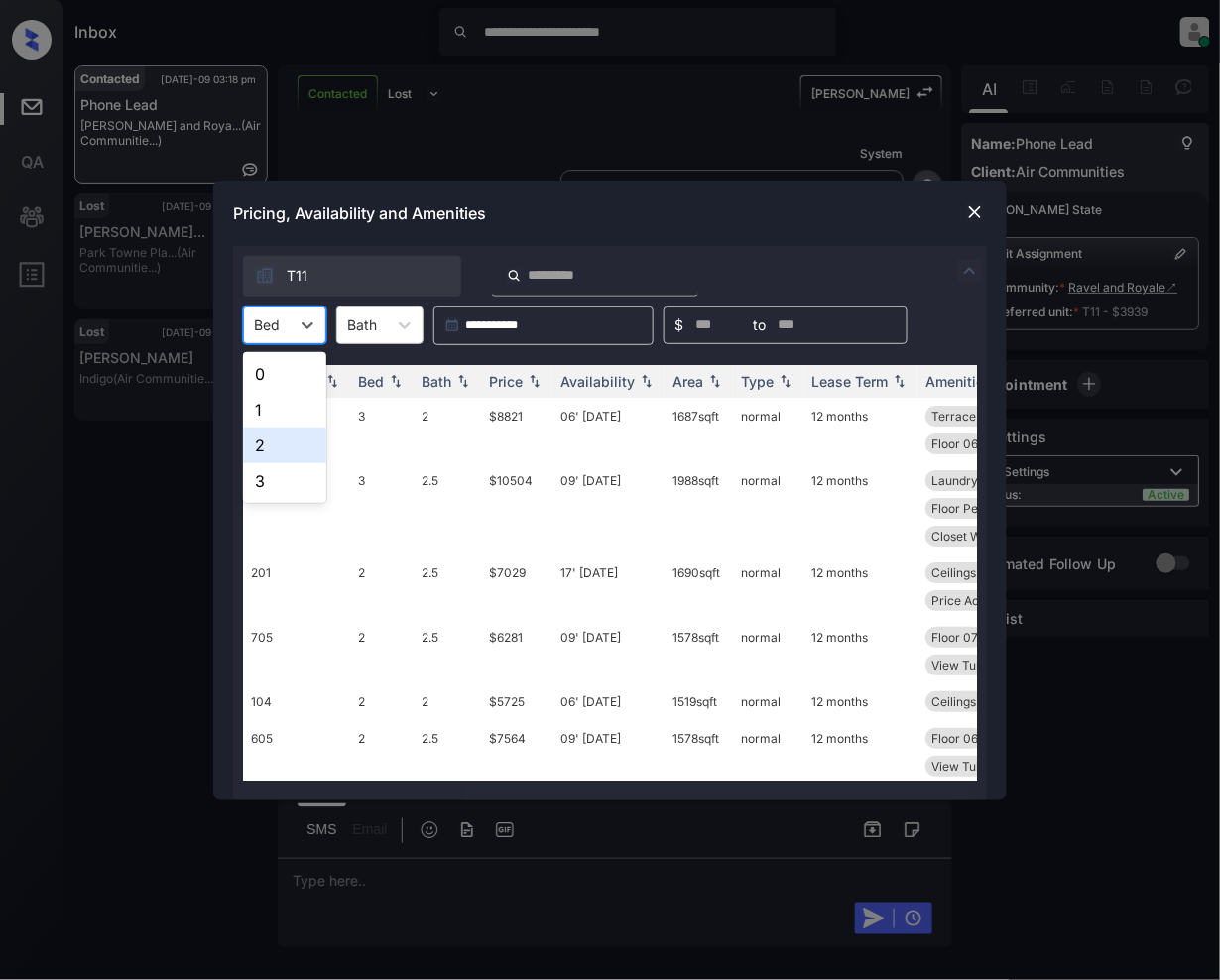 click on "2" at bounding box center (285, 445) 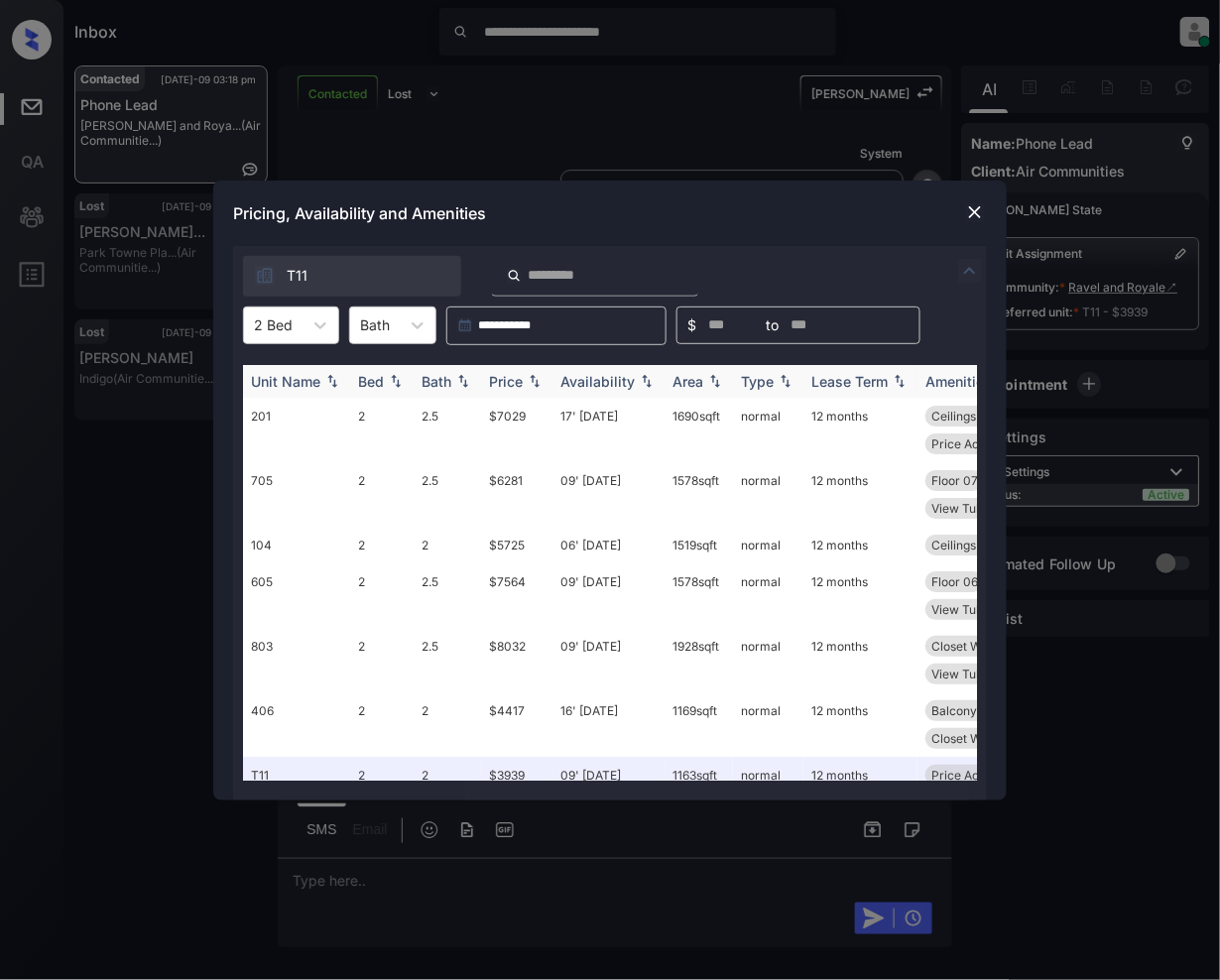 click at bounding box center (535, 381) 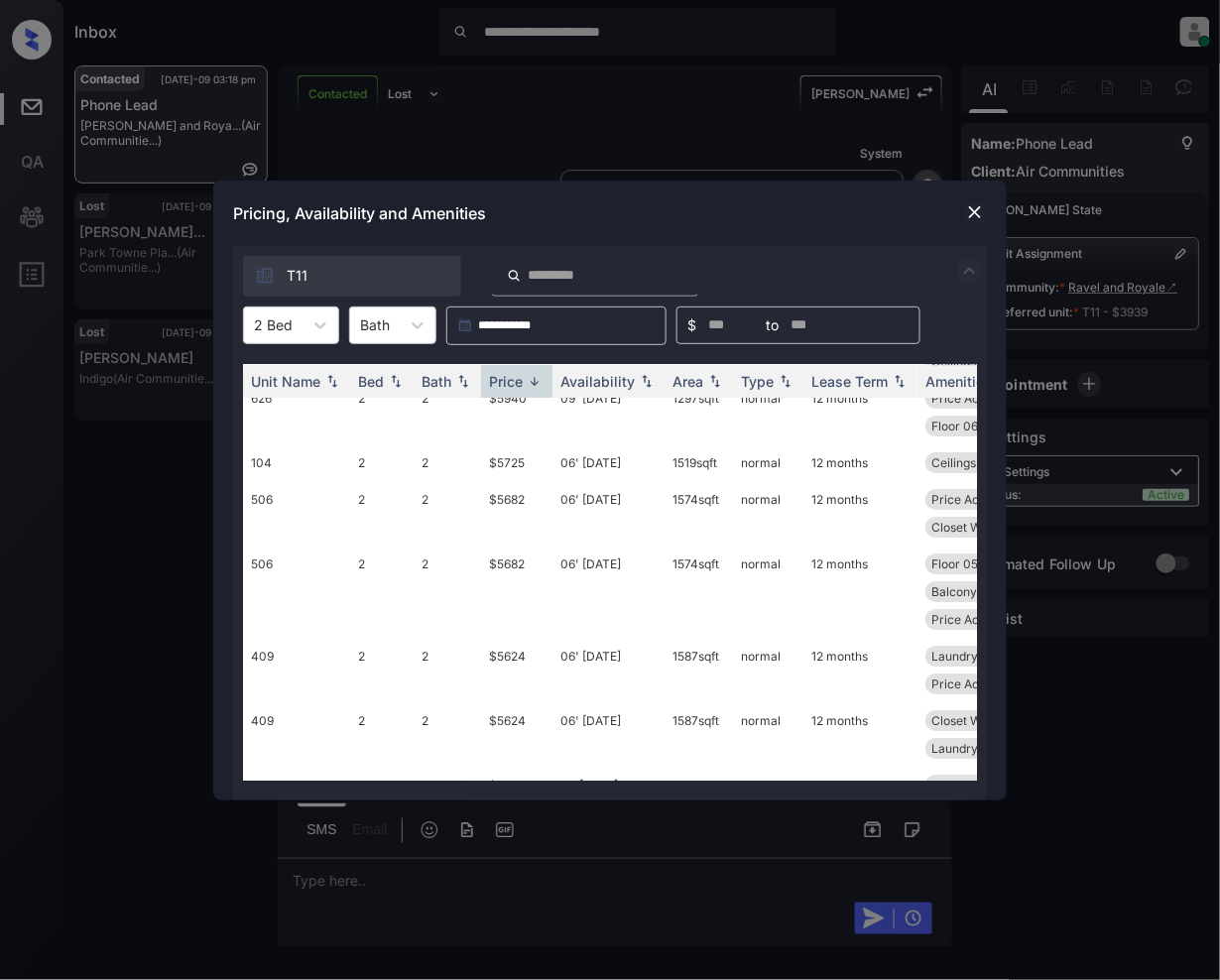 scroll, scrollTop: 1752, scrollLeft: 0, axis: vertical 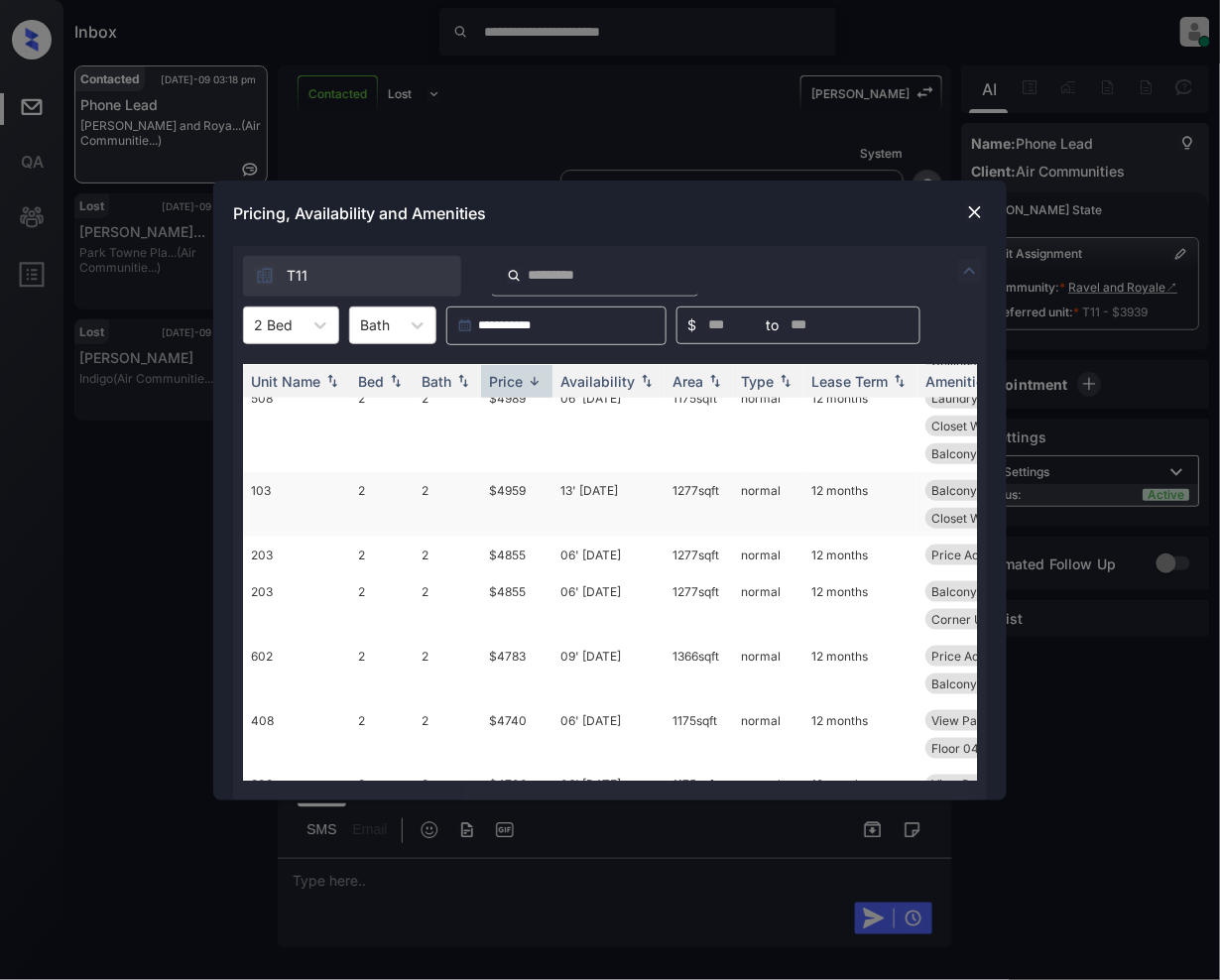 click on "$4959" at bounding box center [517, 504] 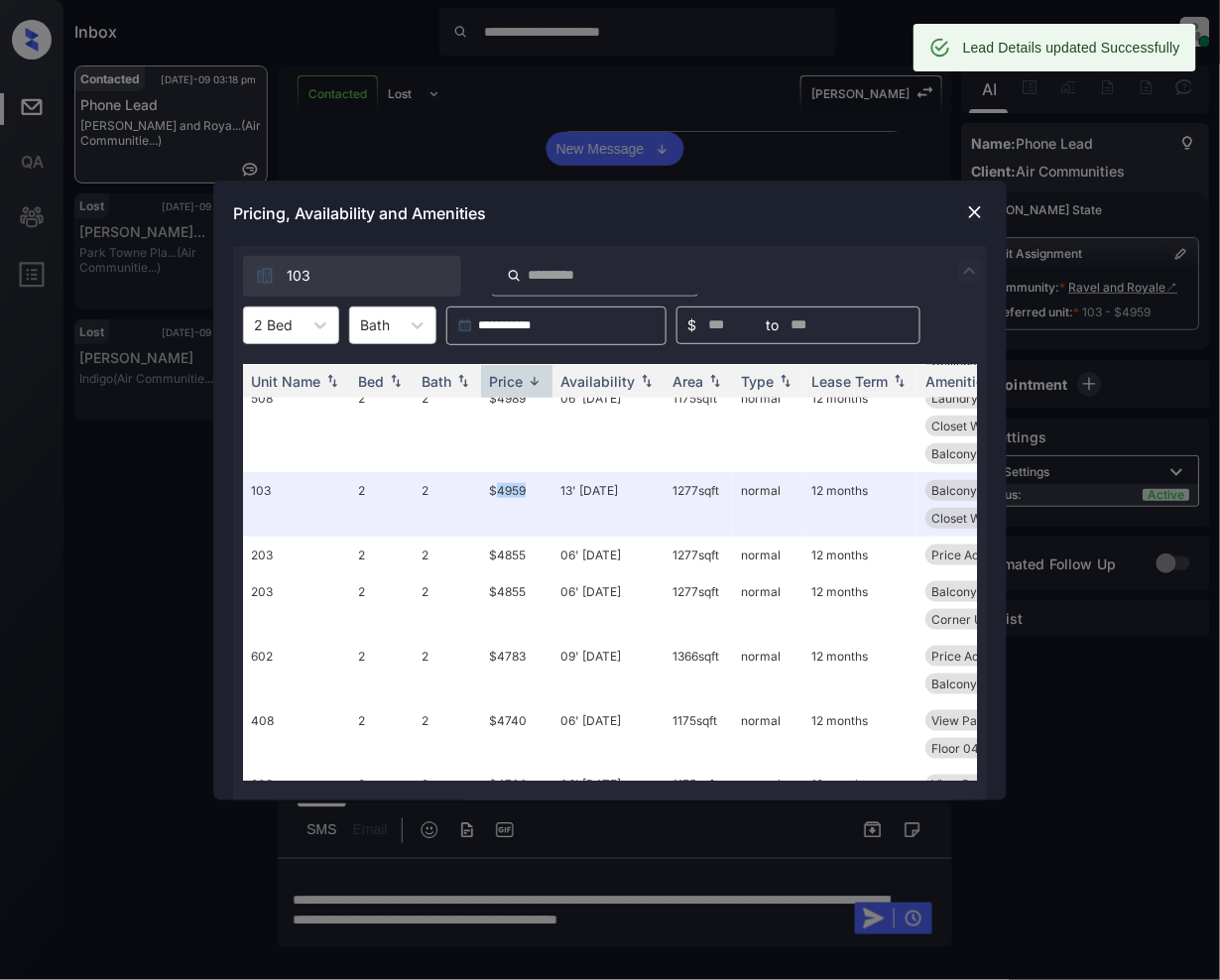 click at bounding box center [975, 212] 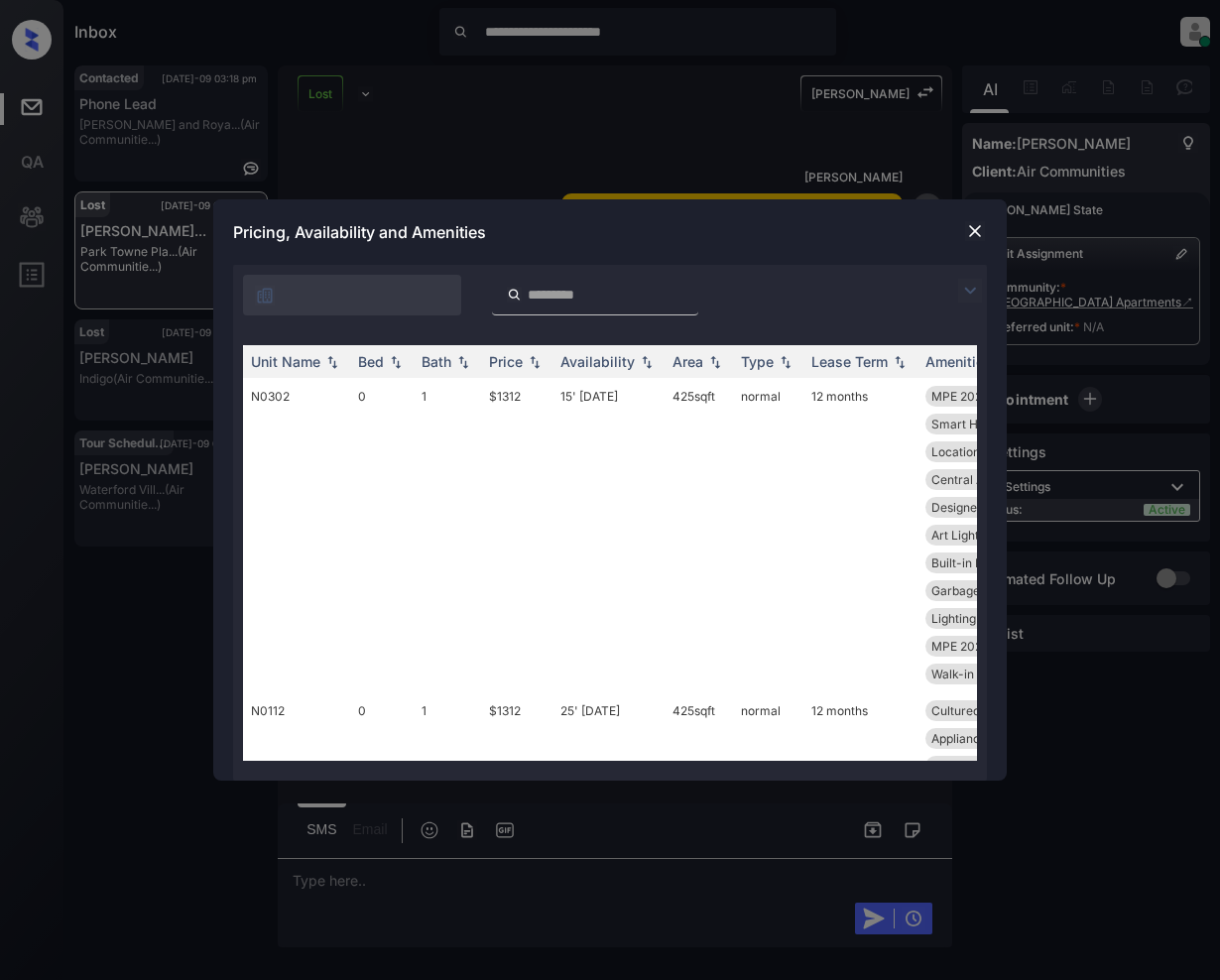 scroll, scrollTop: 0, scrollLeft: 0, axis: both 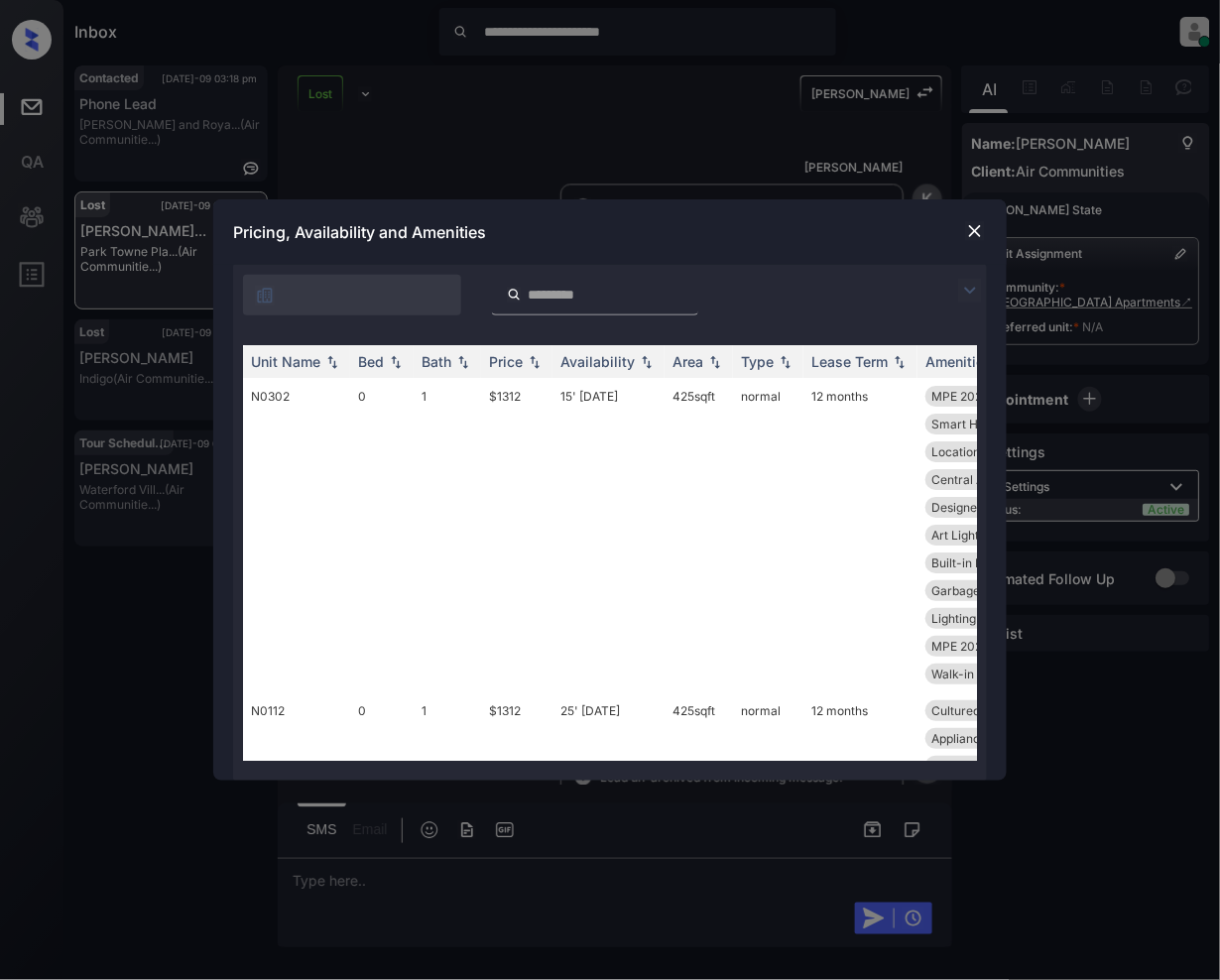 click at bounding box center (607, 295) 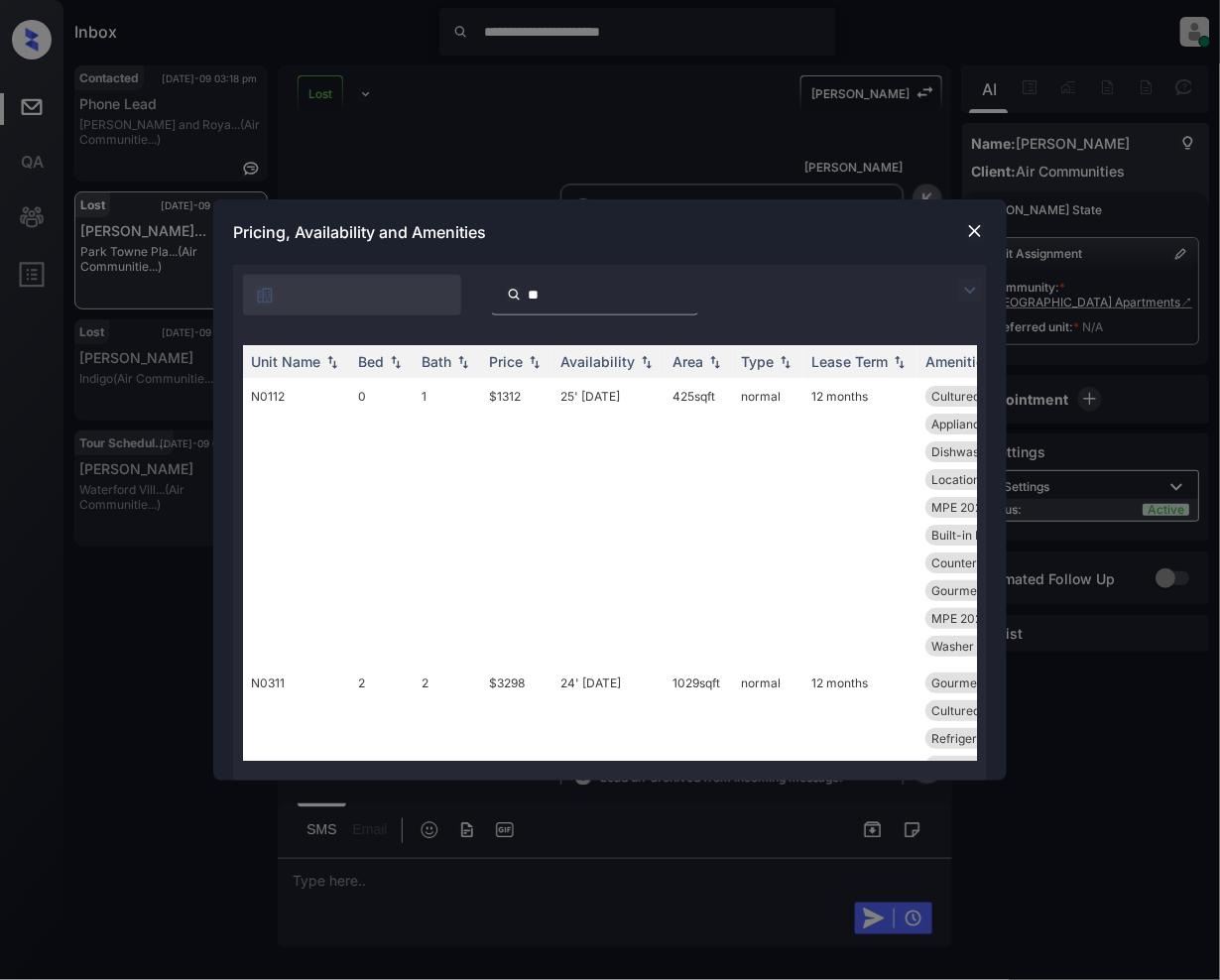type on "*" 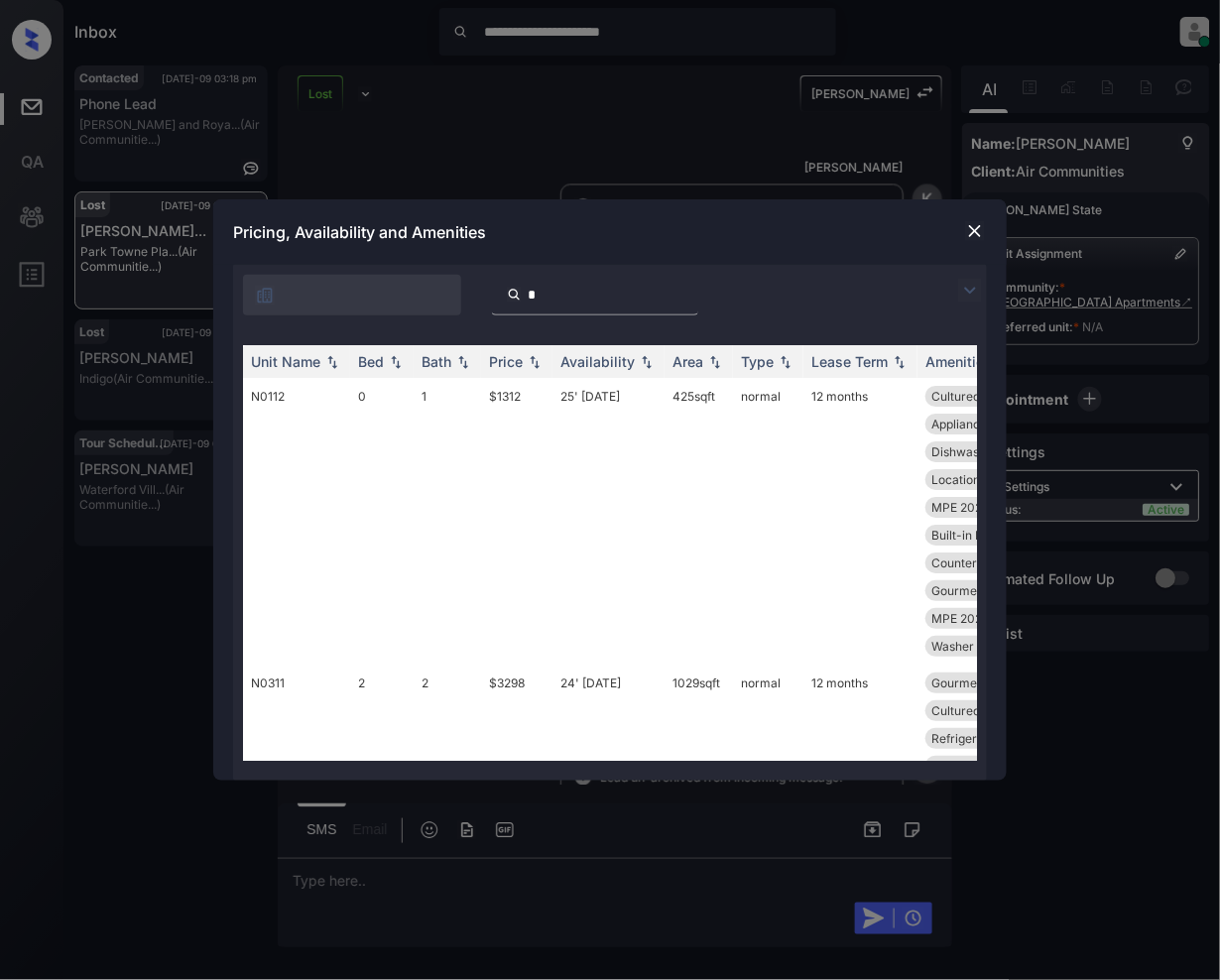 type 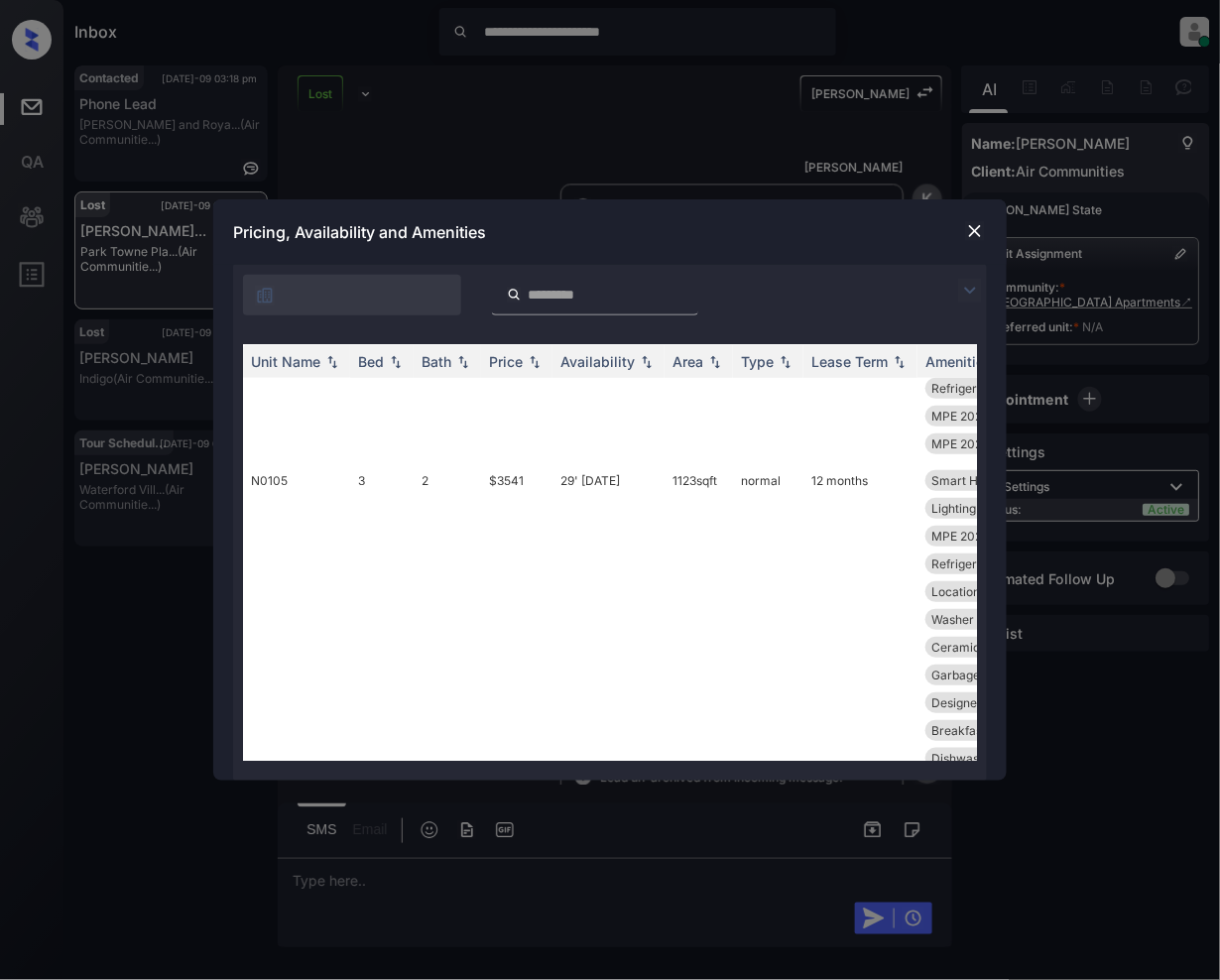 scroll, scrollTop: 9619, scrollLeft: 0, axis: vertical 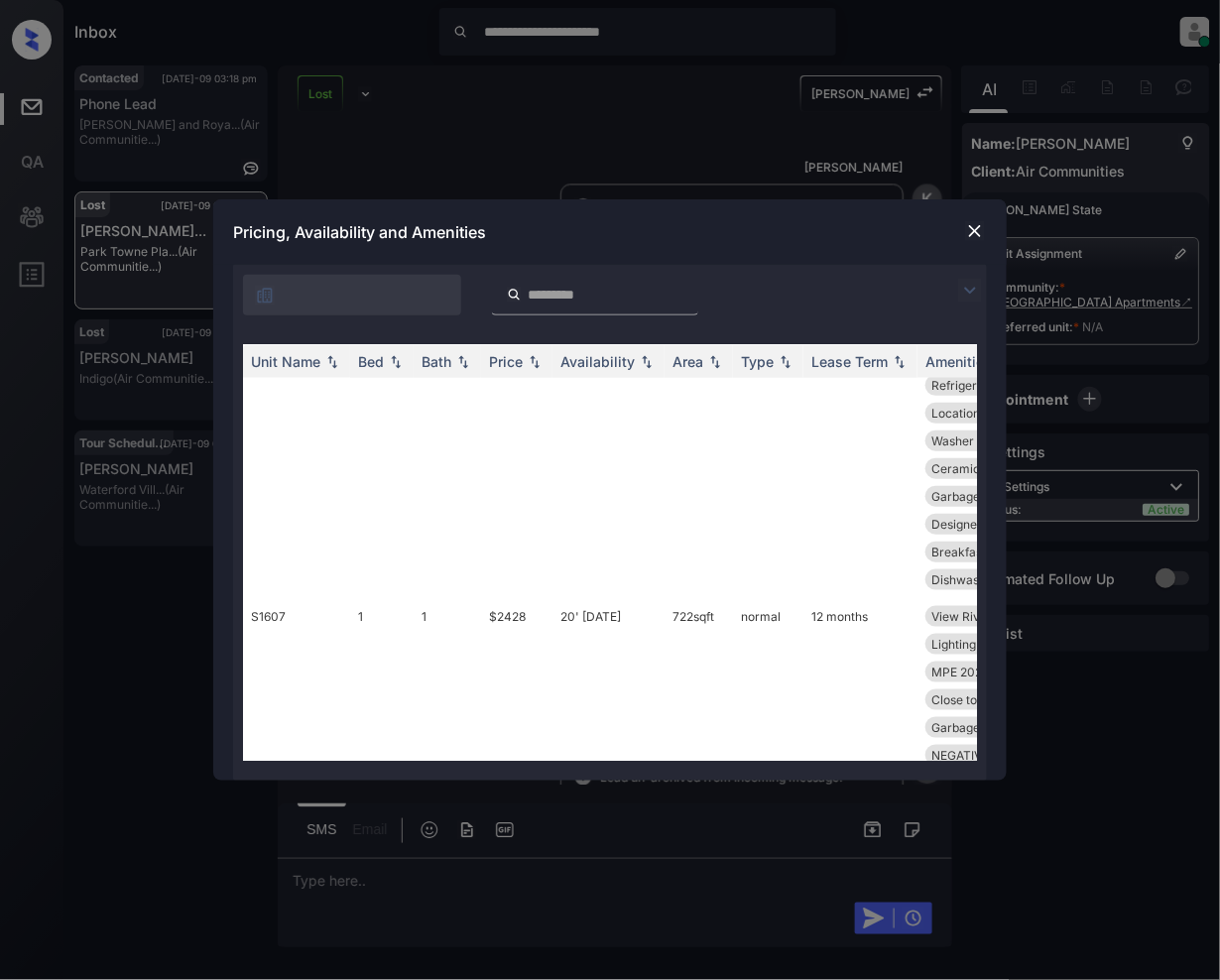 click at bounding box center (970, 291) 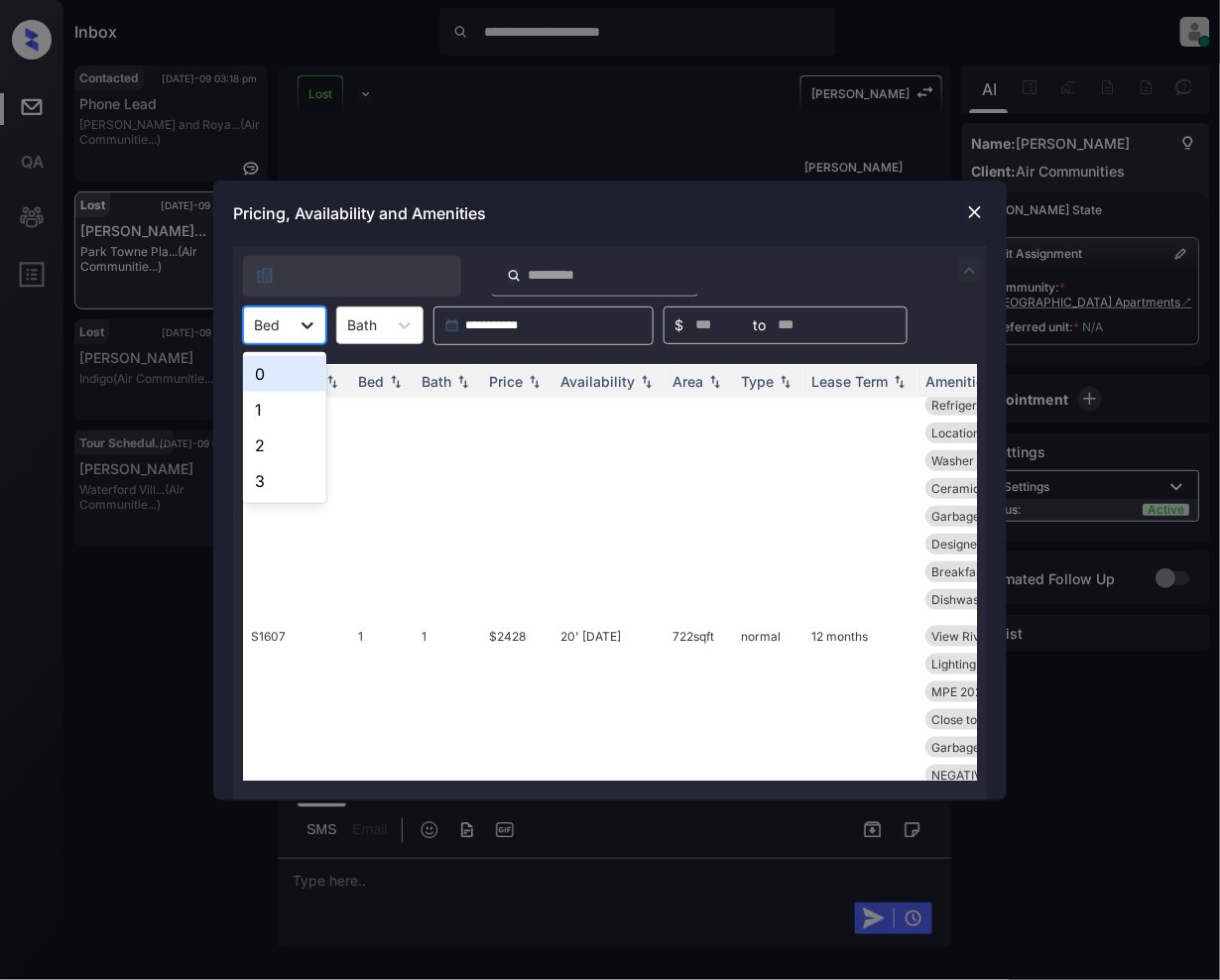 click 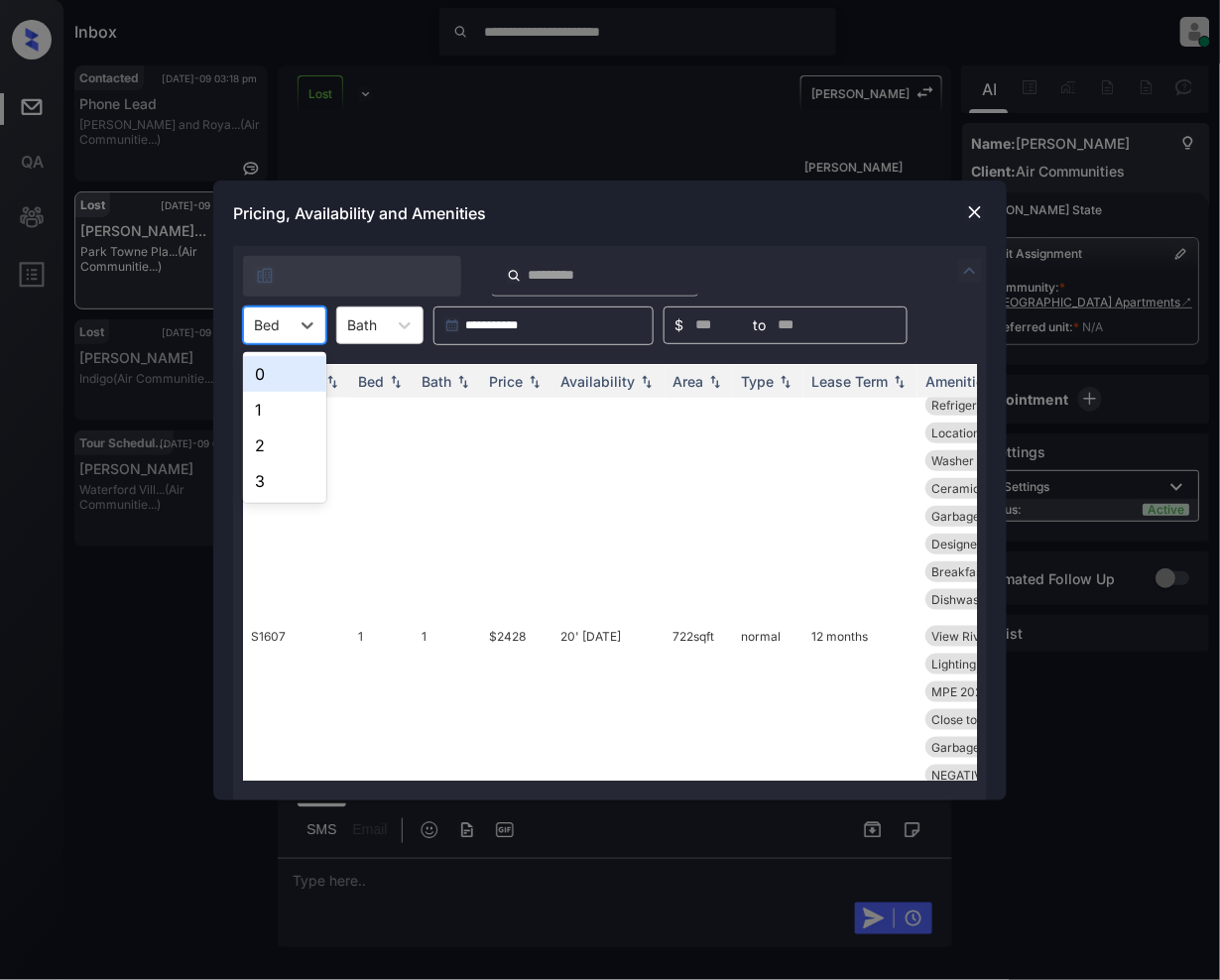 click on "0" at bounding box center (285, 374) 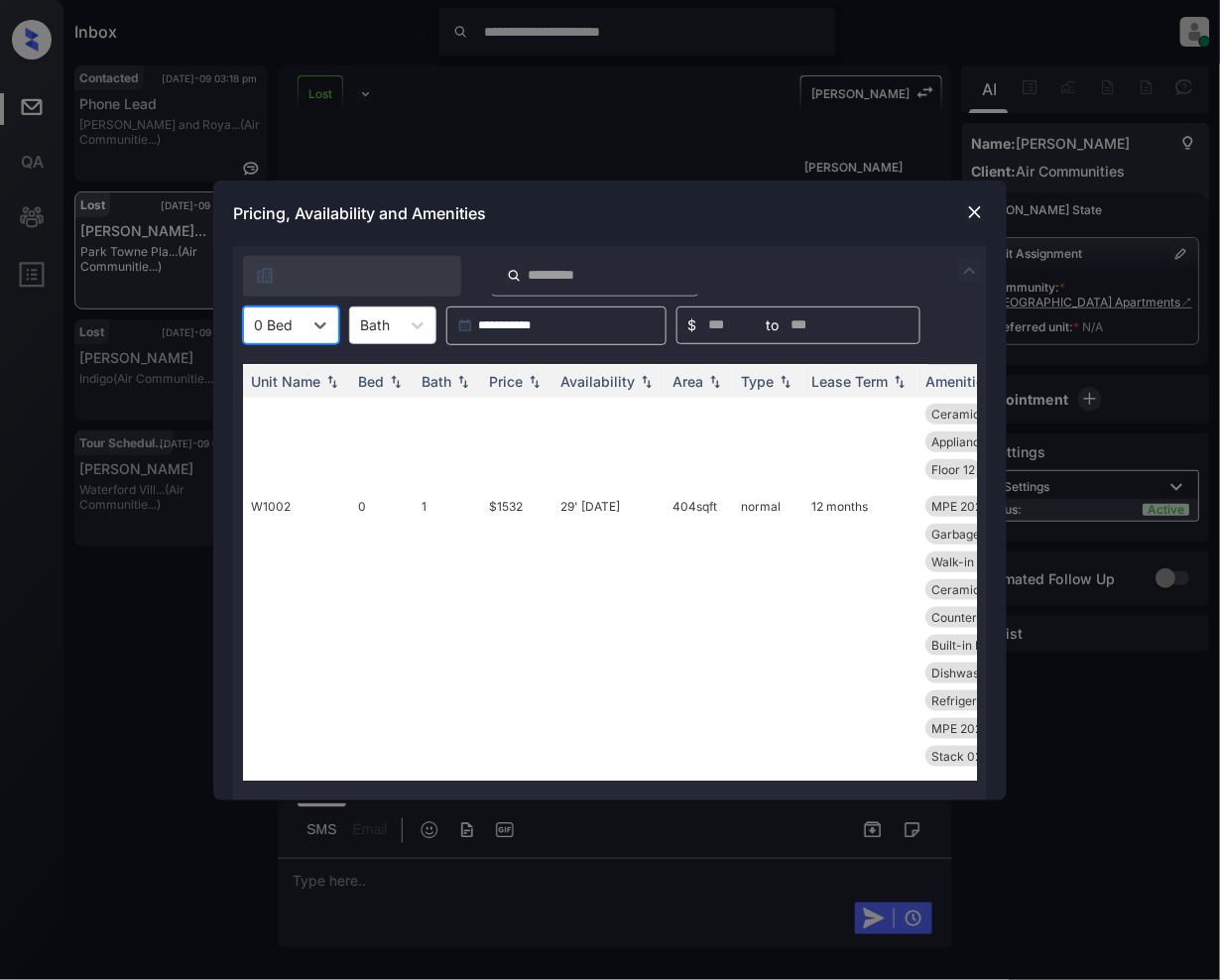 scroll, scrollTop: 9370, scrollLeft: 0, axis: vertical 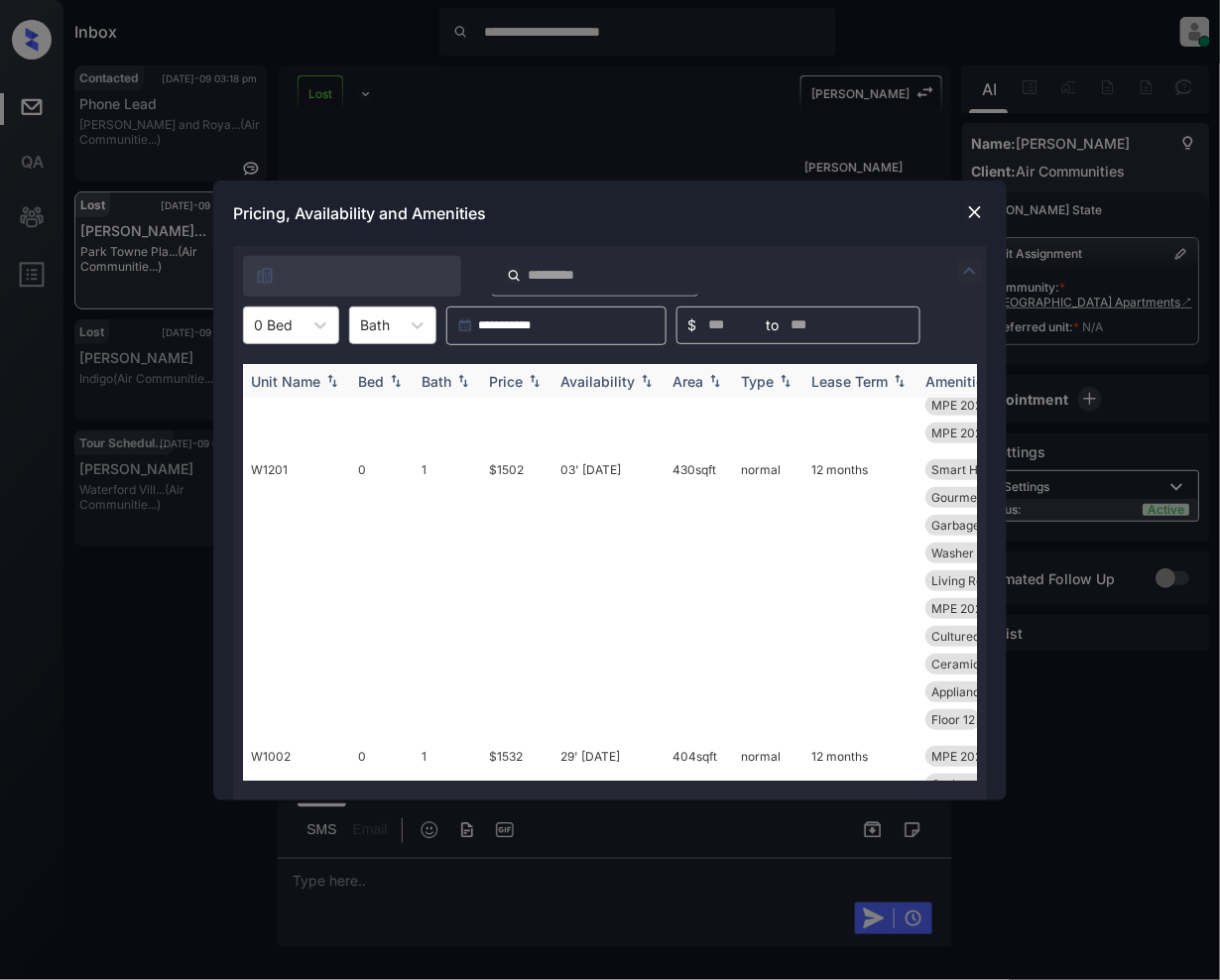 click at bounding box center [535, 381] 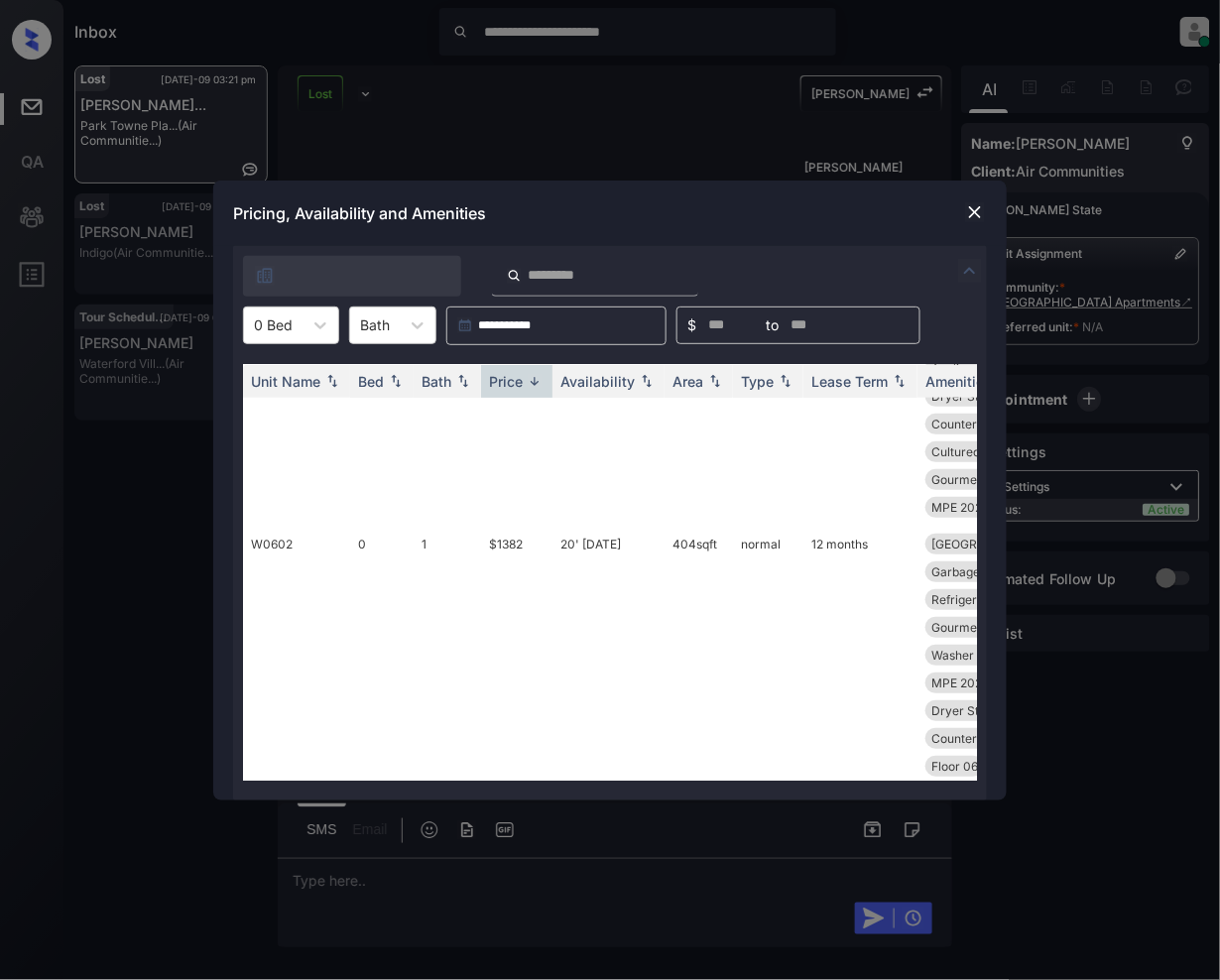 scroll, scrollTop: 9647, scrollLeft: 0, axis: vertical 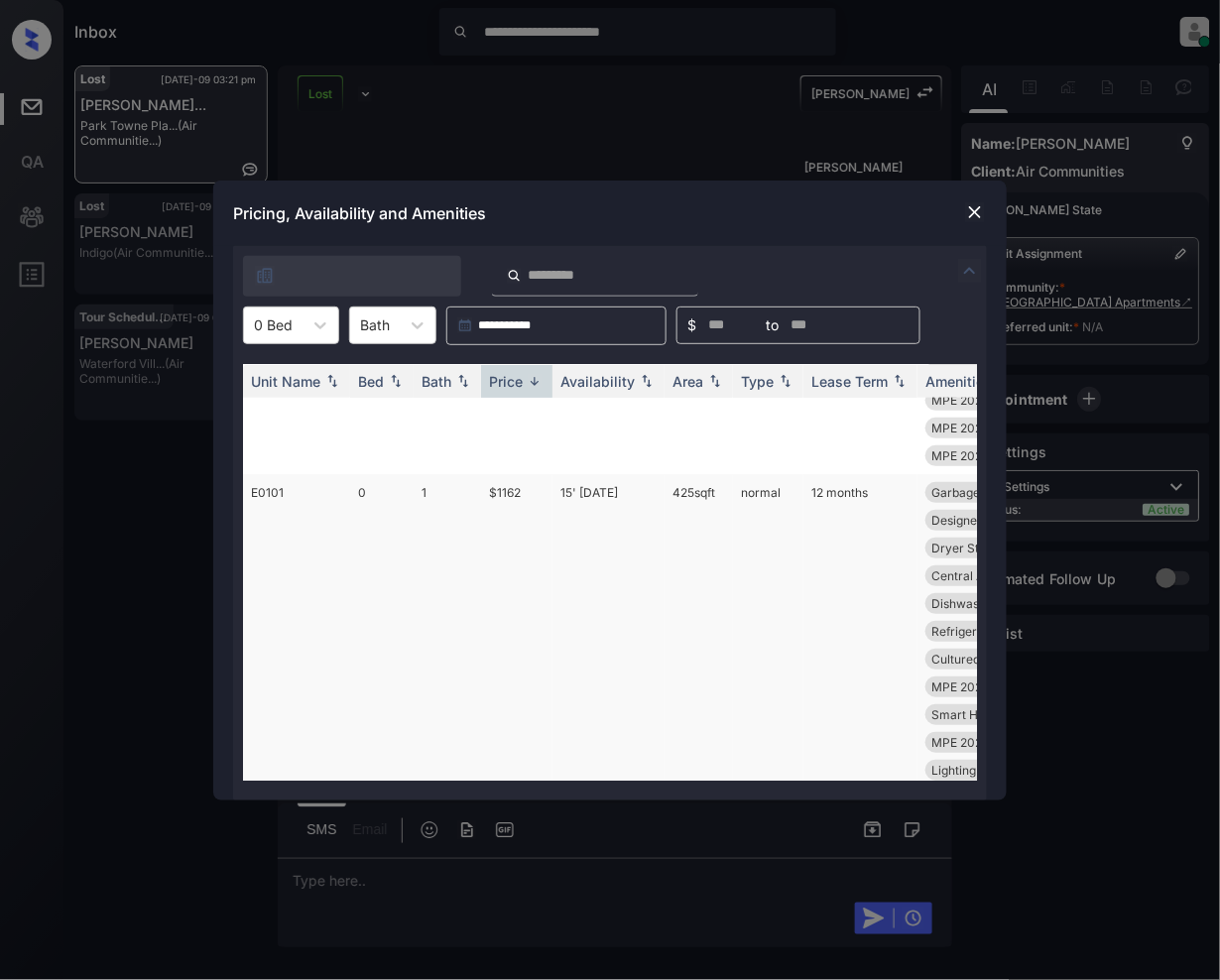 click on "$1162" at bounding box center [517, 631] 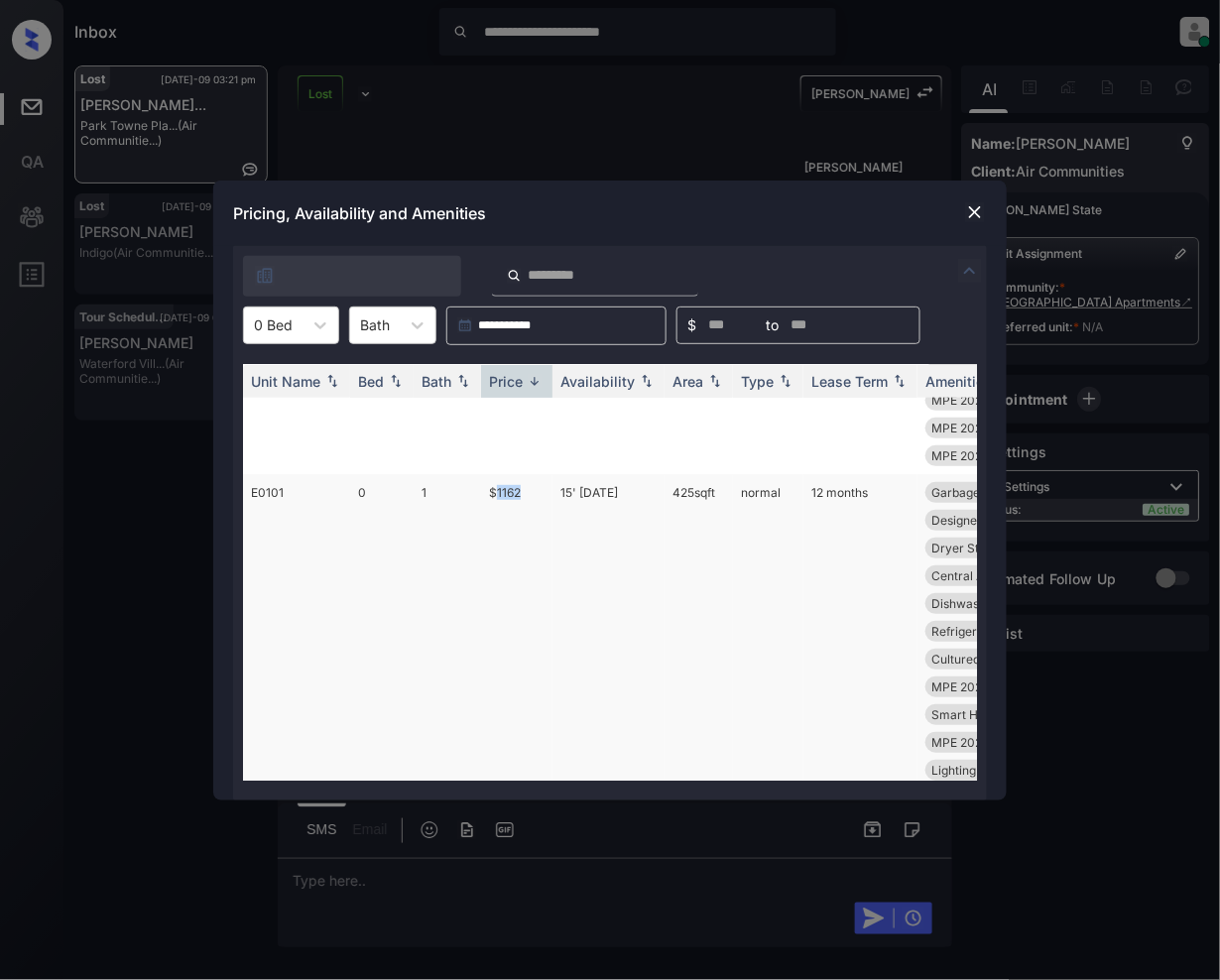 click on "$1162" at bounding box center [517, 631] 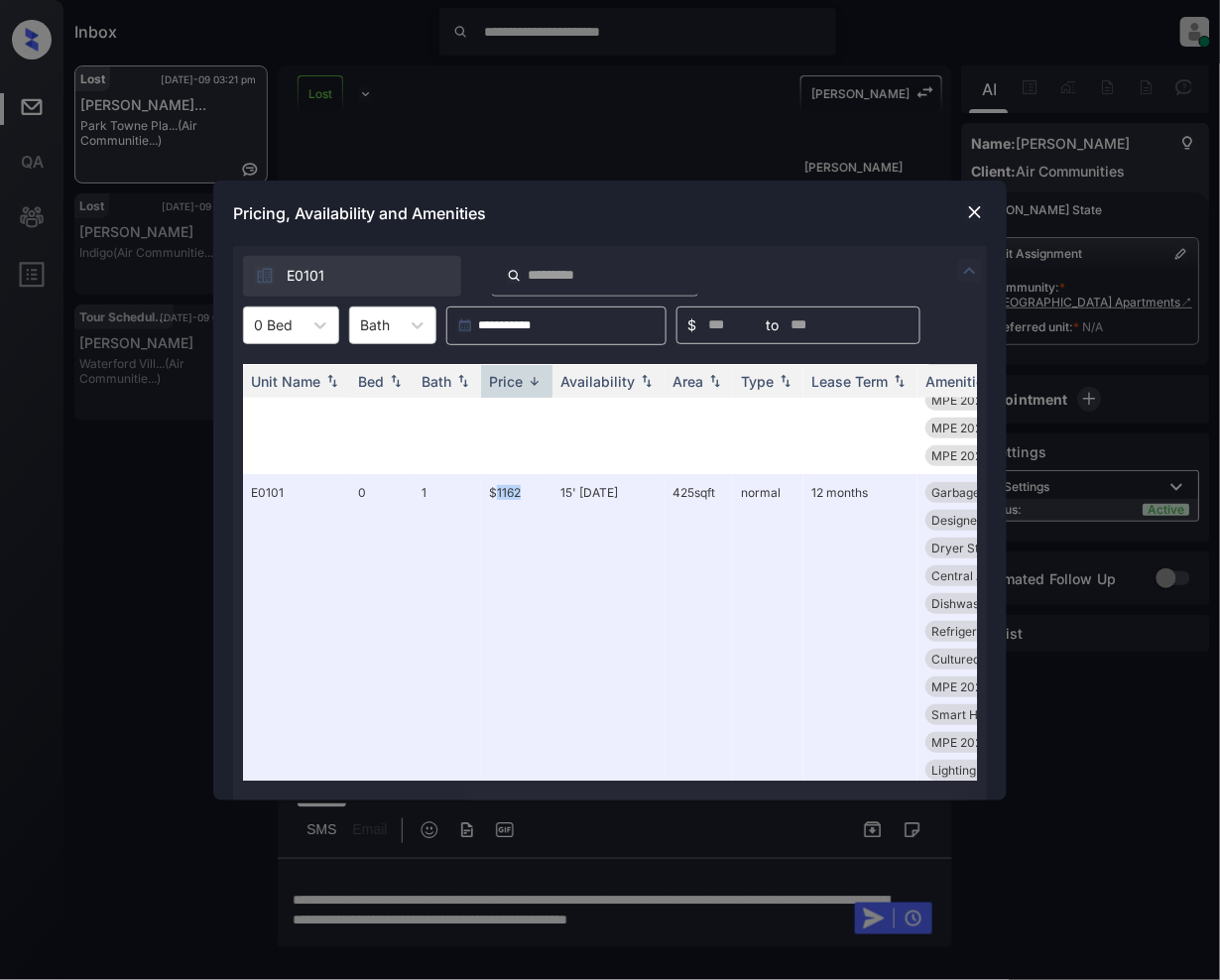 click at bounding box center [975, 212] 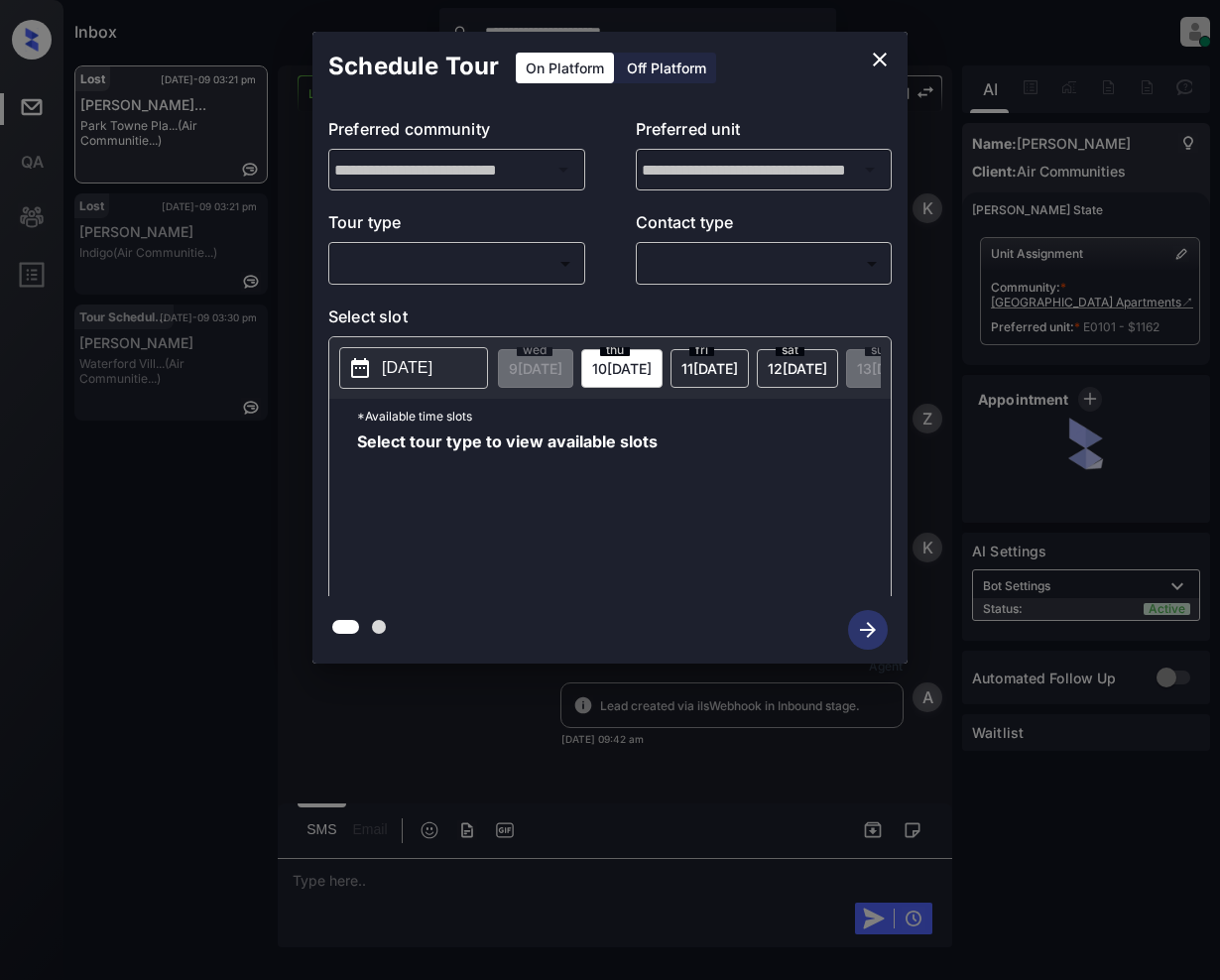 scroll, scrollTop: 0, scrollLeft: 0, axis: both 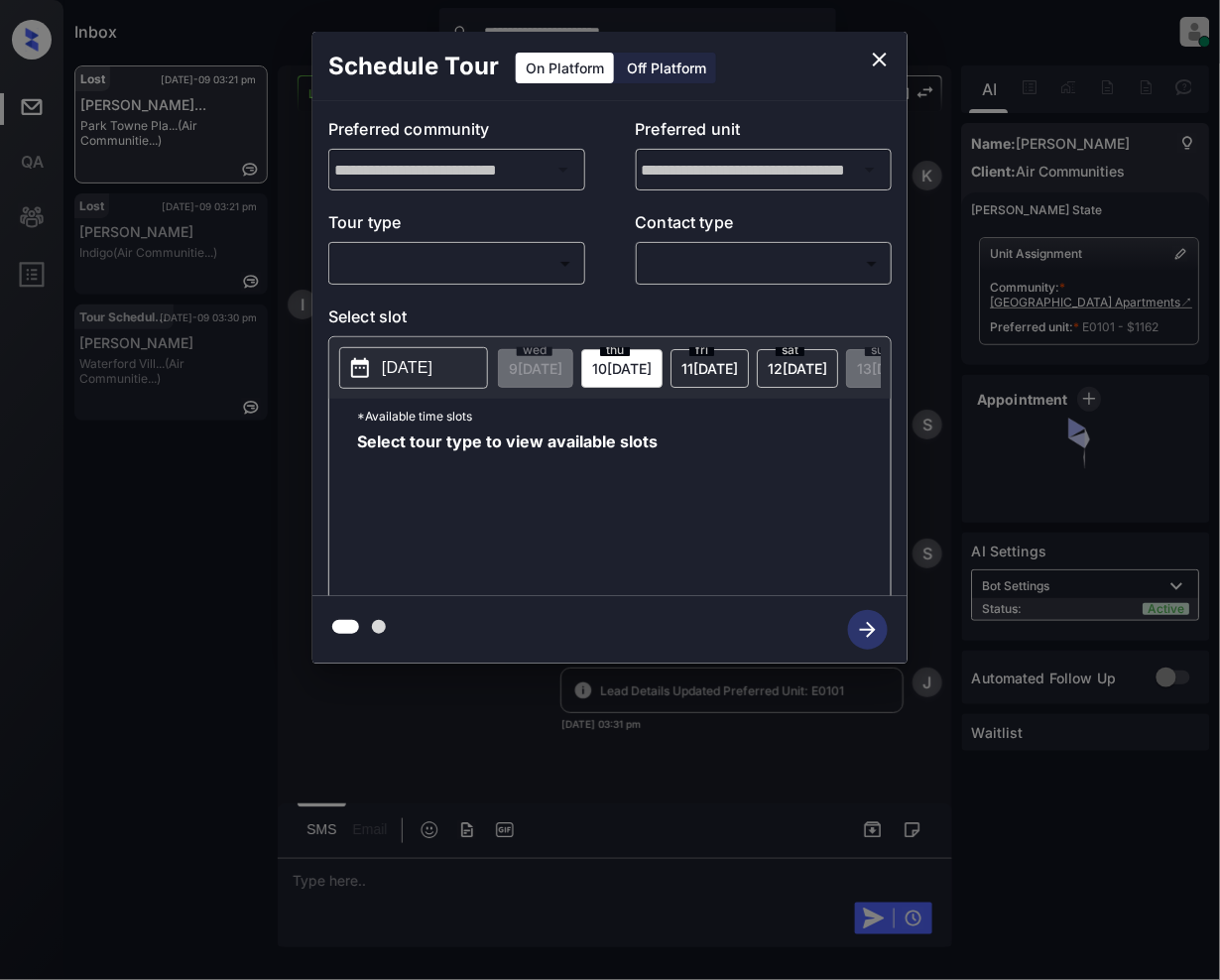 click on "**********" at bounding box center [610, 490] 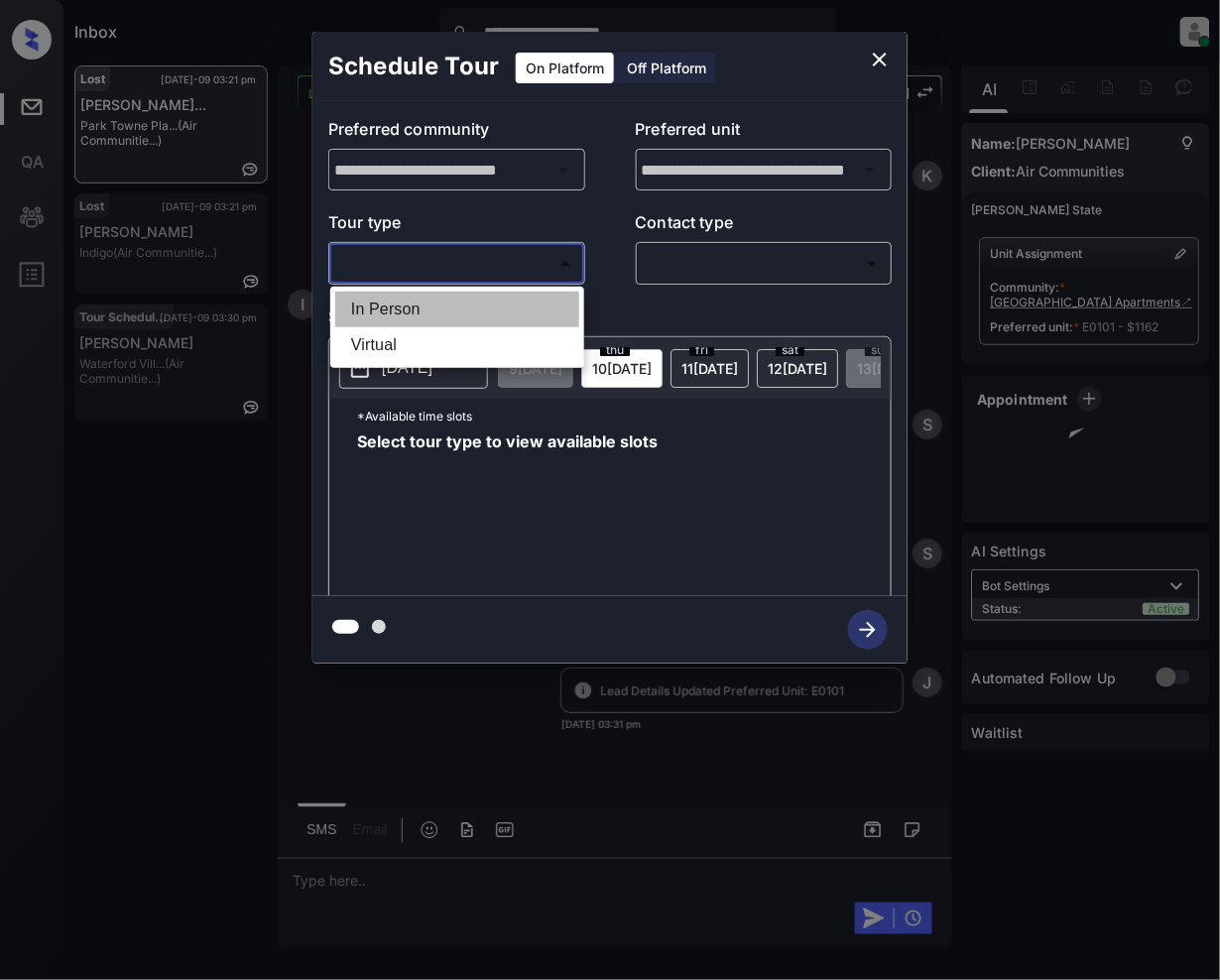 click on "In Person" at bounding box center (457, 309) 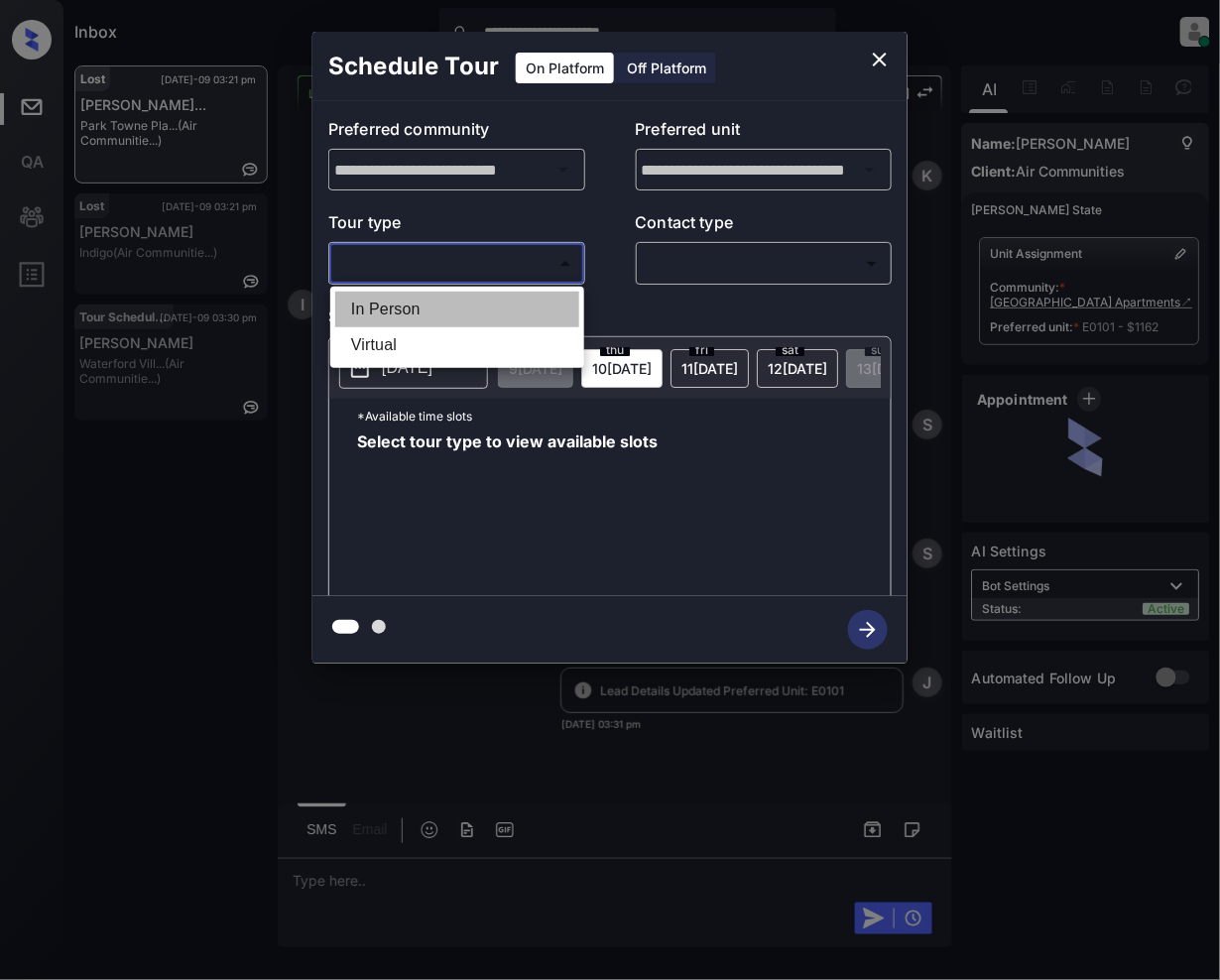type on "********" 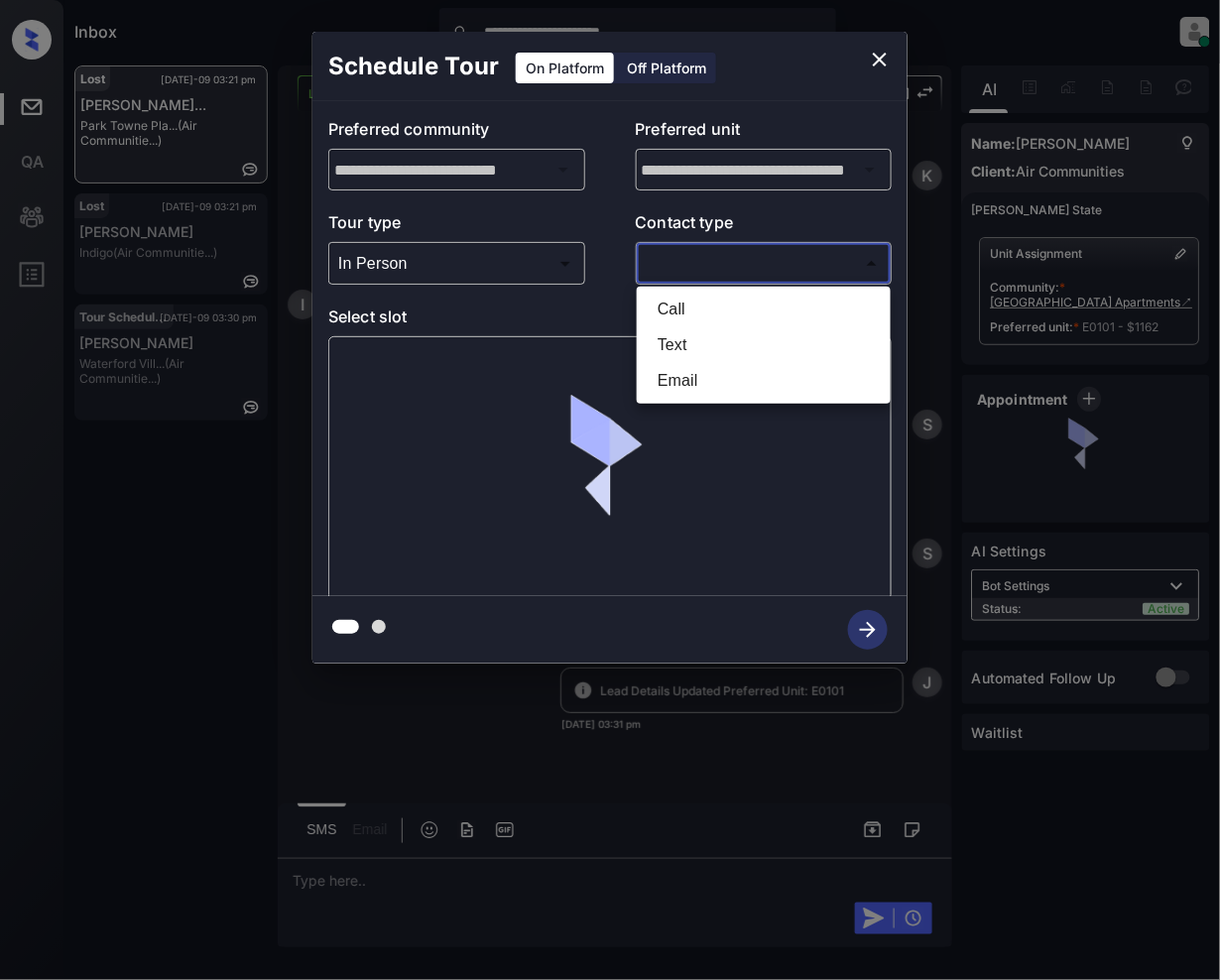 click on "**********" at bounding box center [610, 490] 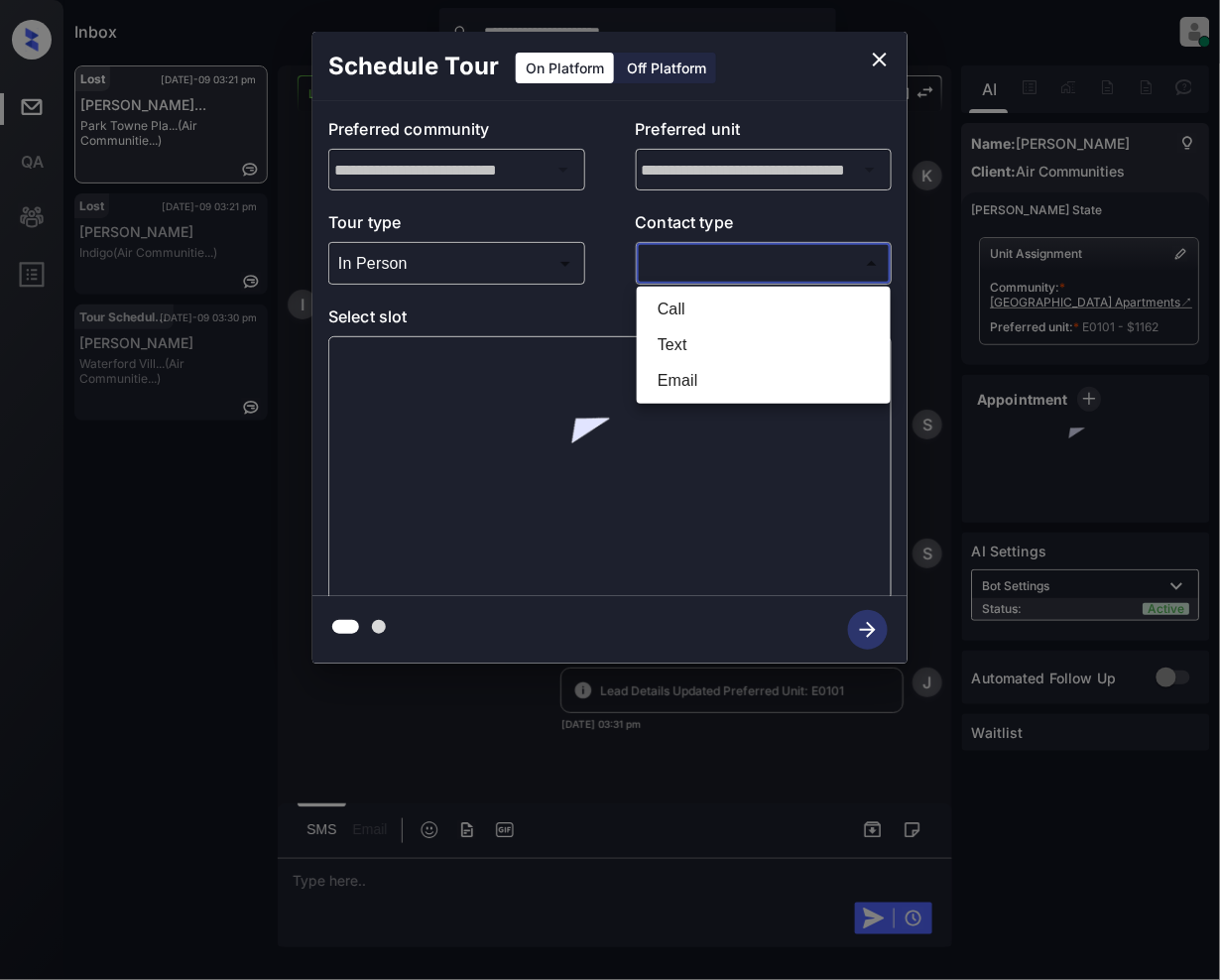 click on "Text" at bounding box center [764, 345] 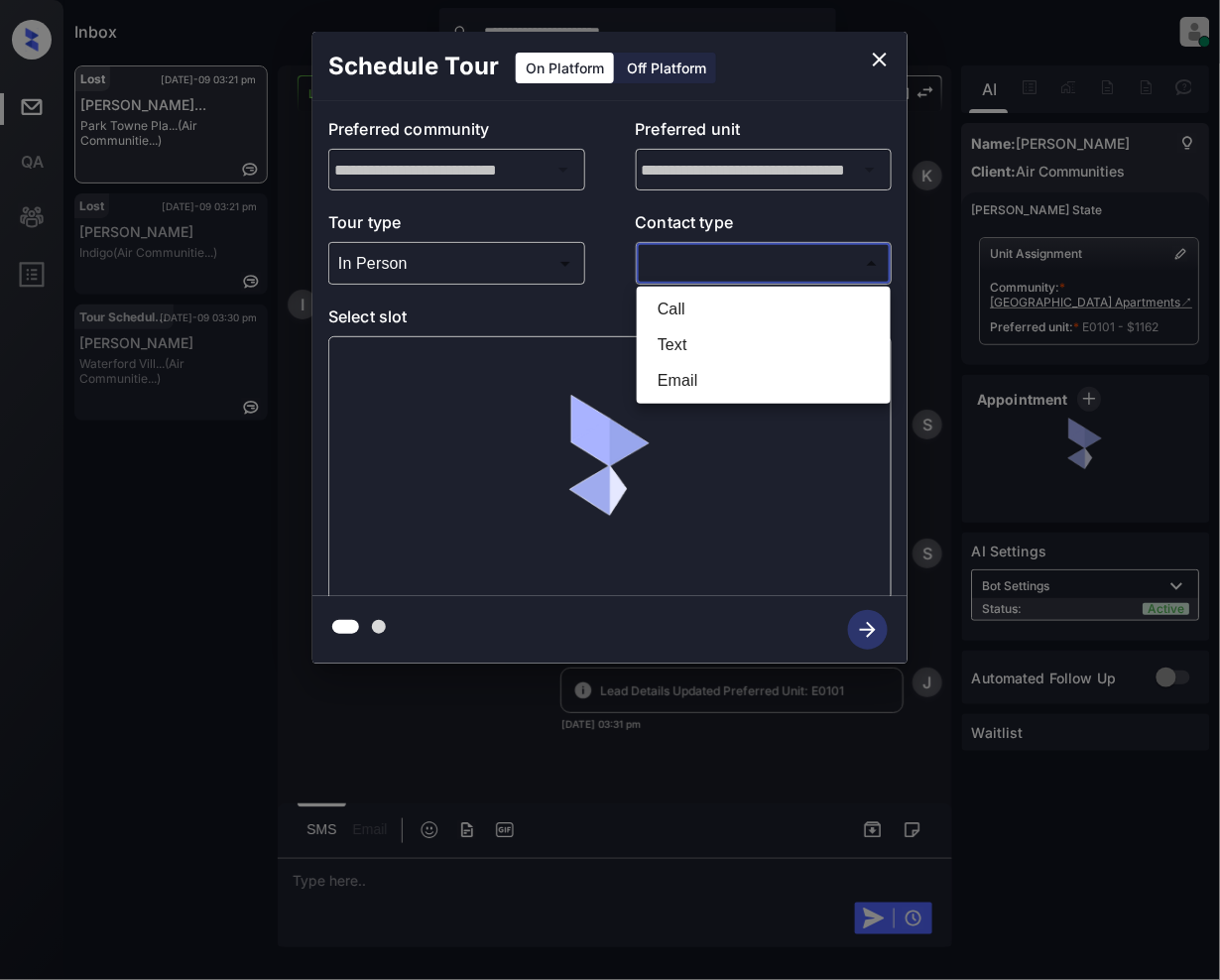 type on "****" 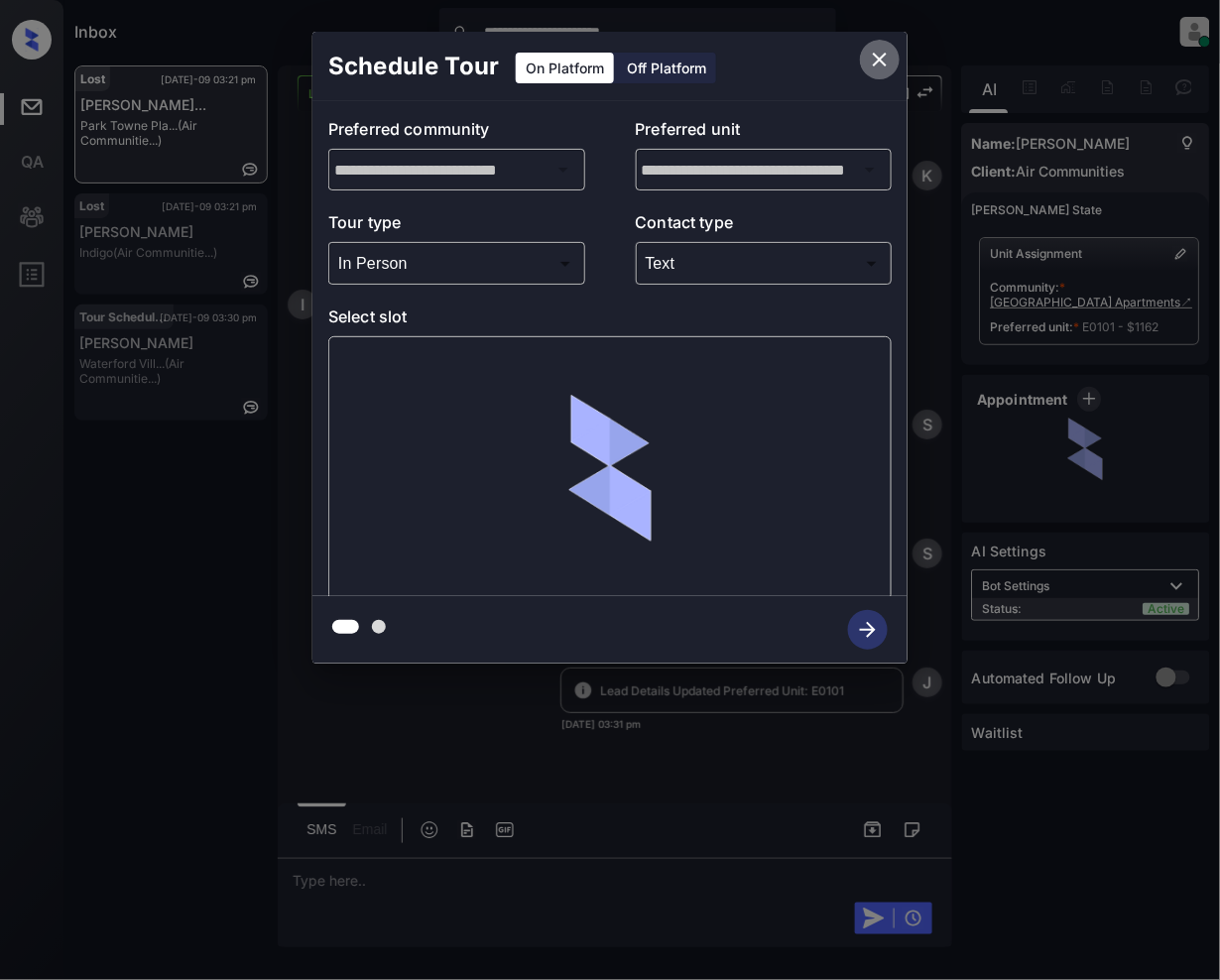 click 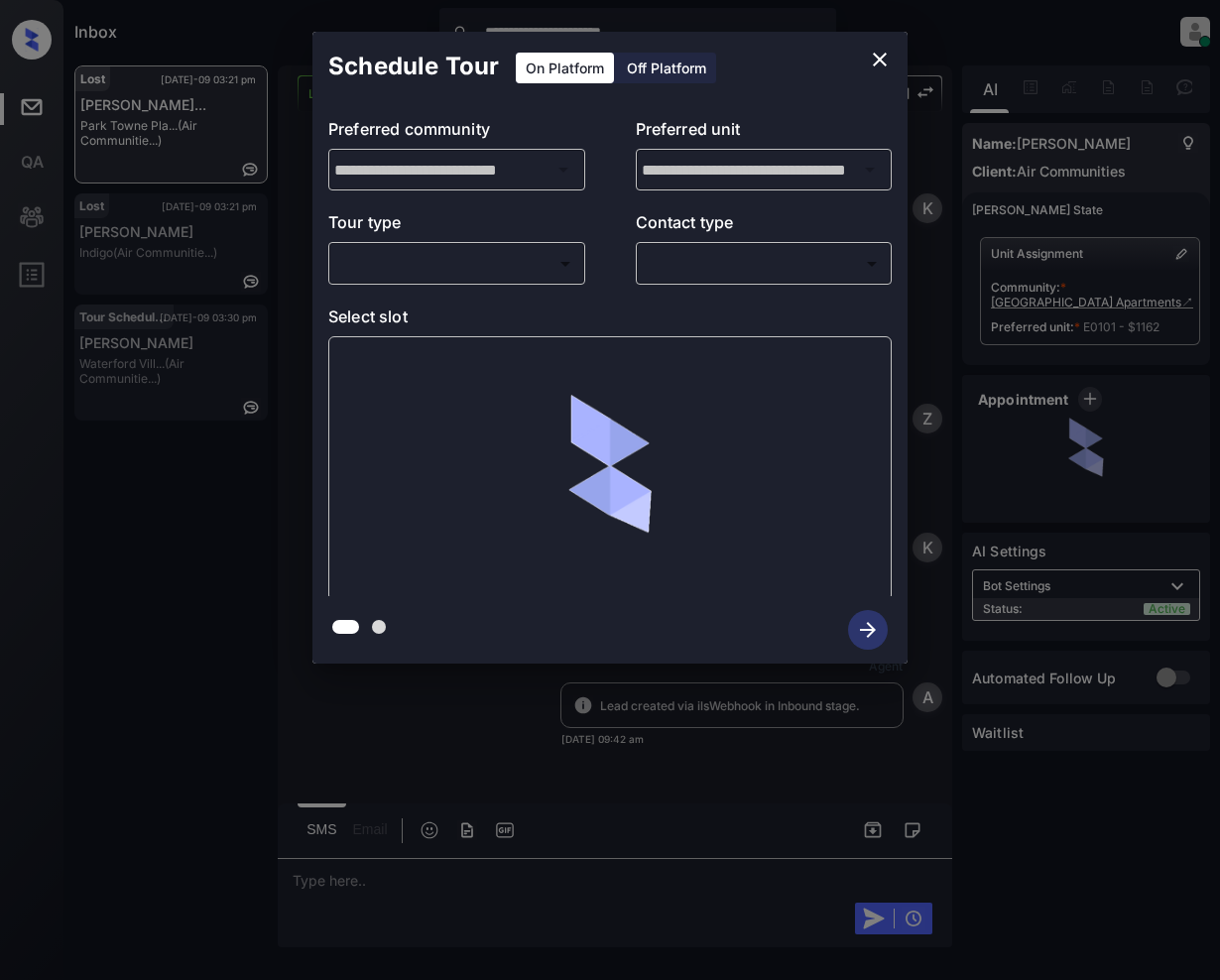 scroll, scrollTop: 0, scrollLeft: 0, axis: both 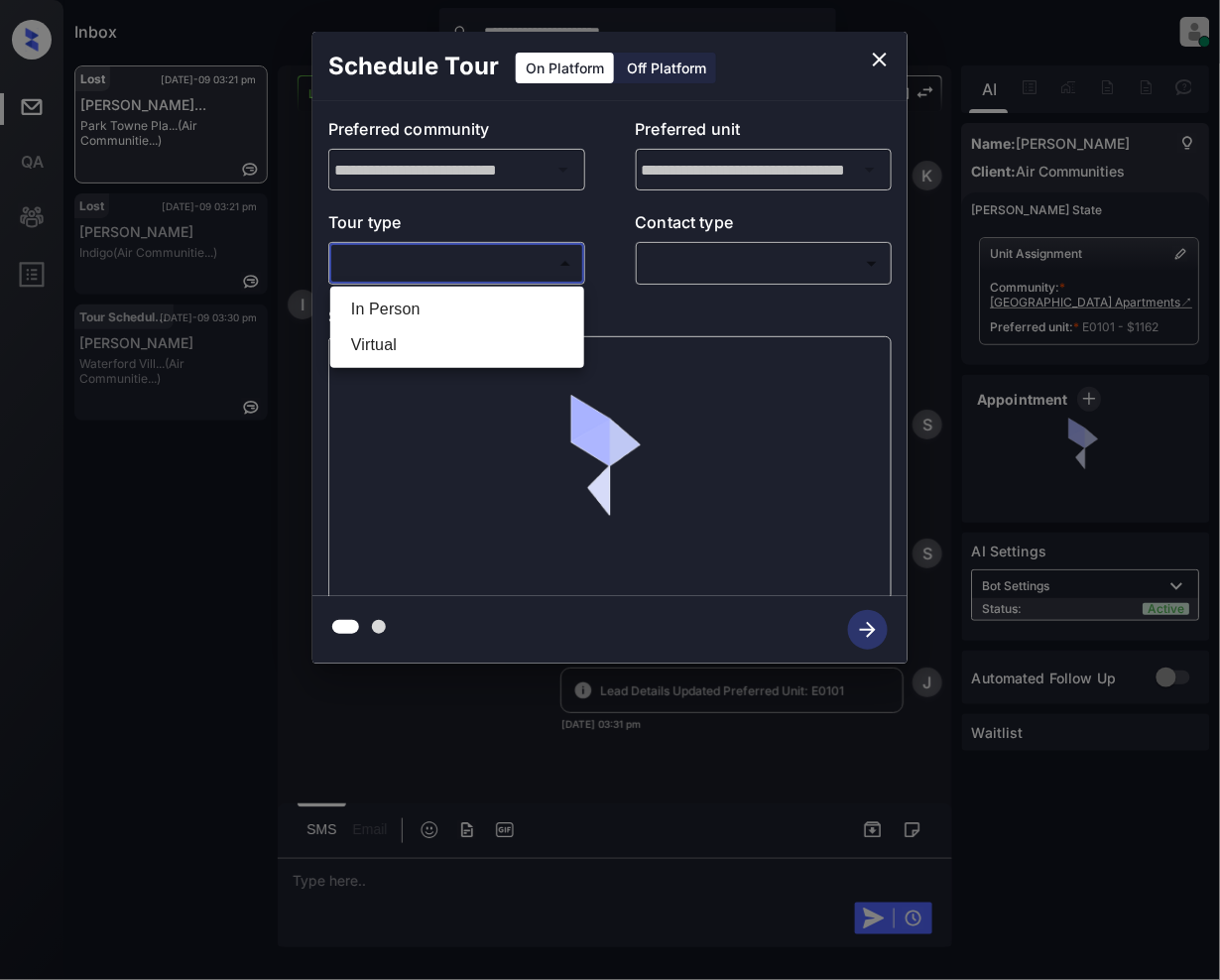 click on "**********" at bounding box center (610, 490) 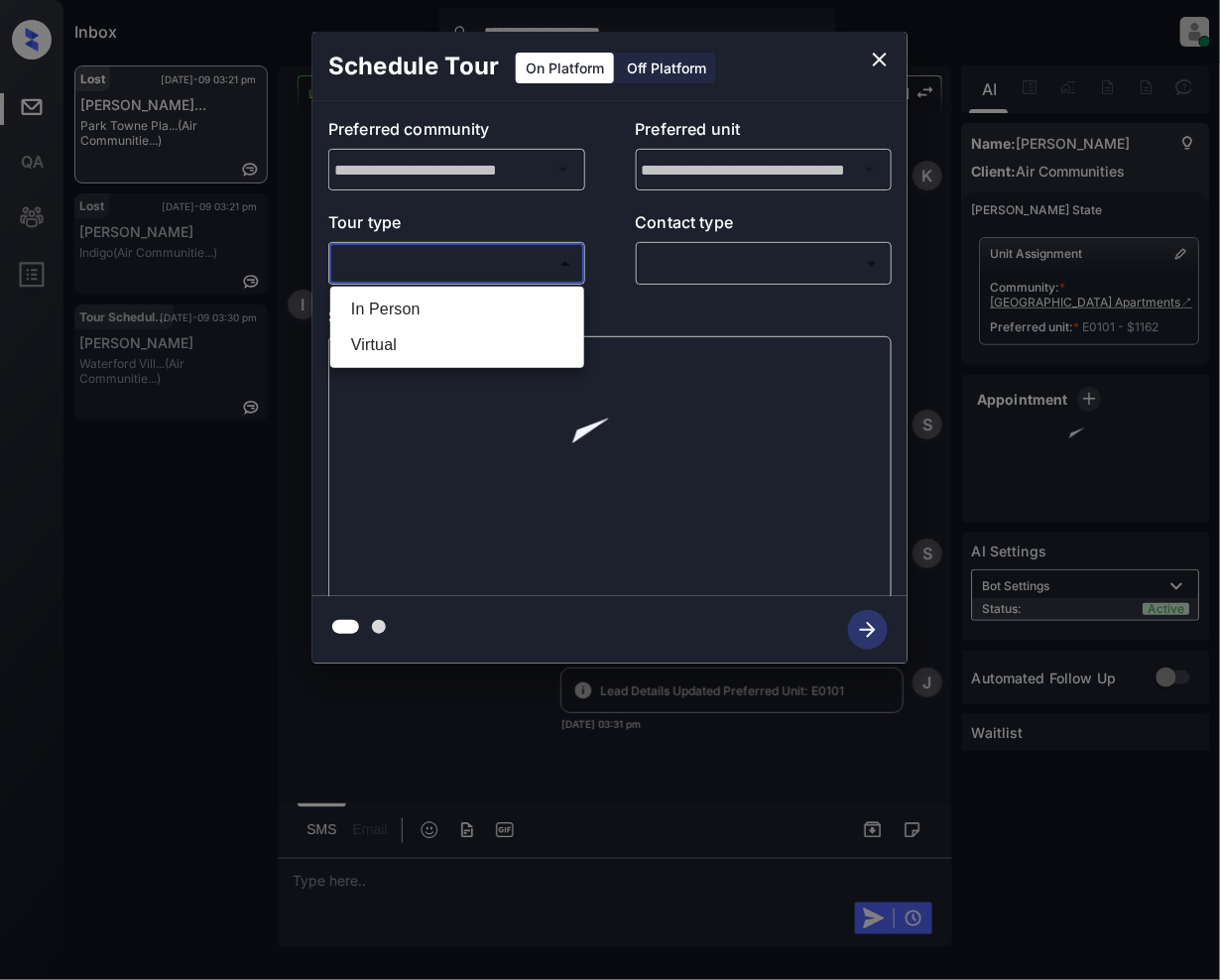drag, startPoint x: 399, startPoint y: 310, endPoint x: 599, endPoint y: 345, distance: 203.03941 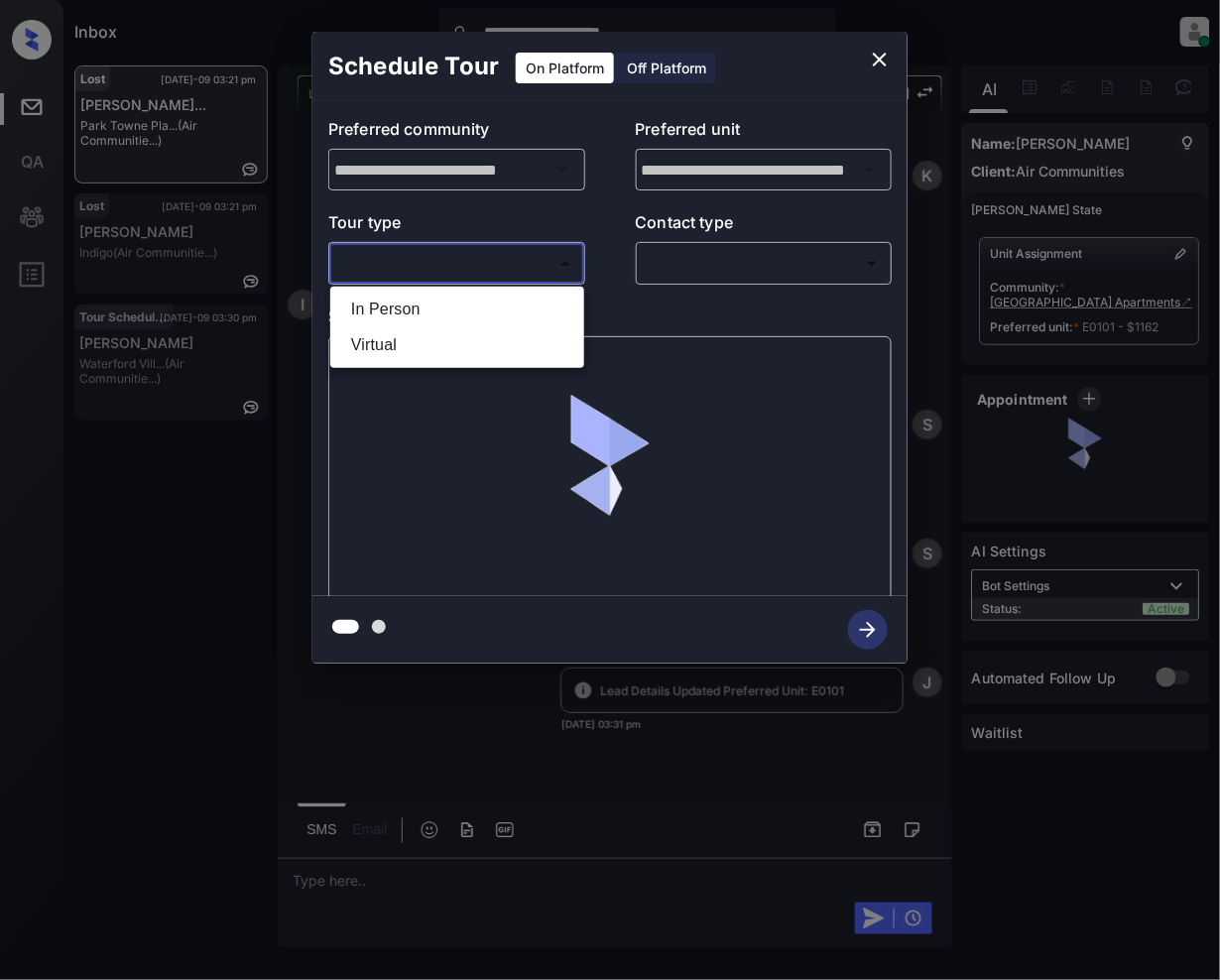 click on "In Person" at bounding box center (457, 309) 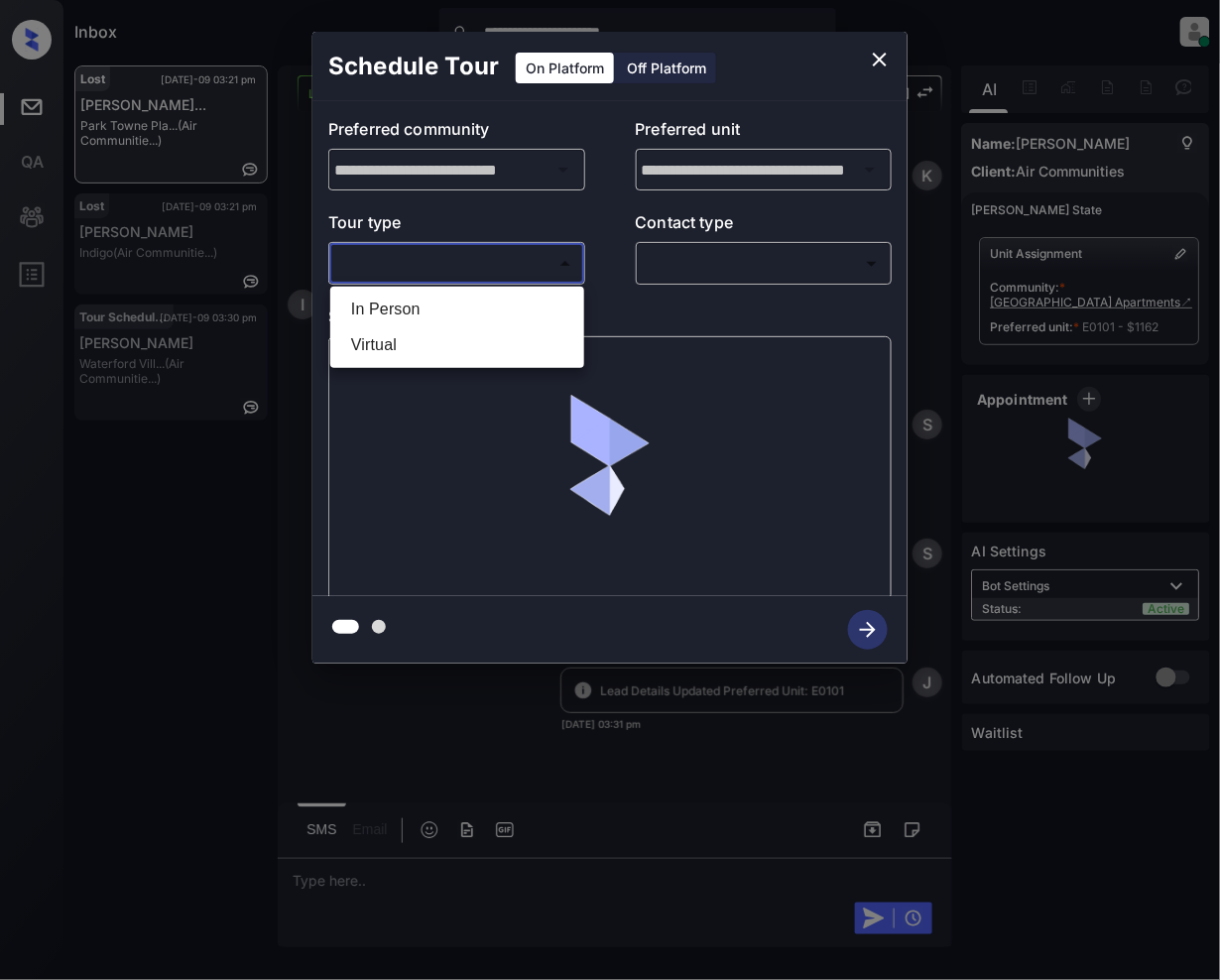 type on "********" 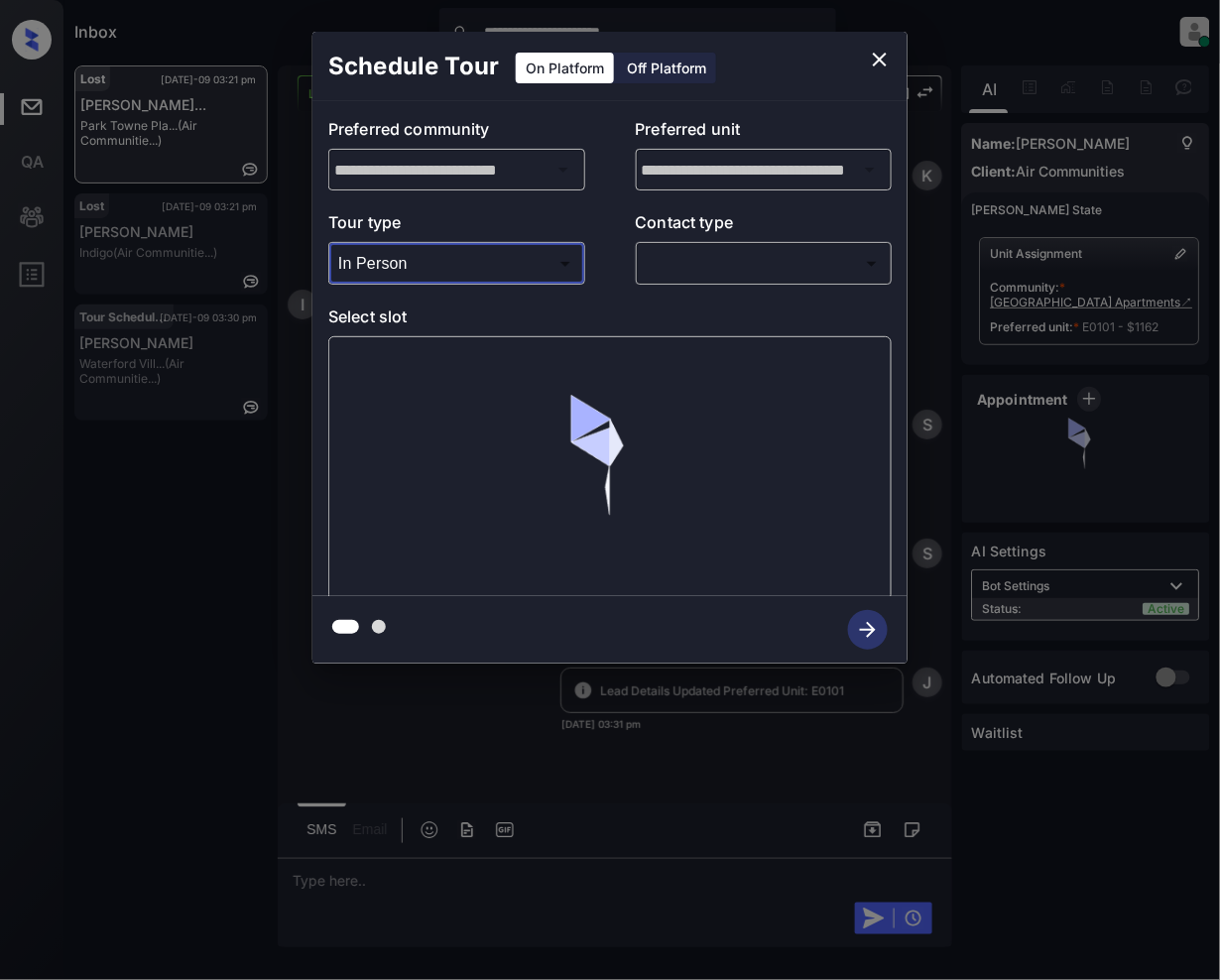 click on "**********" at bounding box center (610, 490) 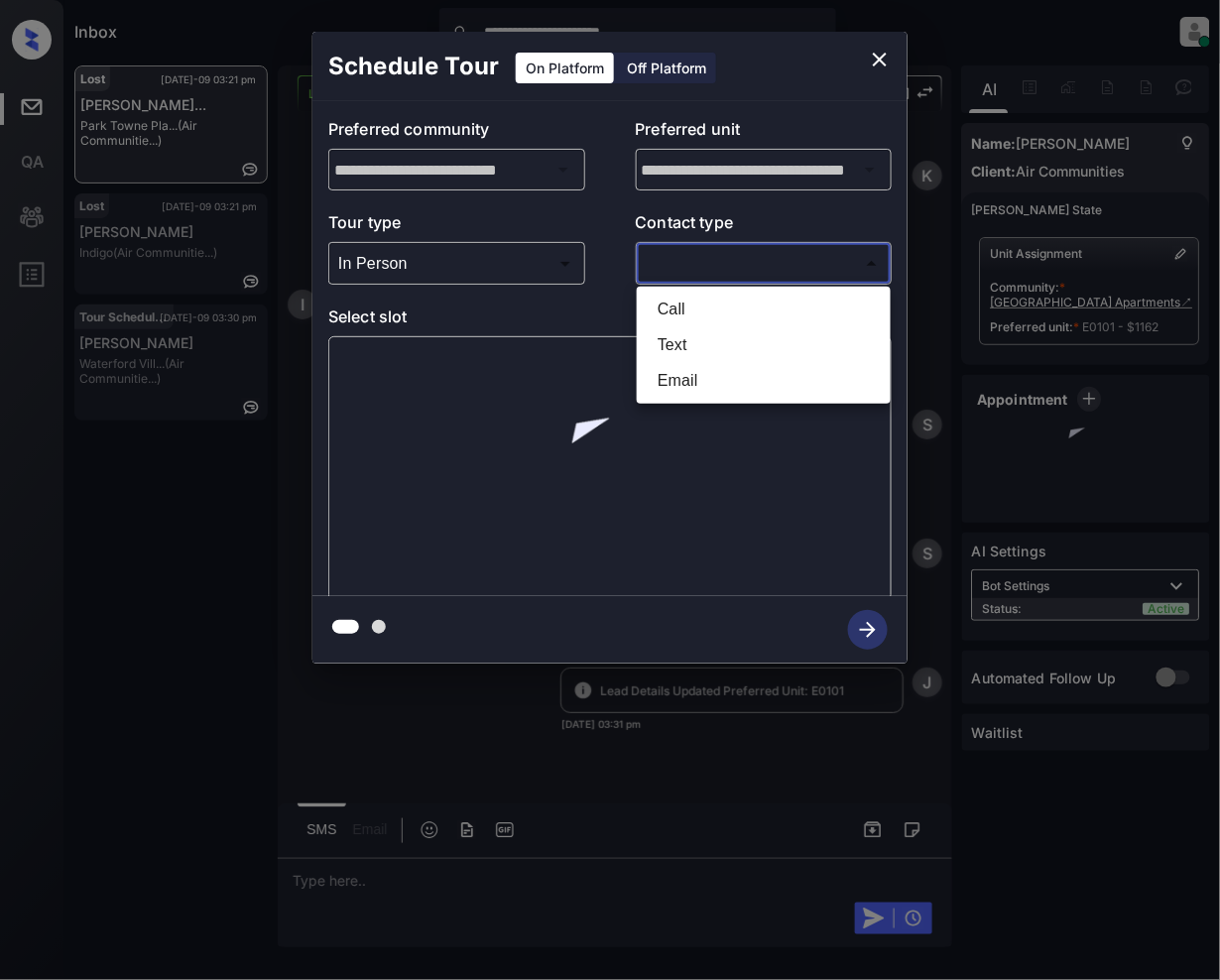 click on "Text" at bounding box center [764, 345] 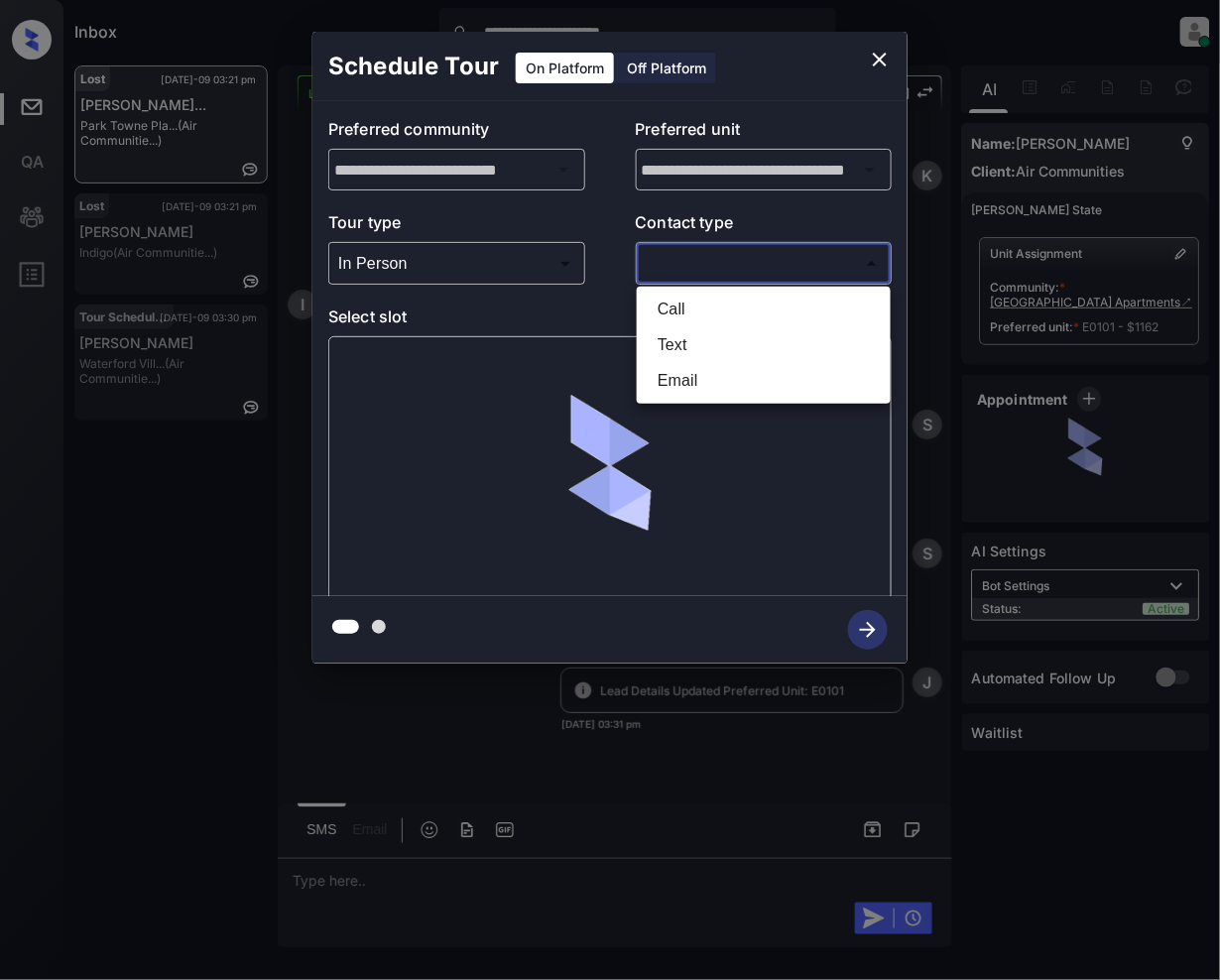 type on "****" 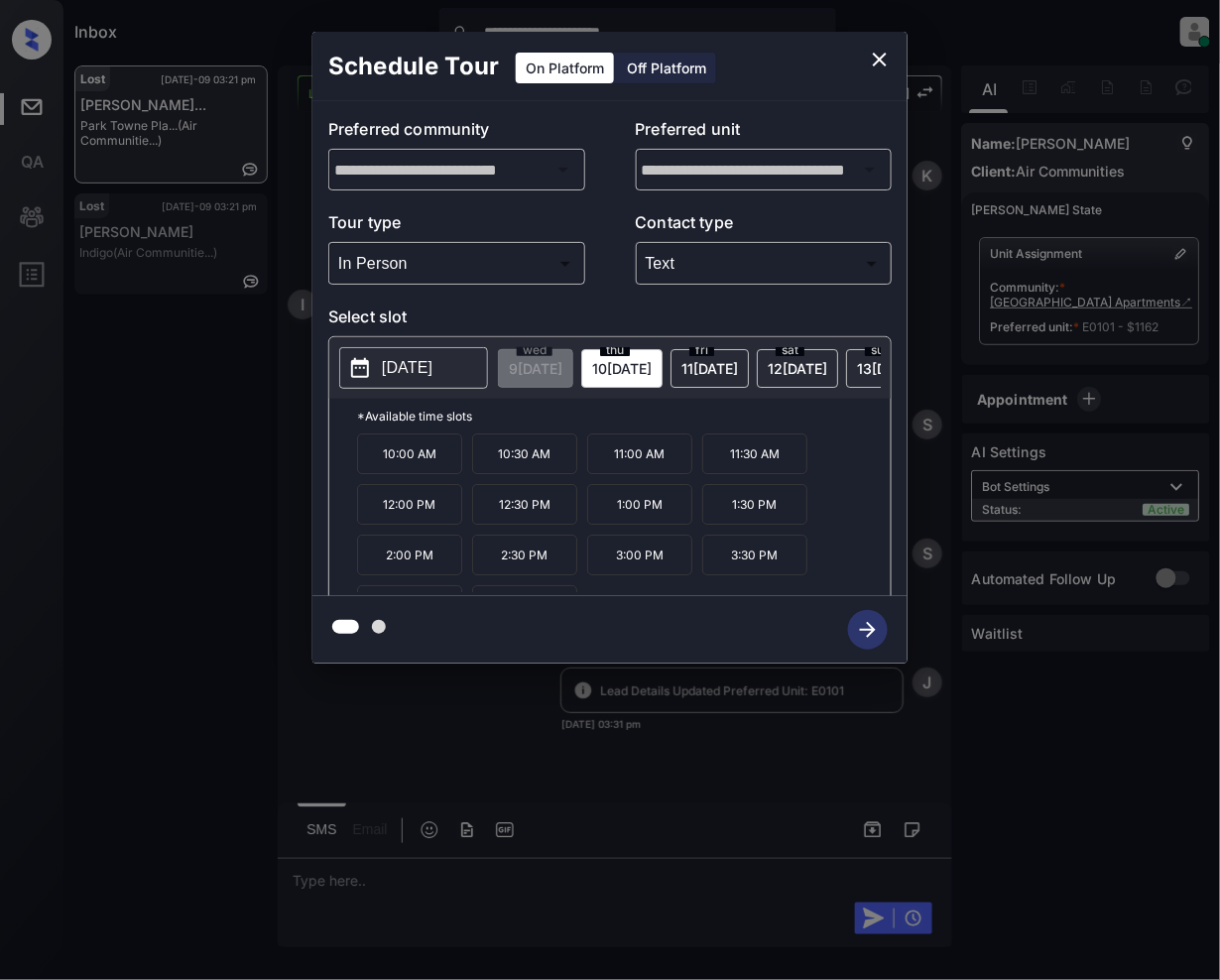 click on "11:00 AM" at bounding box center [640, 453] 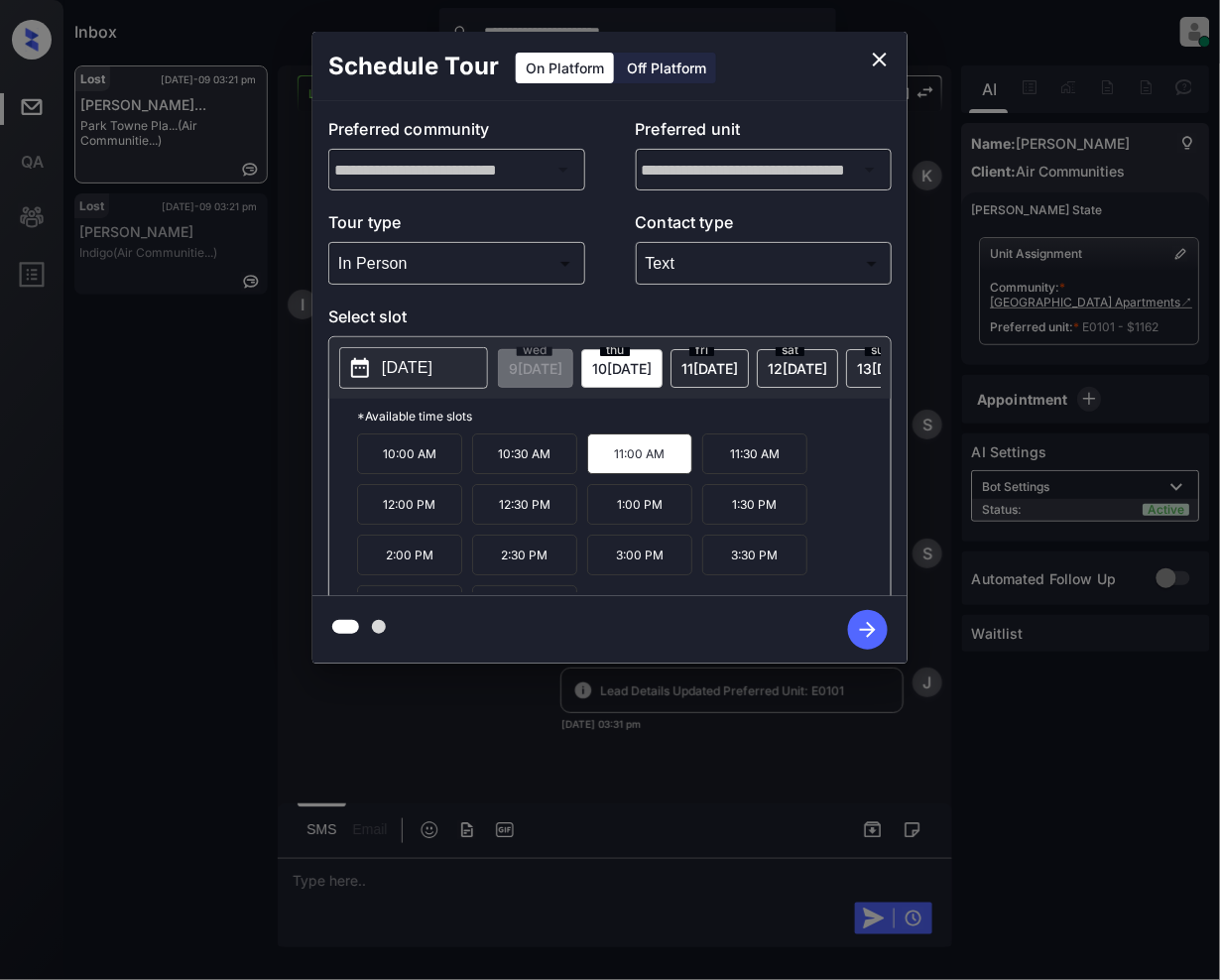 click on "11:00 AM" at bounding box center (640, 453) 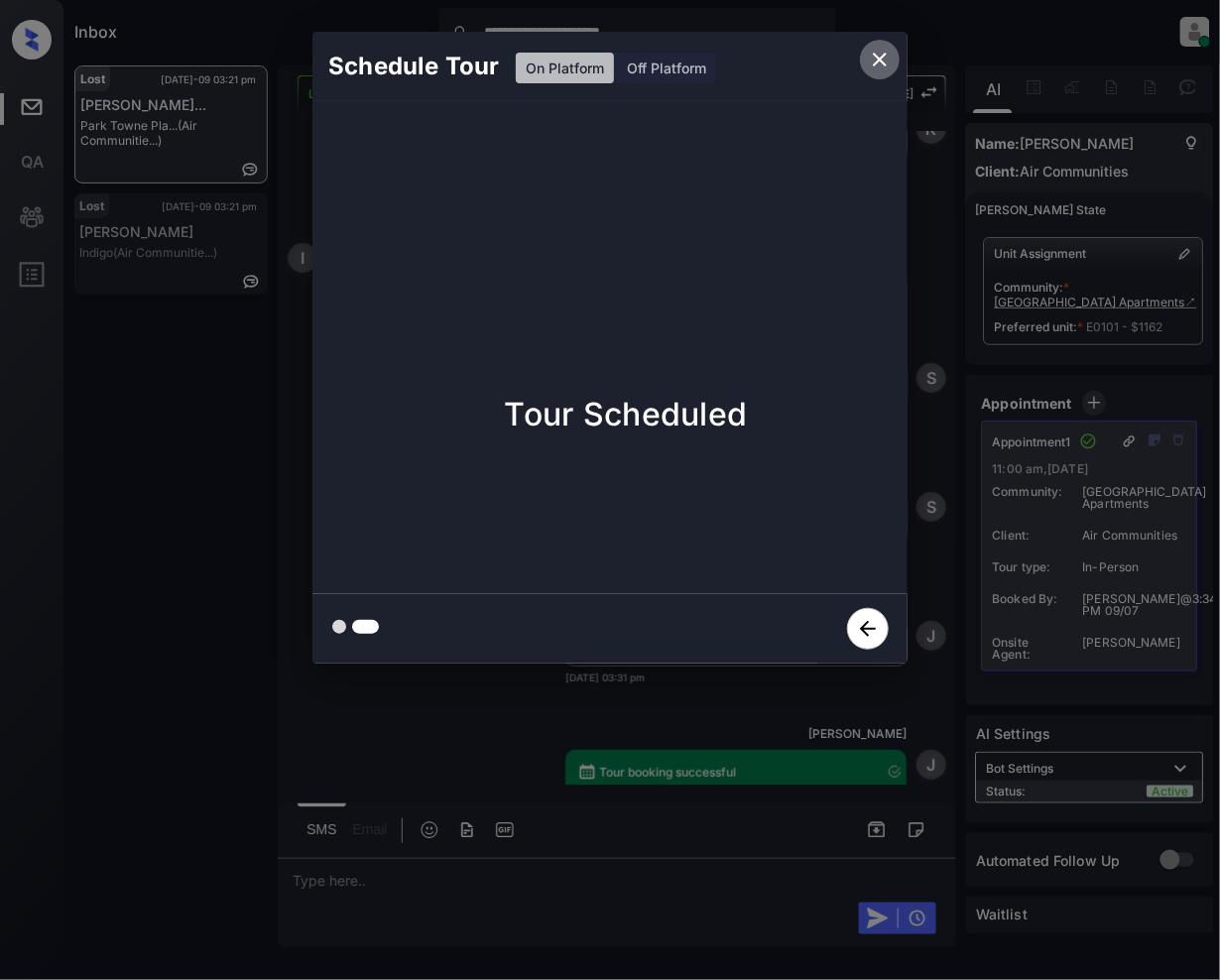 click 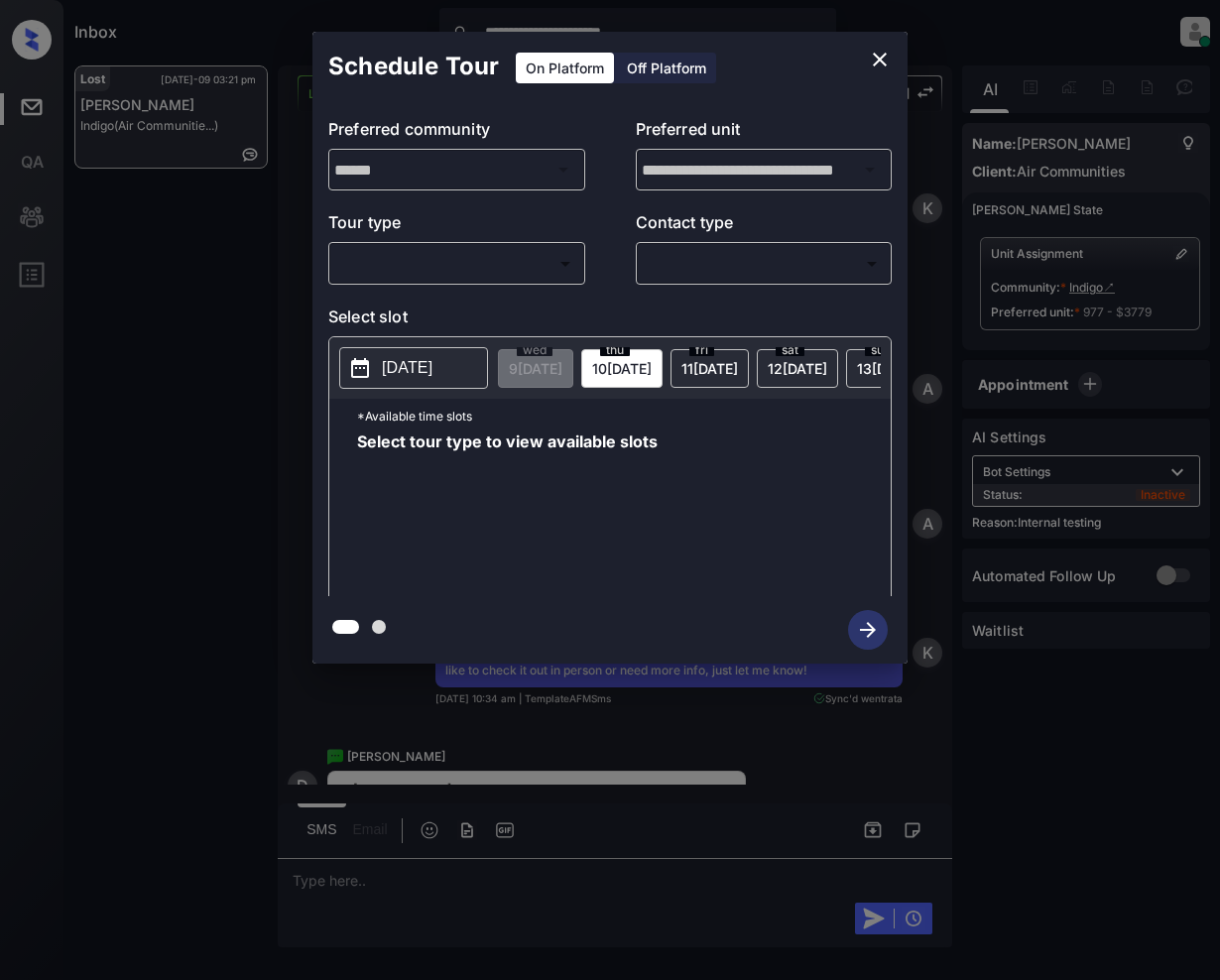 scroll, scrollTop: 0, scrollLeft: 0, axis: both 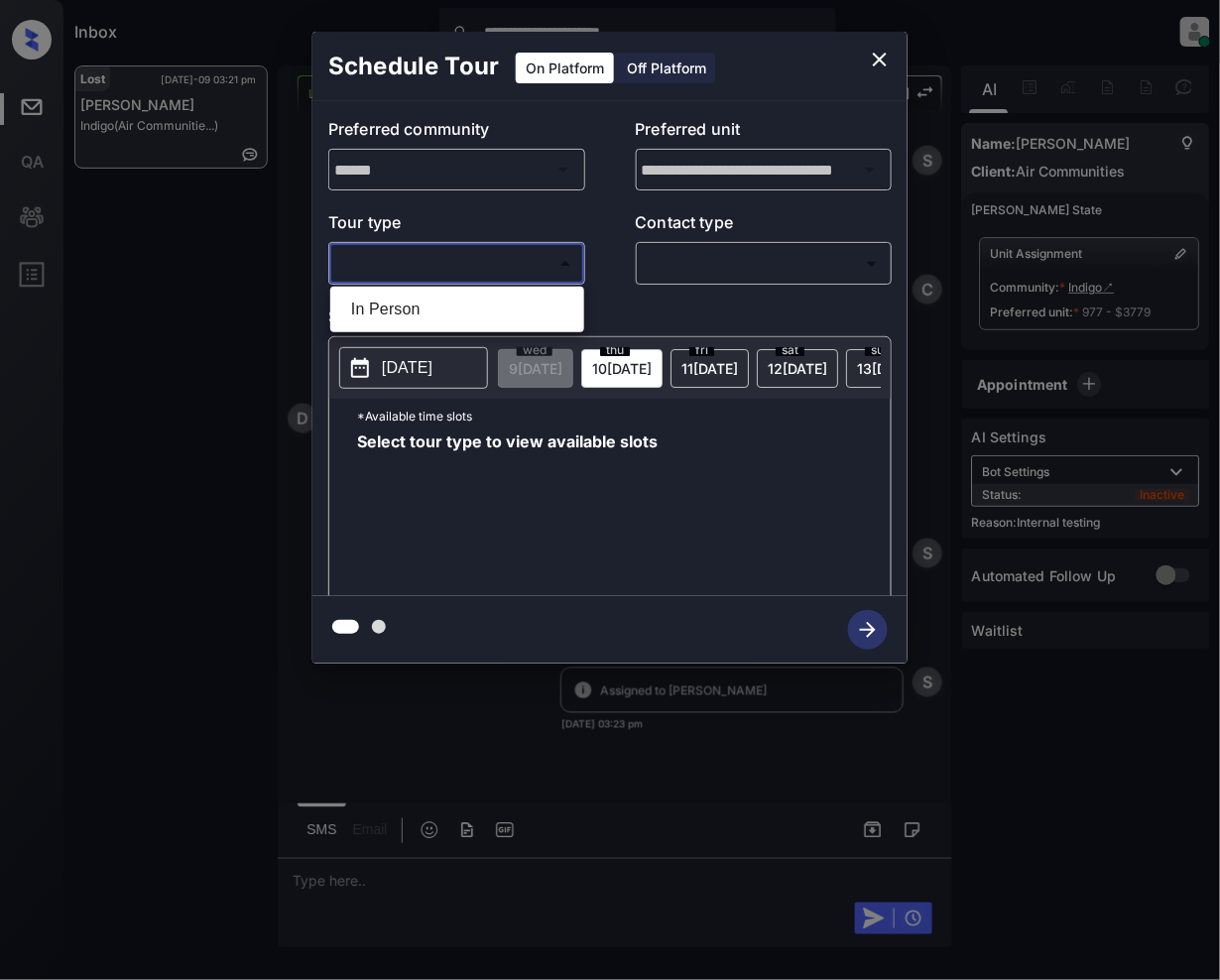 click on "**********" at bounding box center (610, 490) 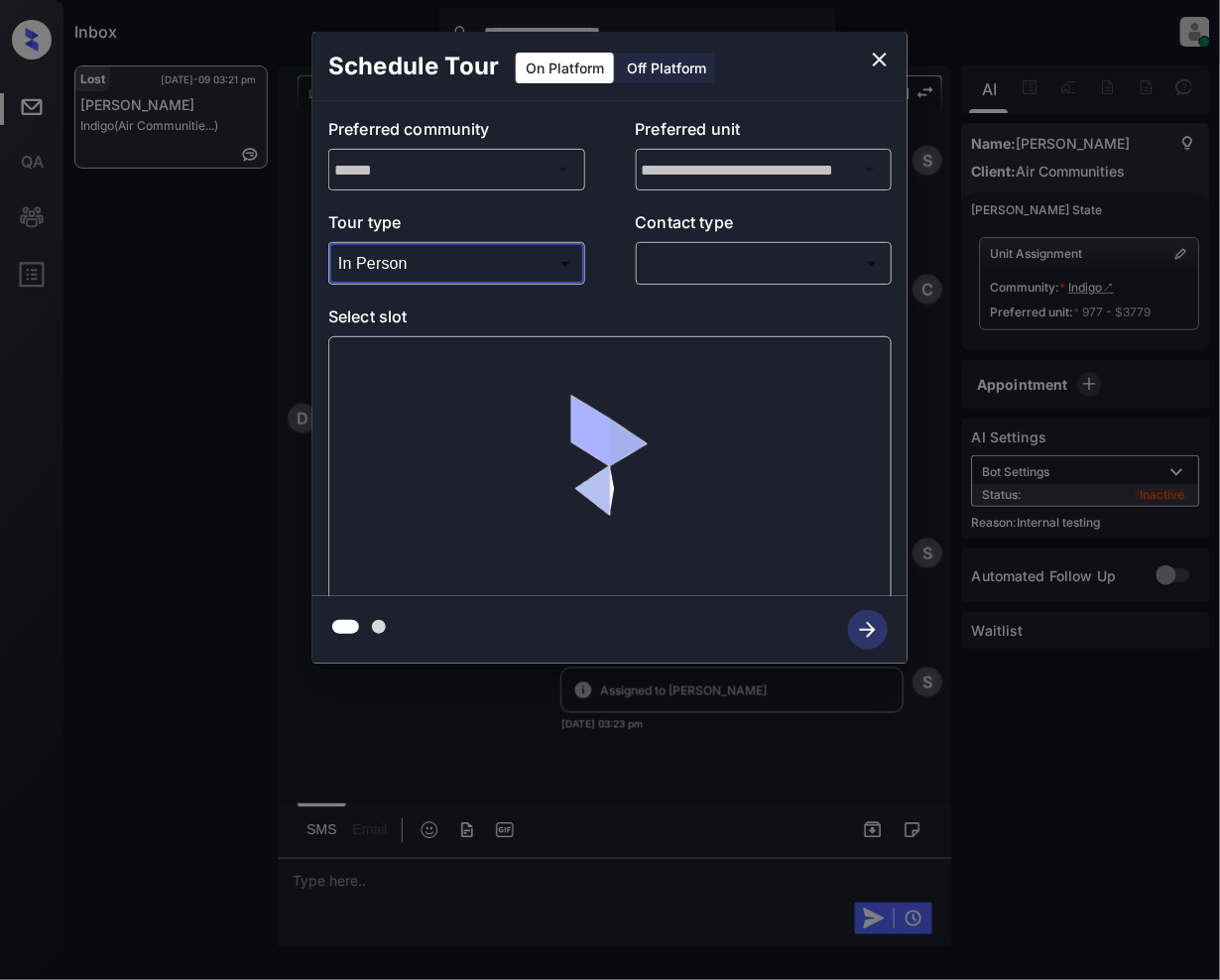 click on "**********" at bounding box center [610, 490] 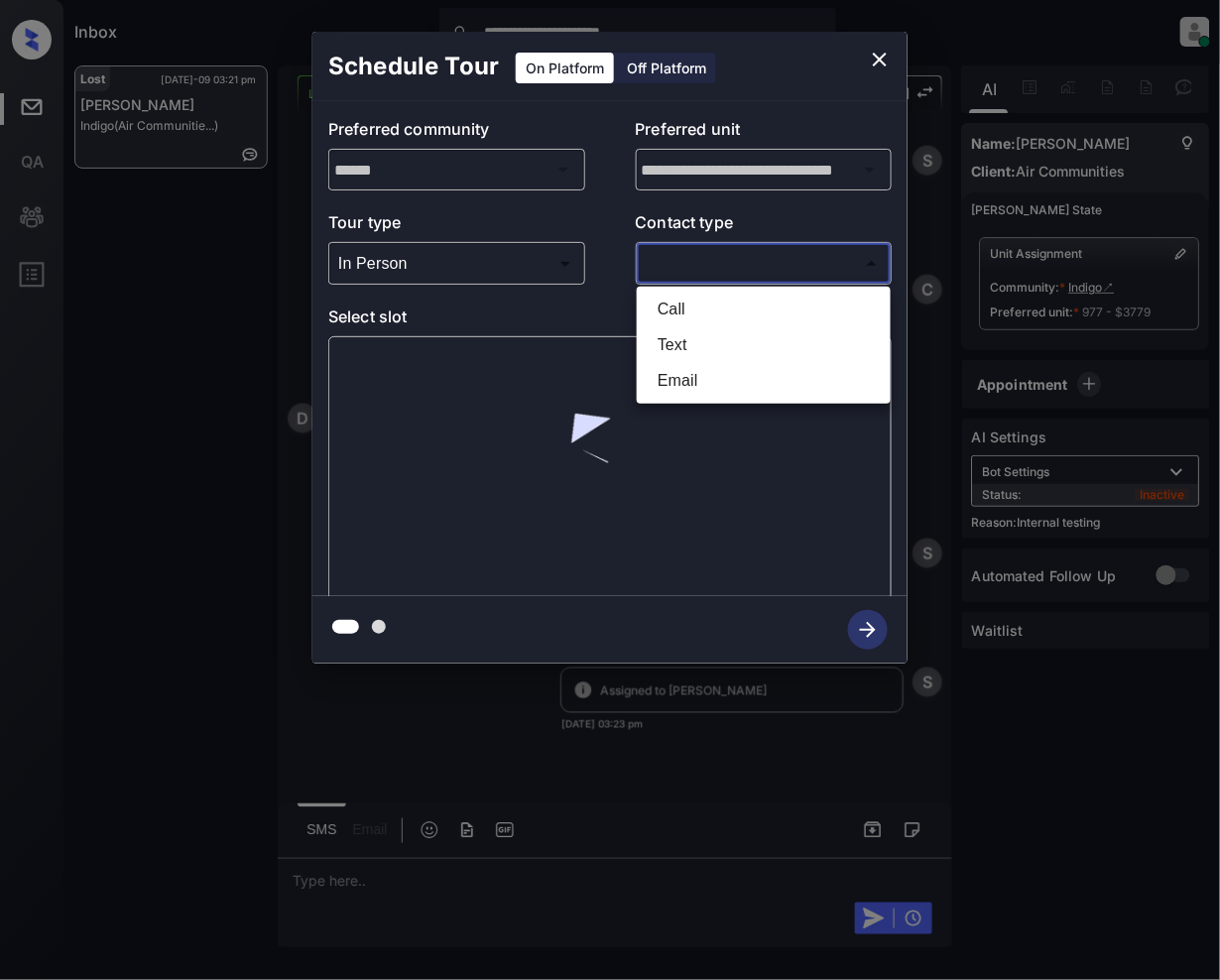 click on "Text" at bounding box center [764, 345] 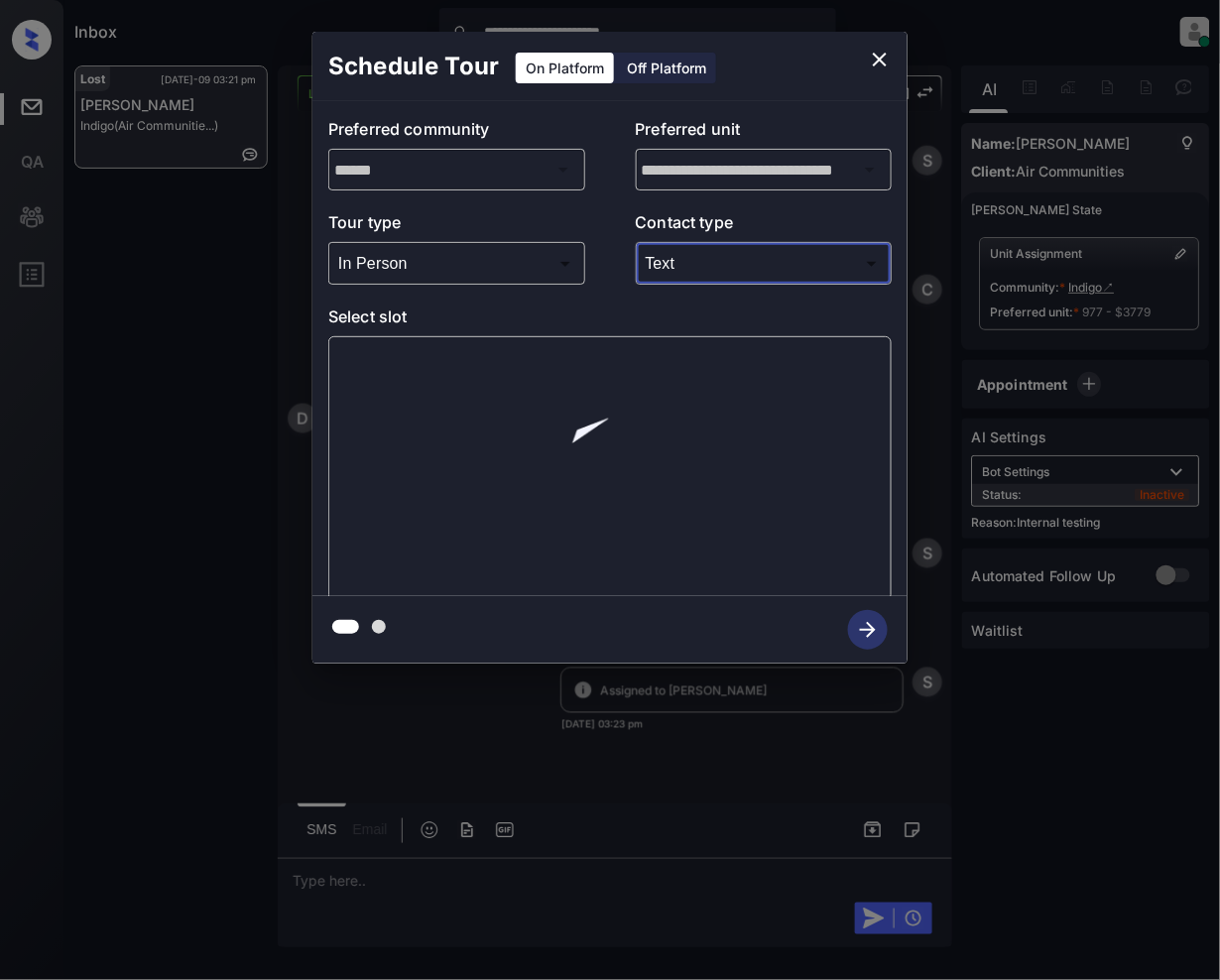 type on "****" 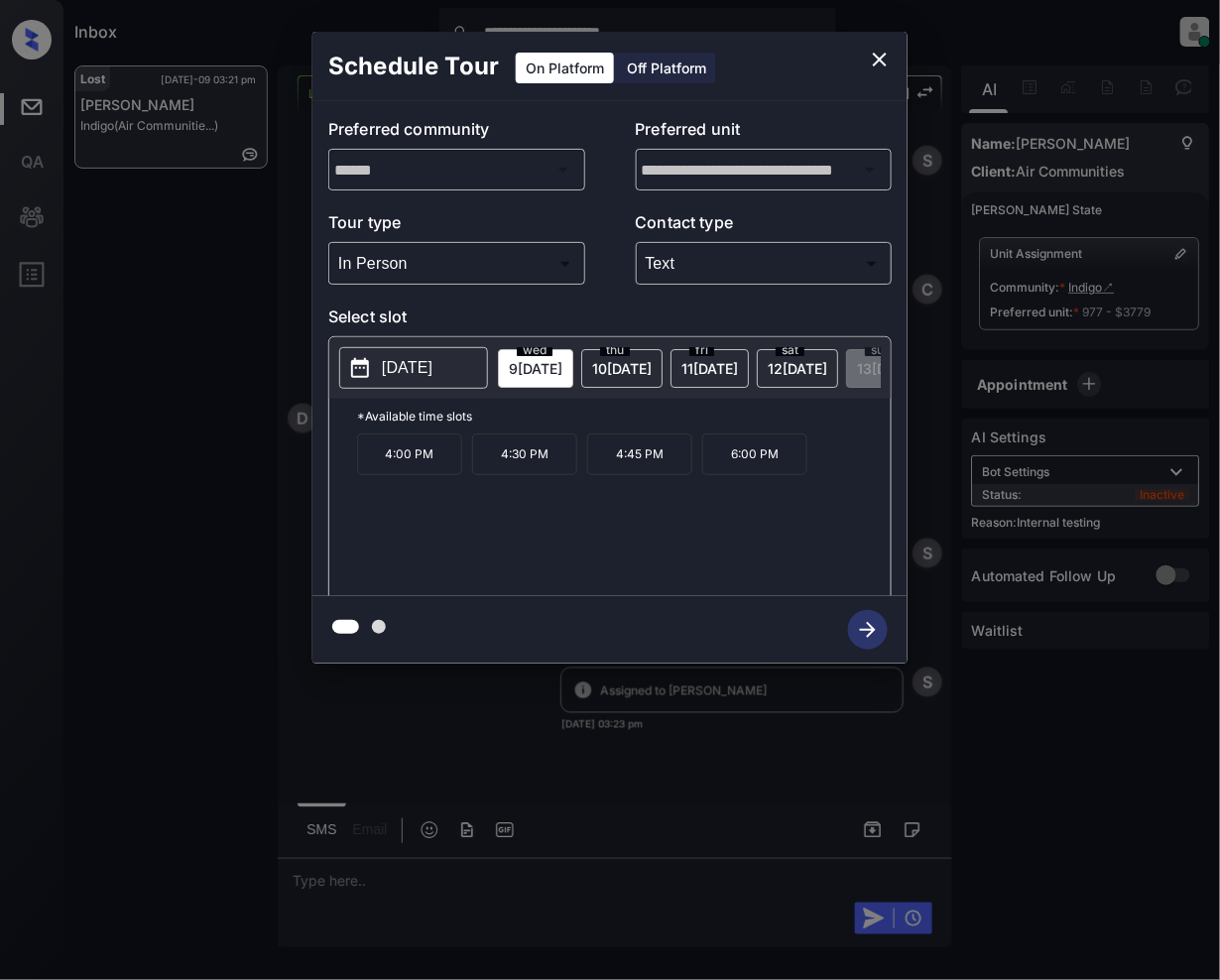 click on "[DATE]" at bounding box center (536, 368) 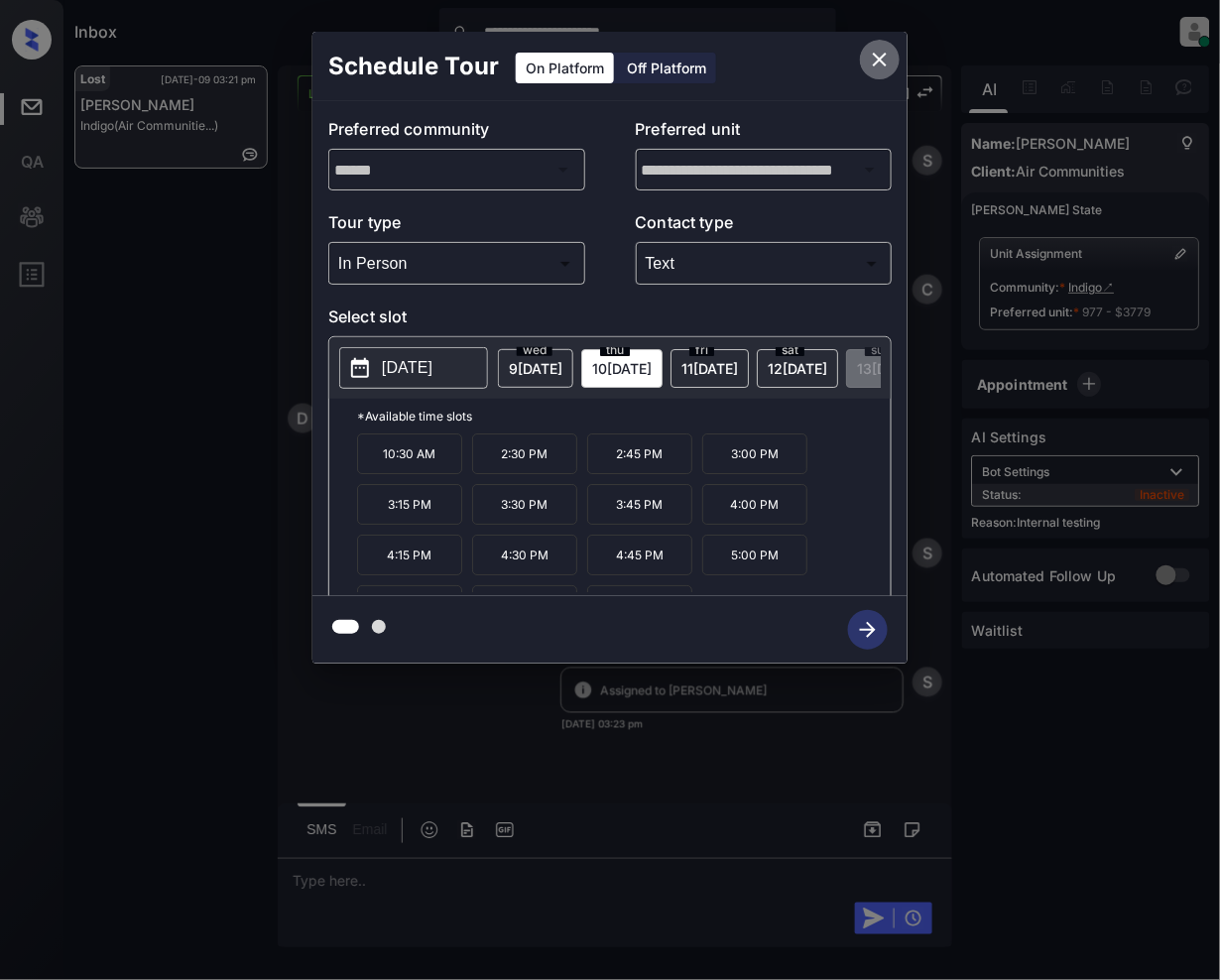 click 